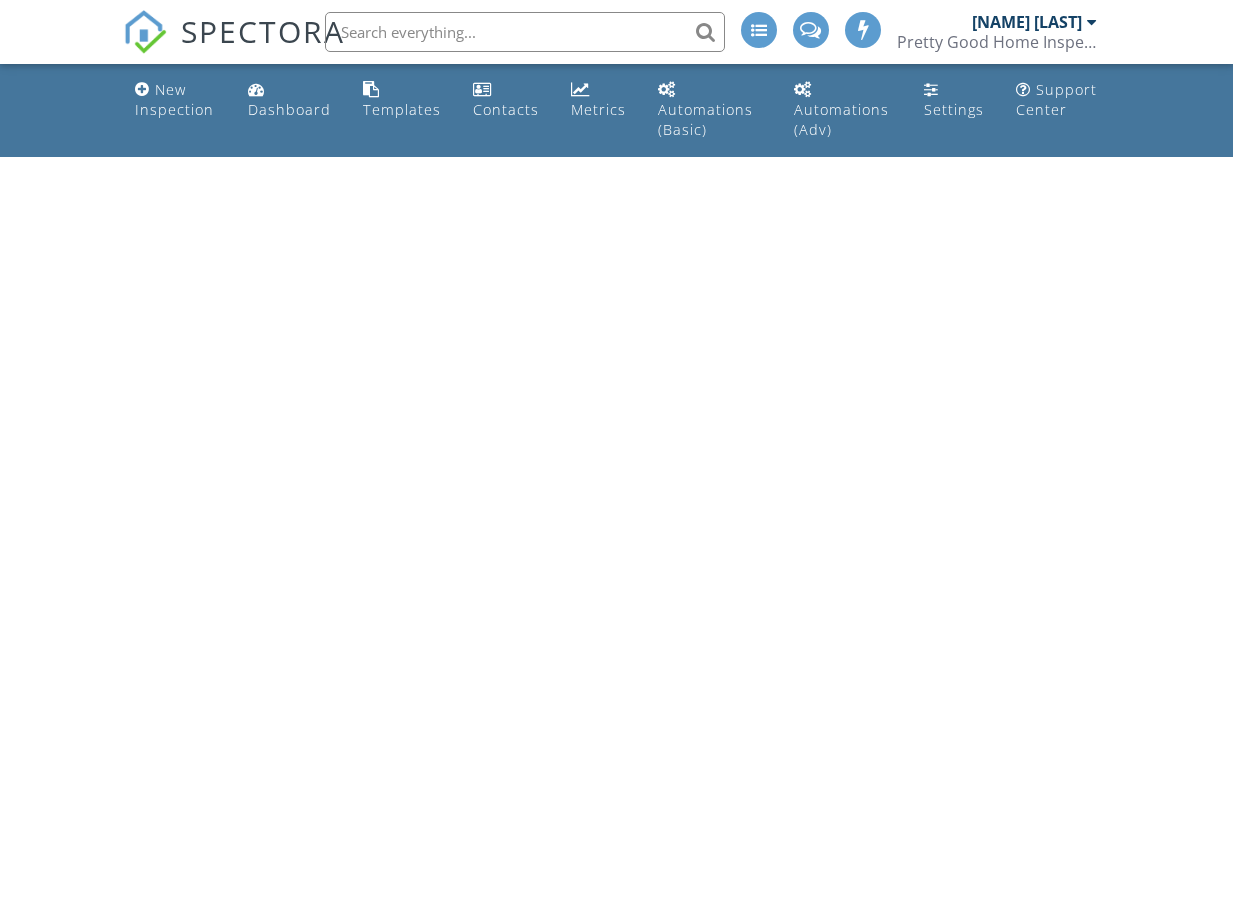 scroll, scrollTop: 0, scrollLeft: 0, axis: both 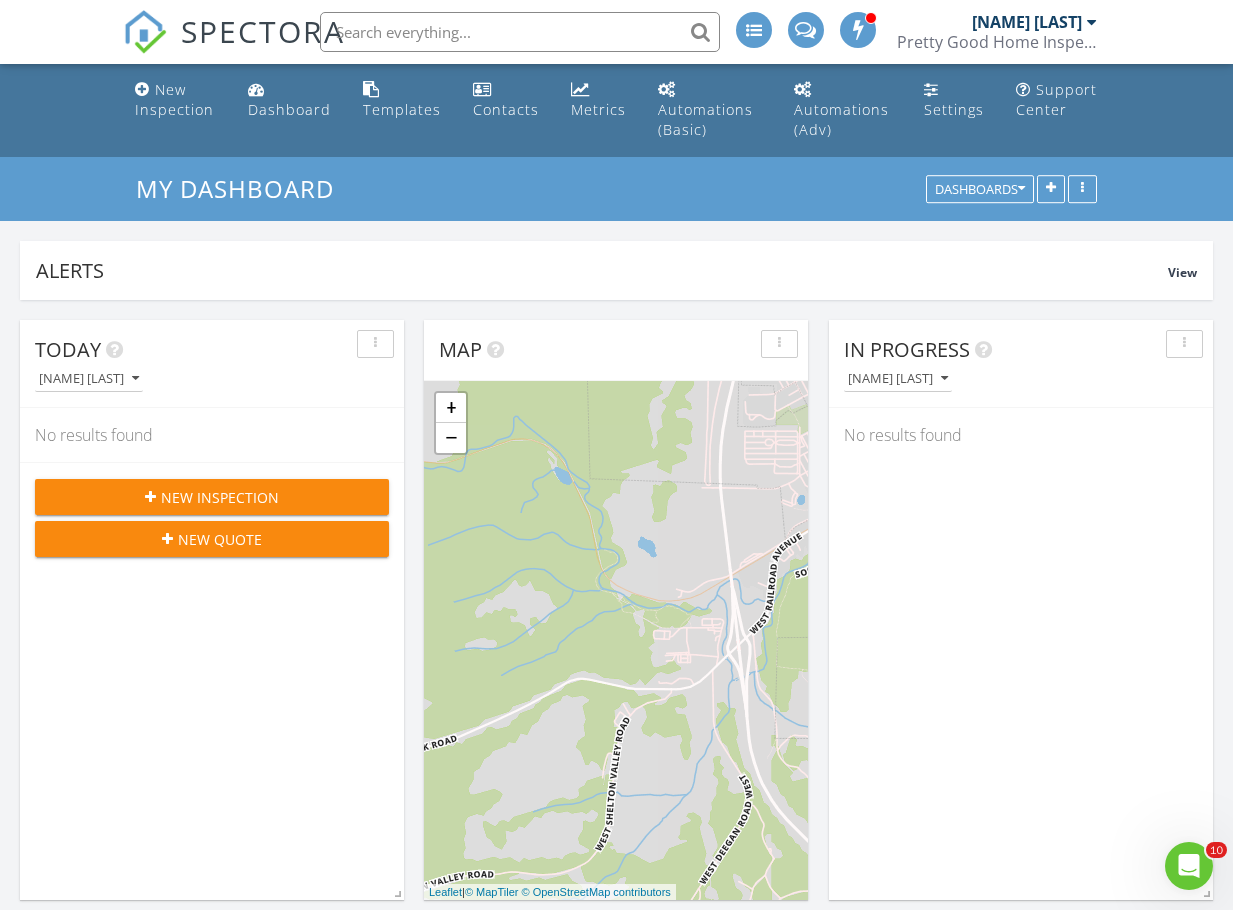 click on "New Inspection" at bounding box center (220, 497) 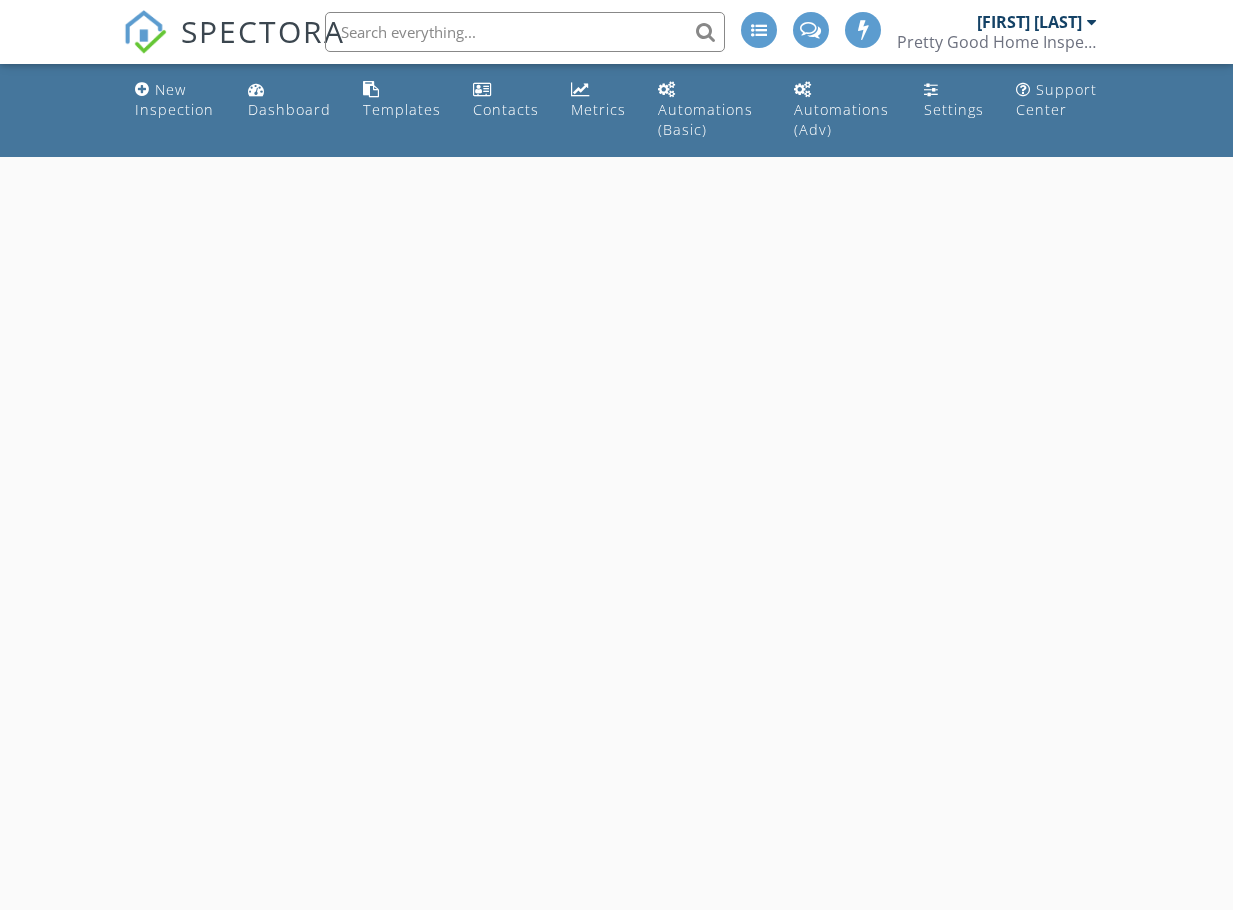 scroll, scrollTop: 0, scrollLeft: 0, axis: both 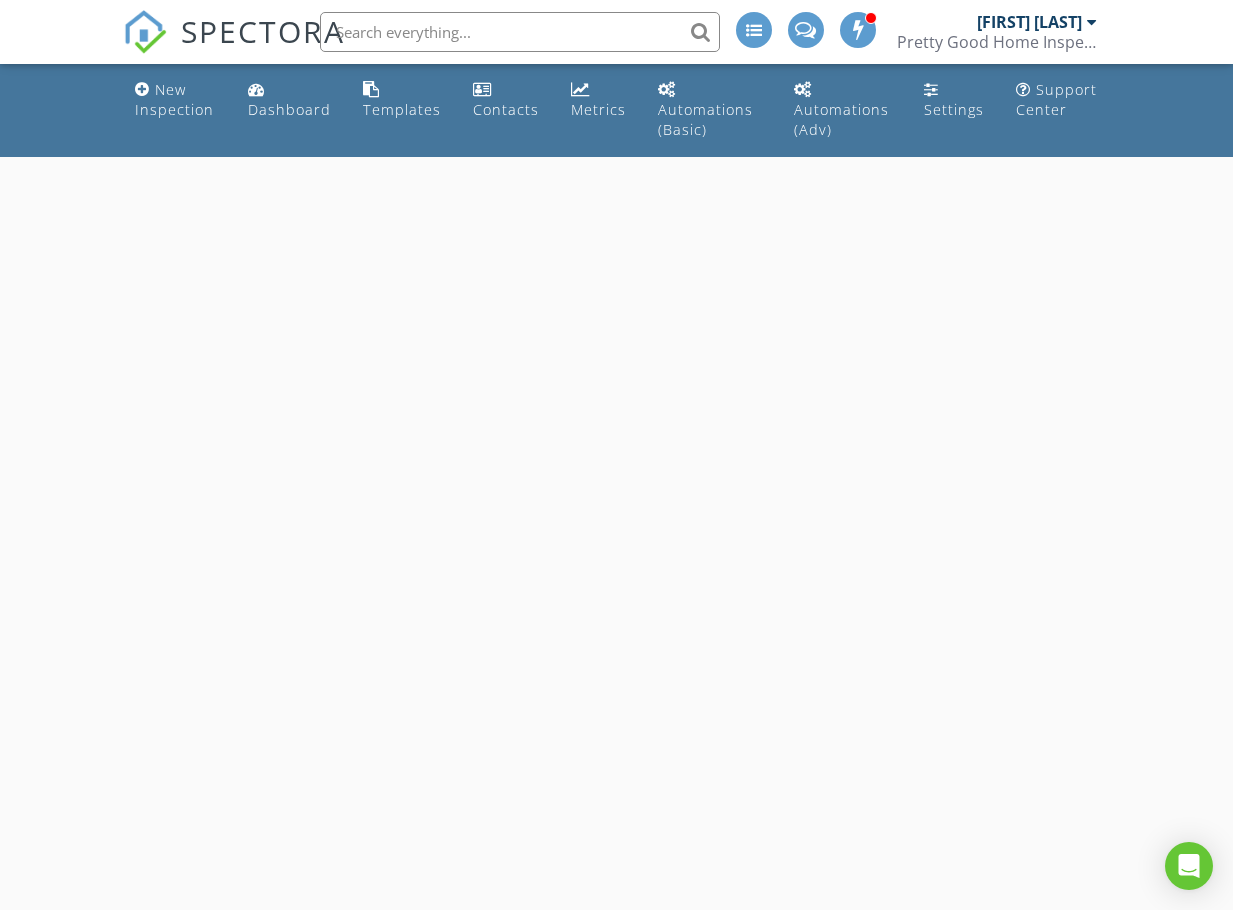 select on "7" 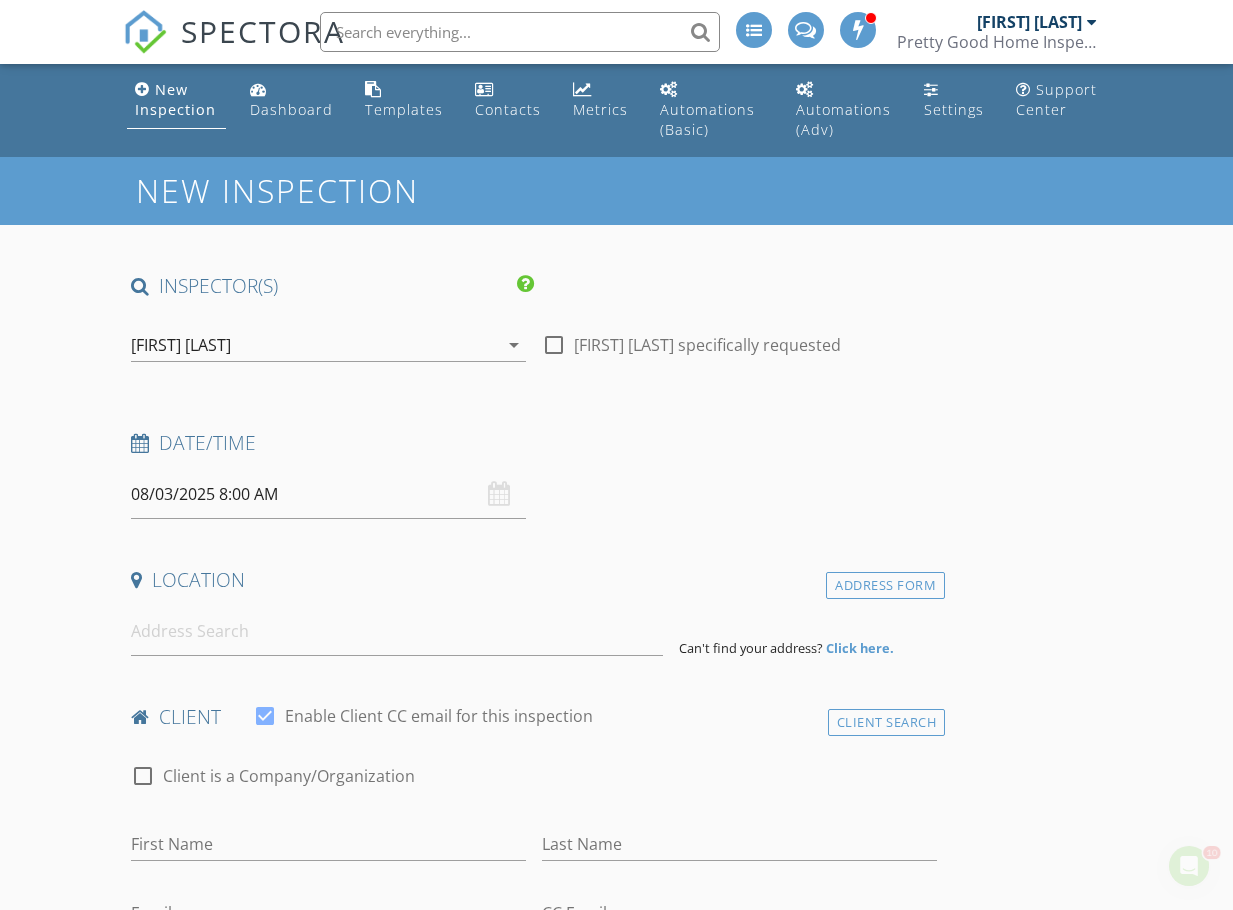scroll, scrollTop: 0, scrollLeft: 0, axis: both 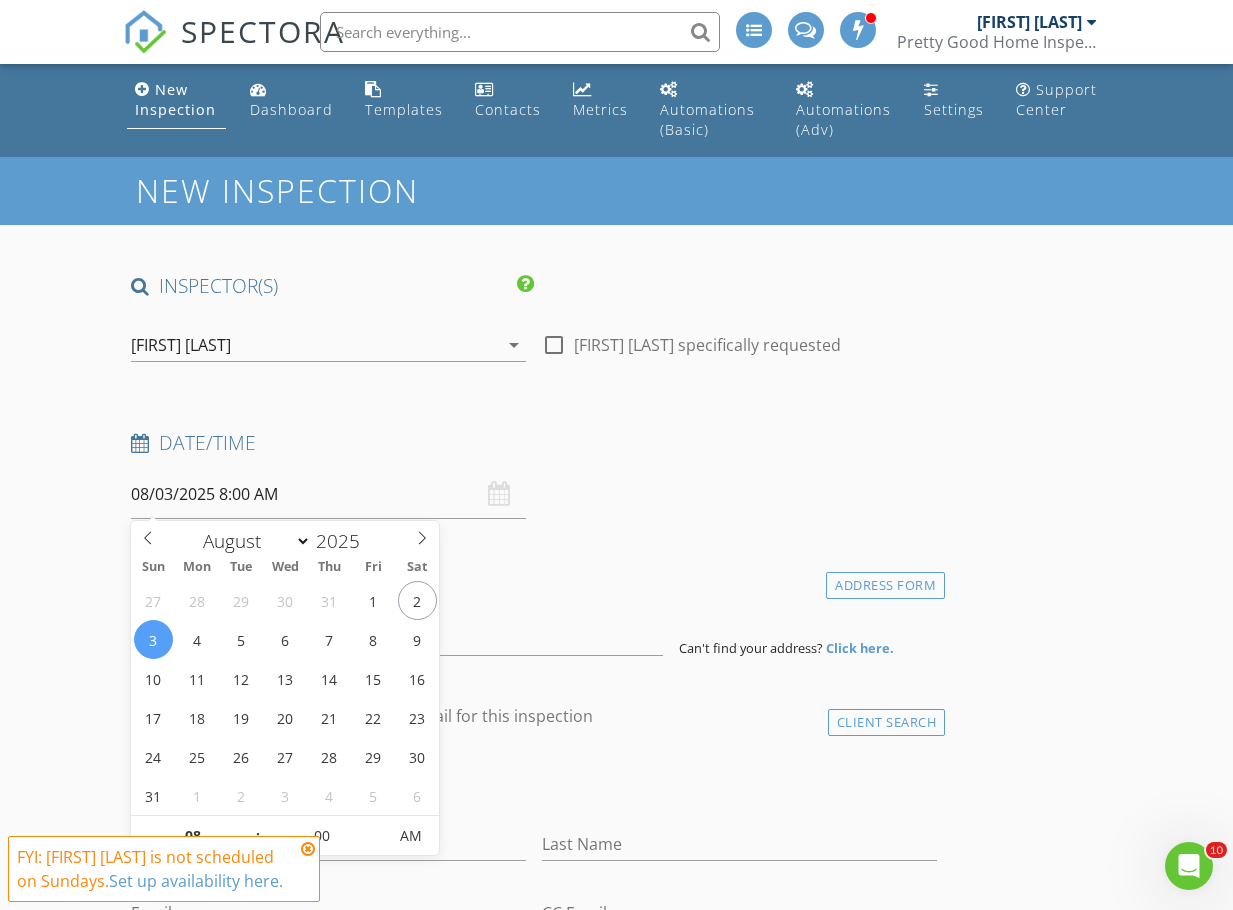 click on "08/03/2025 8:00 AM" at bounding box center (328, 494) 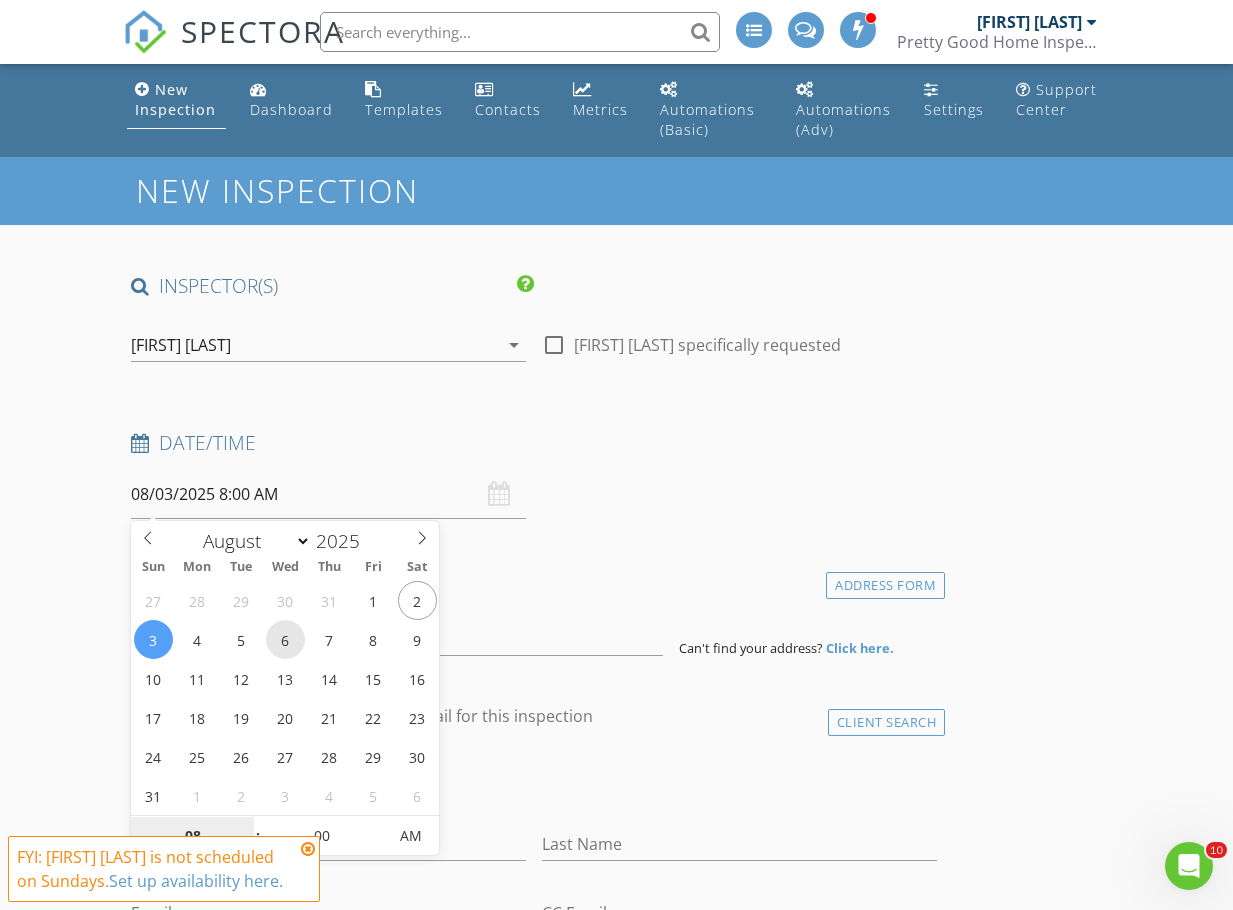 type on "08/06/2025 8:00 AM" 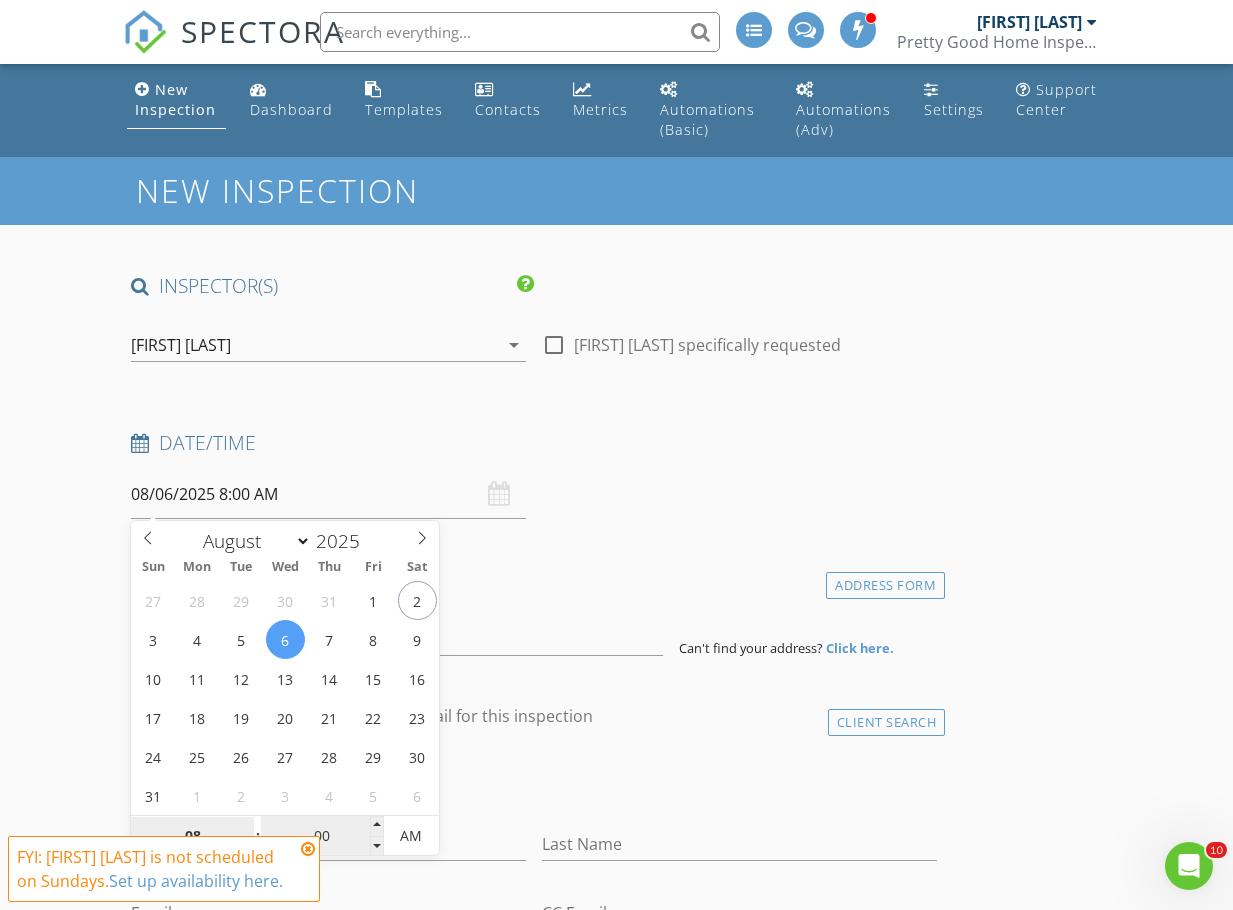 scroll, scrollTop: 100, scrollLeft: 0, axis: vertical 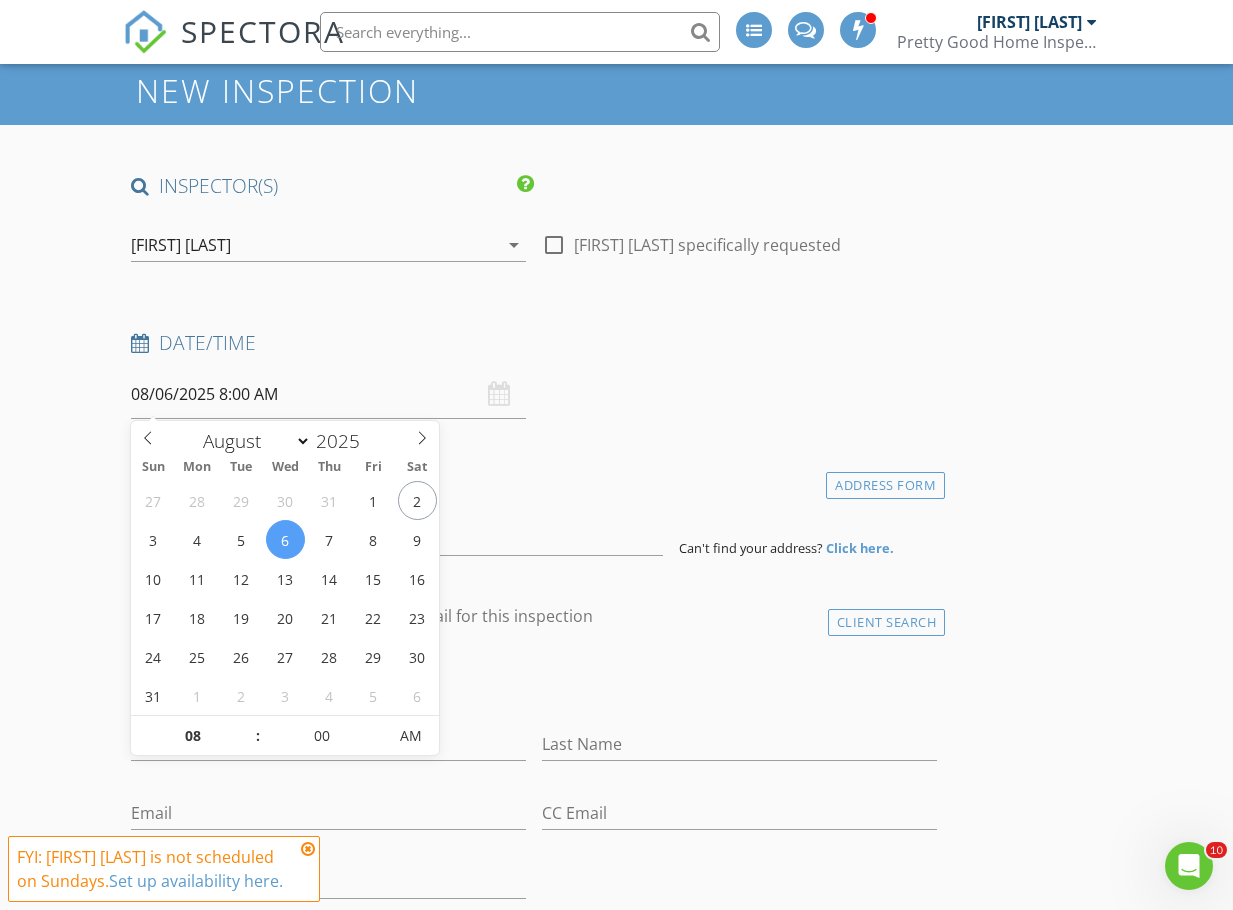 click at bounding box center (308, 849) 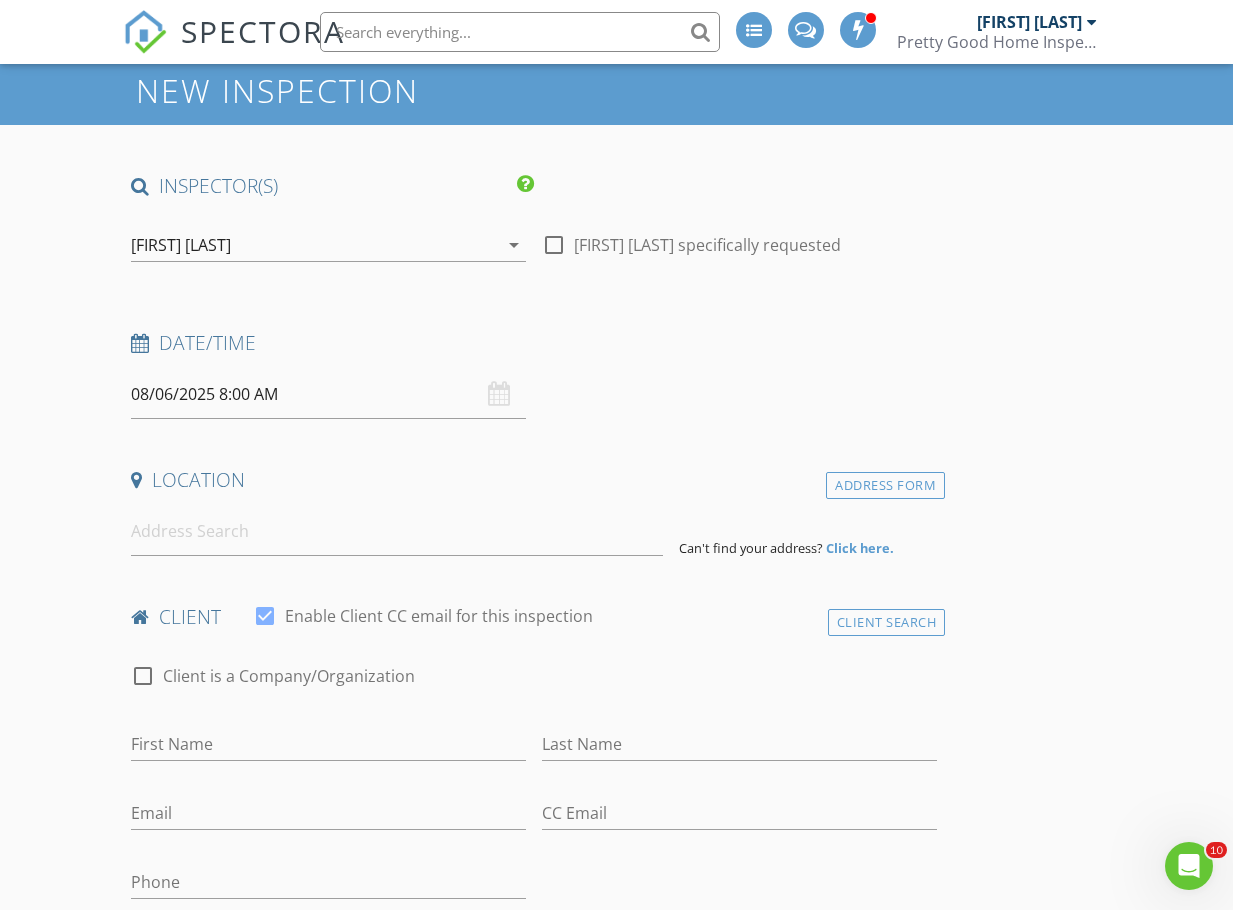 click on "08/06/2025 8:00 AM" at bounding box center [328, 394] 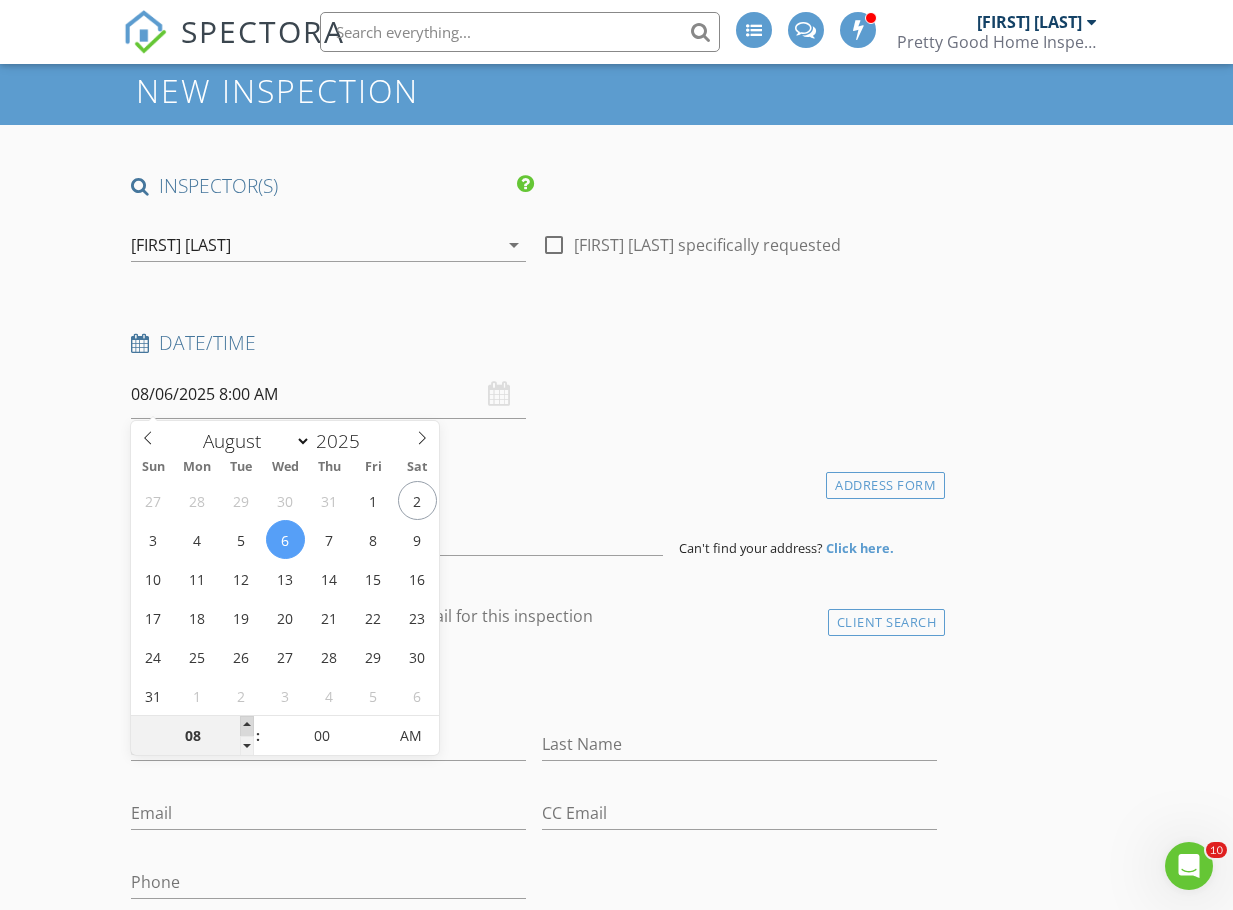 type on "09" 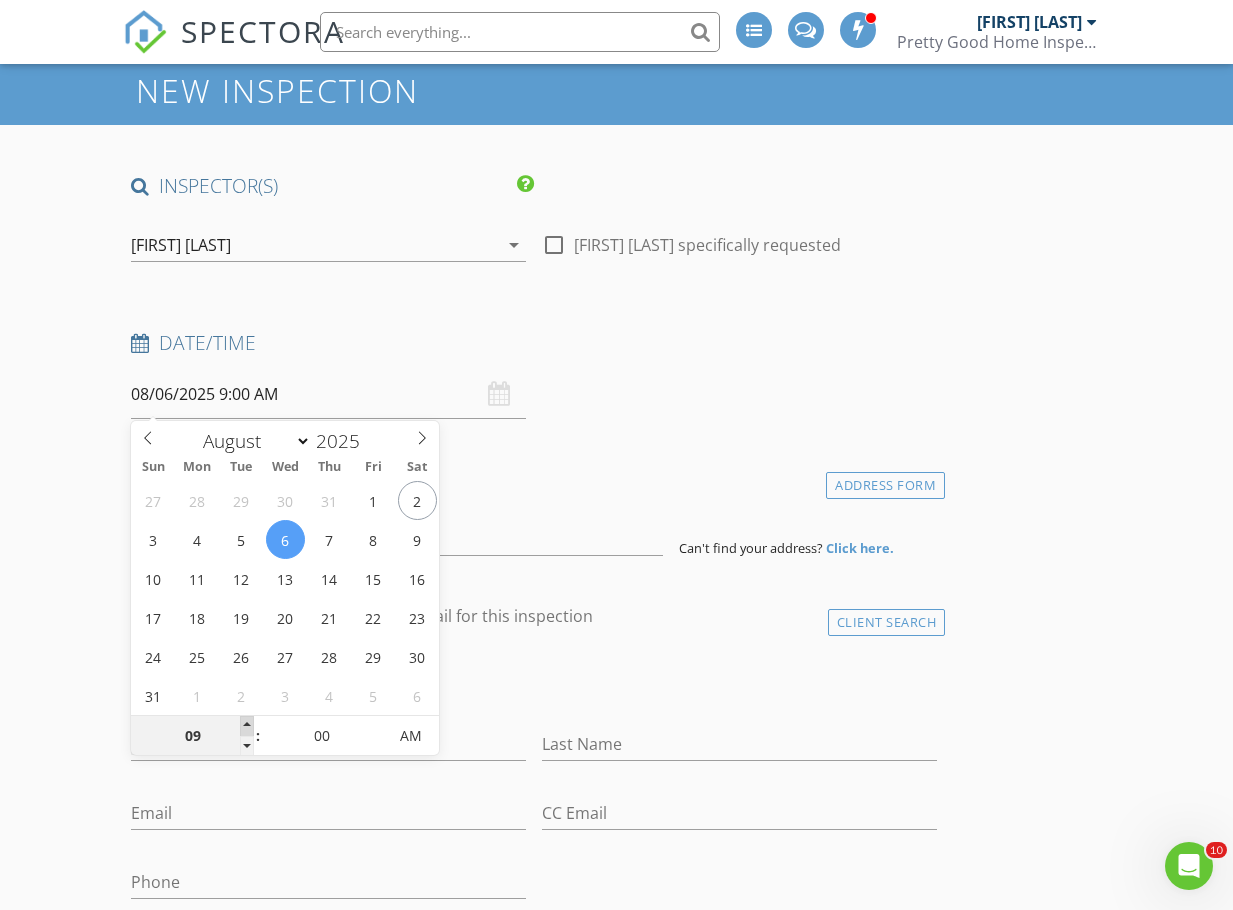 click at bounding box center [247, 726] 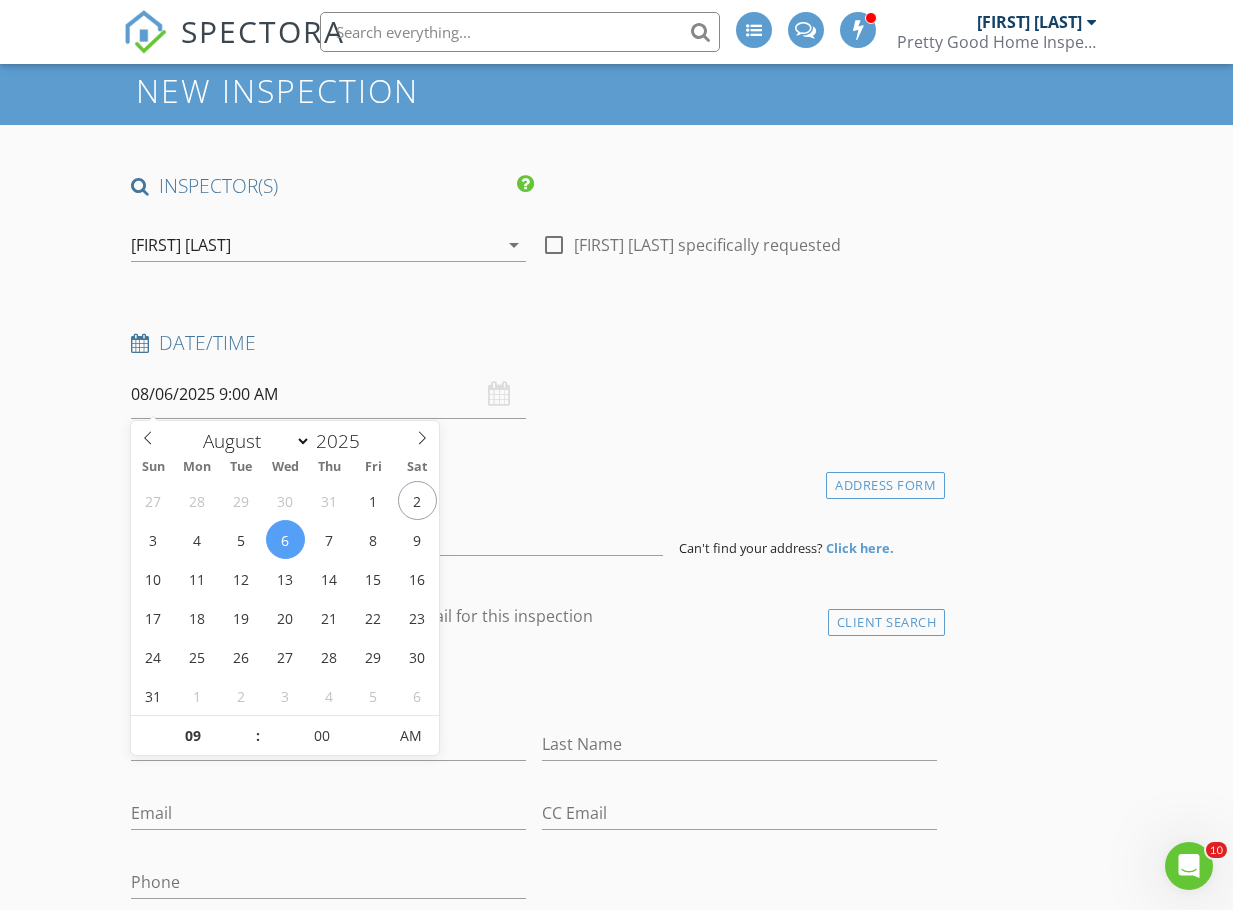 click on "Location" at bounding box center [534, 480] 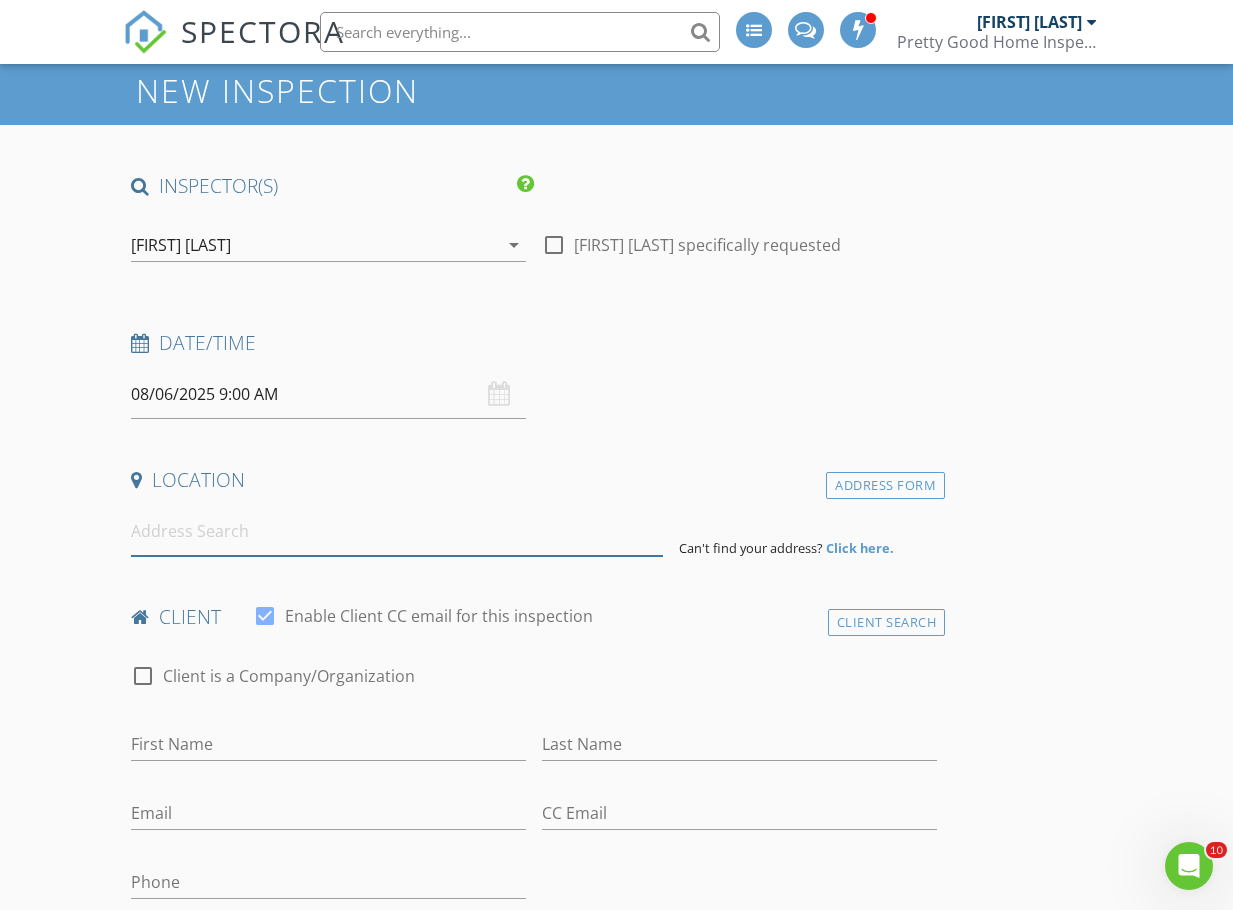 click at bounding box center [397, 531] 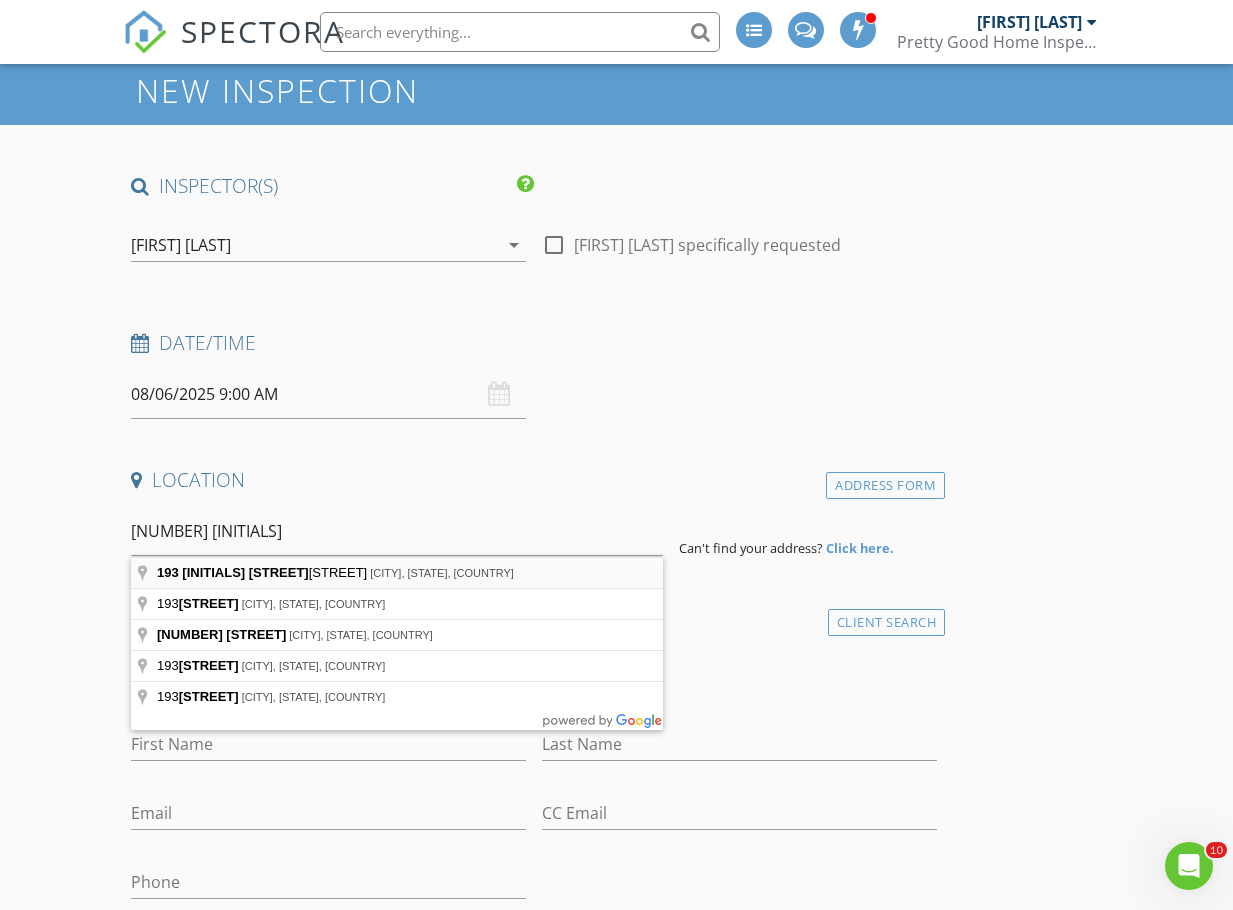 type on "[NUMBER] [STREET], [CITY], [STATE], [COUNTRY]" 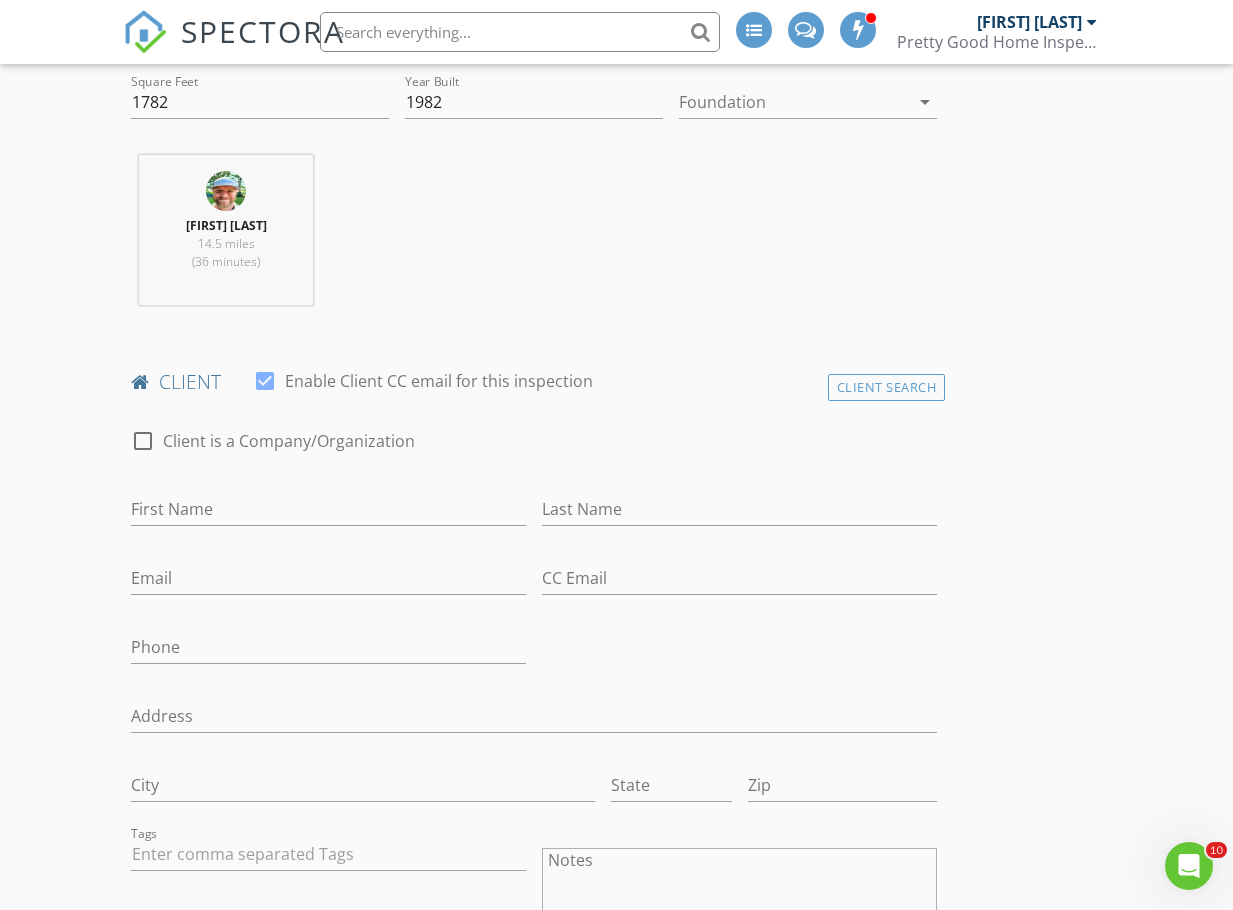 scroll, scrollTop: 700, scrollLeft: 0, axis: vertical 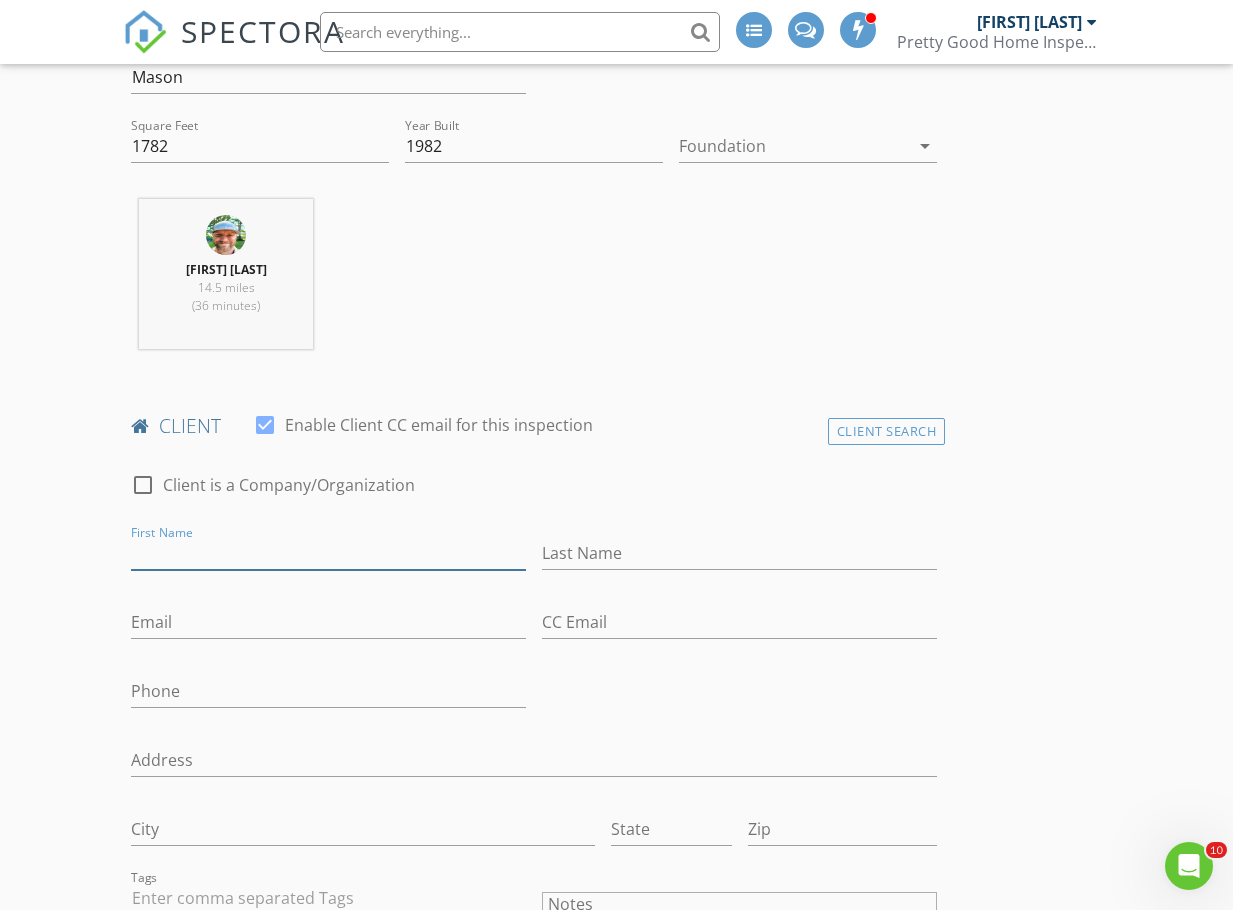 click on "First Name" at bounding box center (328, 553) 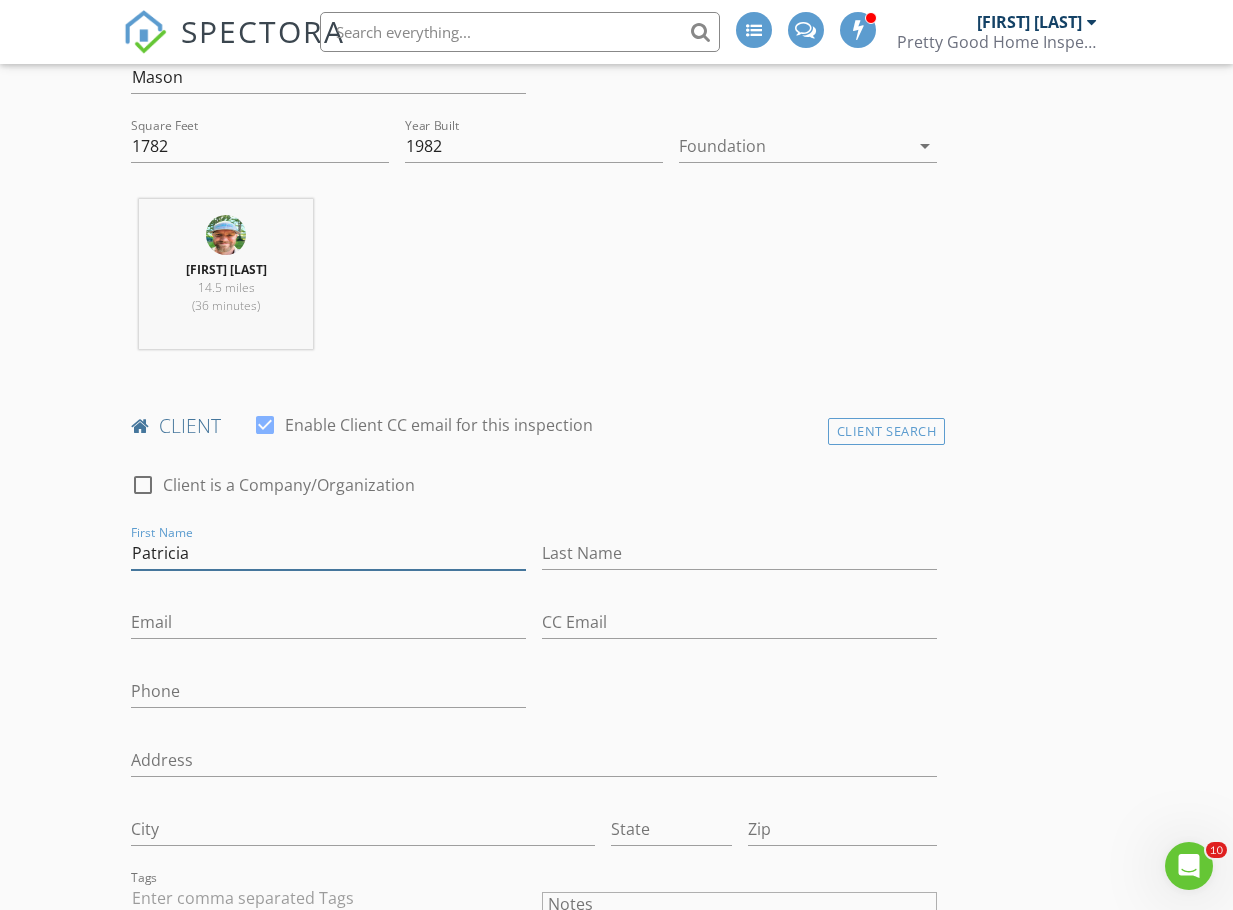 type on "Patricia" 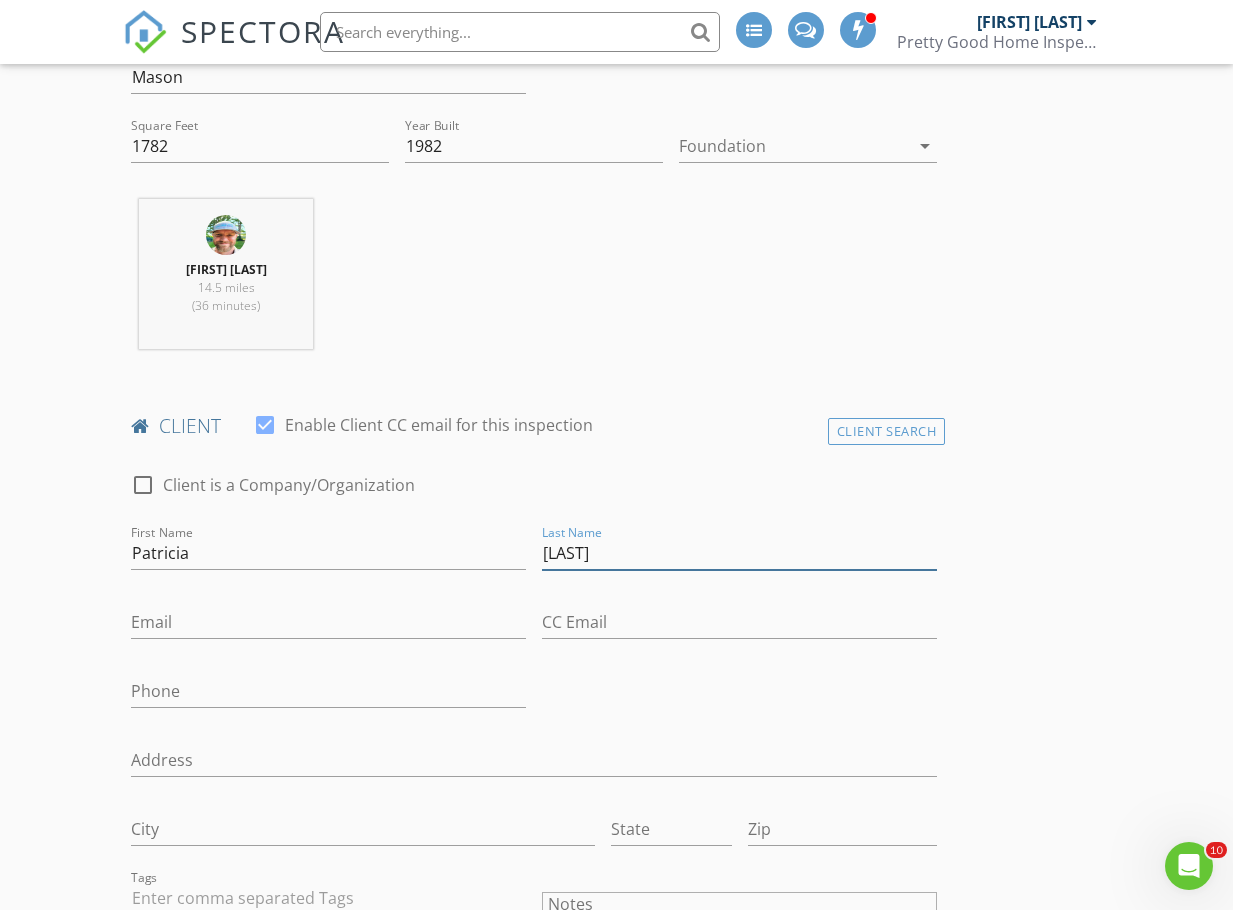 type on "[LAST]" 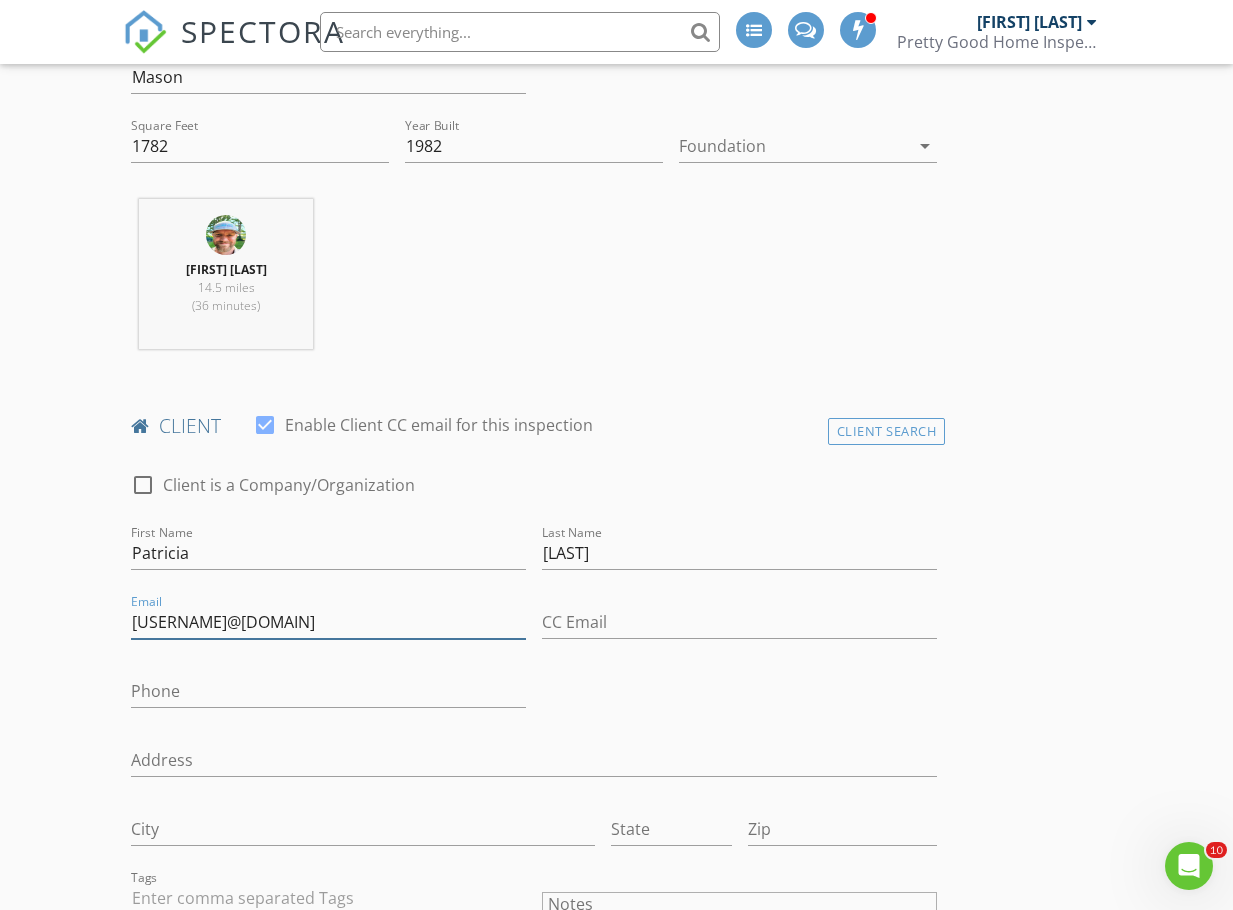 type on "[USERNAME]@[DOMAIN]" 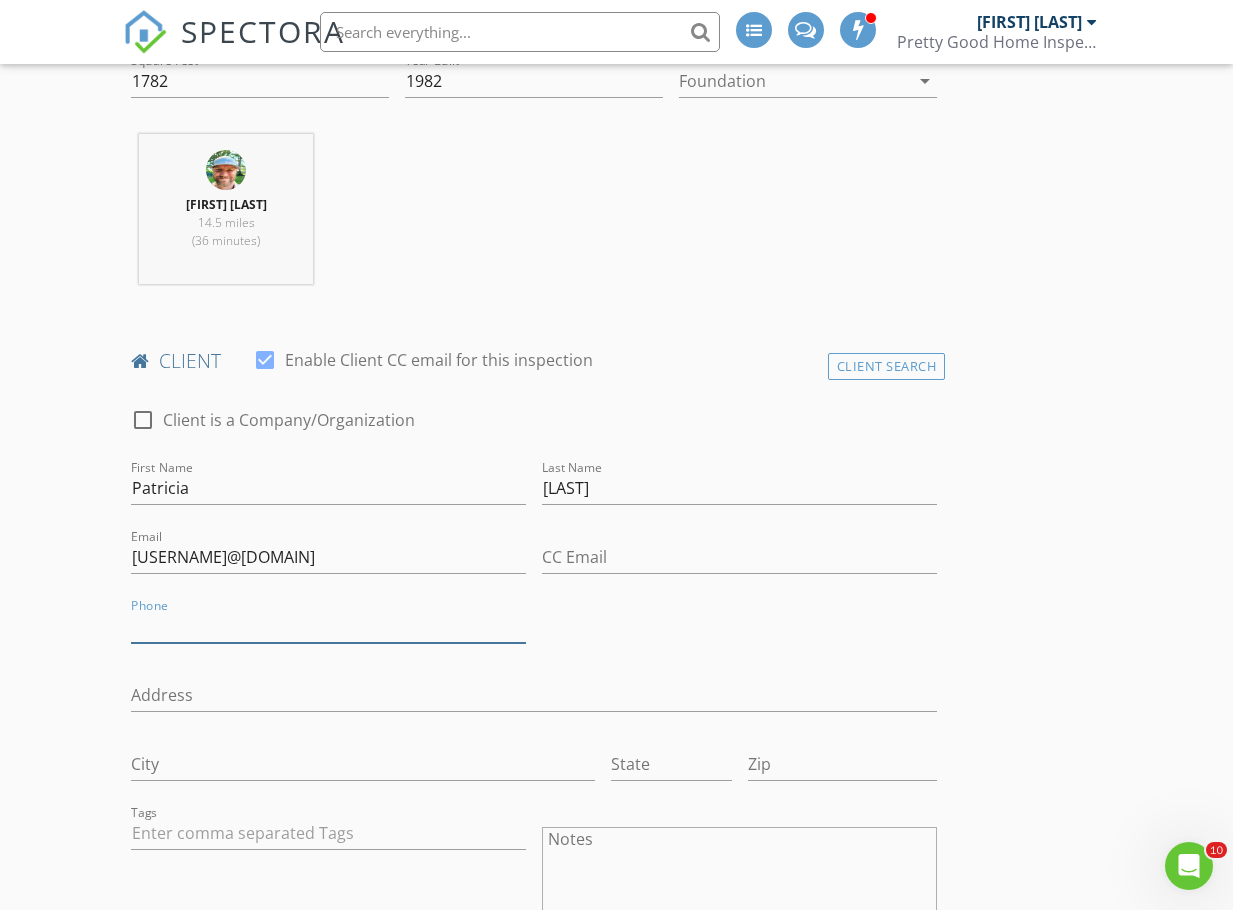 scroll, scrollTop: 800, scrollLeft: 0, axis: vertical 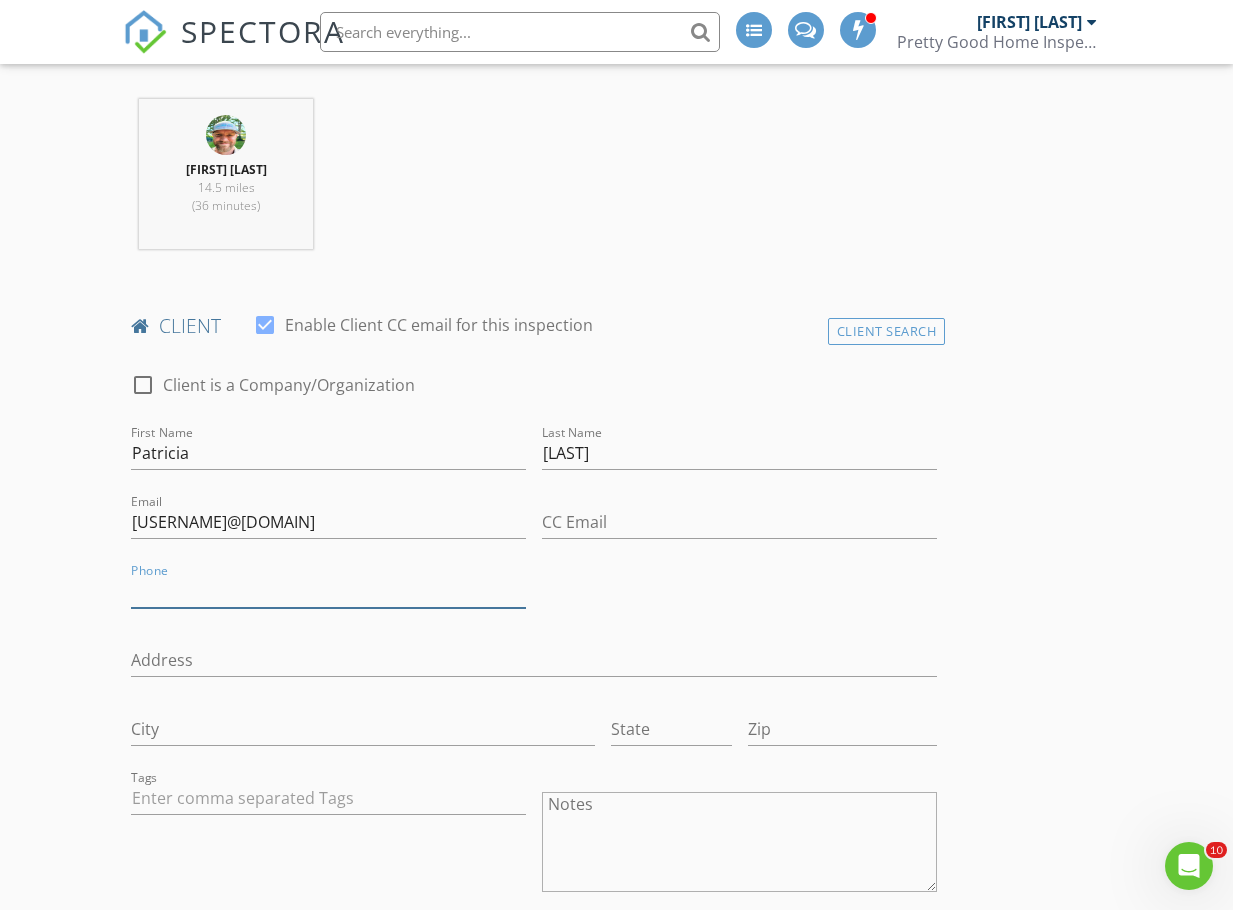 click on "Phone" at bounding box center (328, 591) 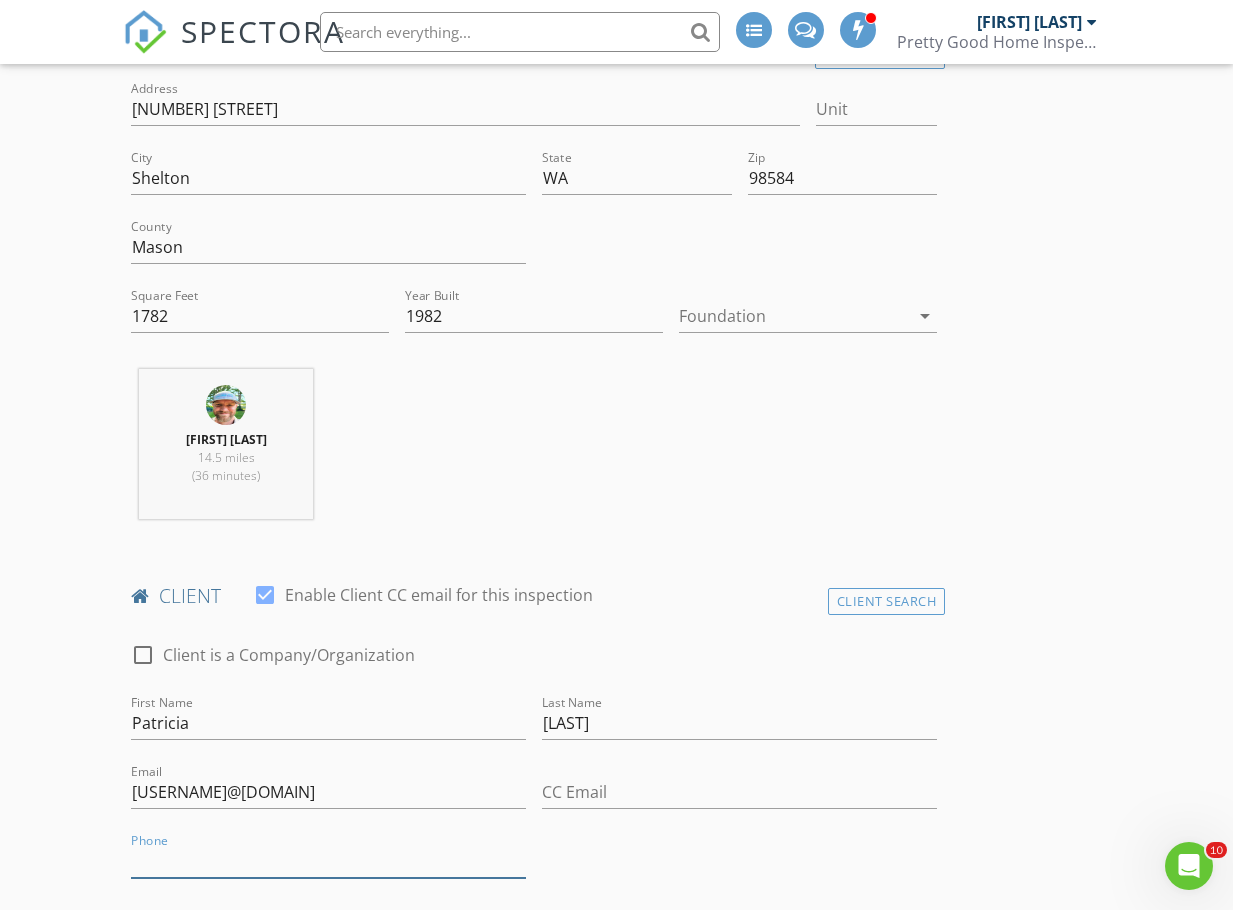 scroll, scrollTop: 500, scrollLeft: 0, axis: vertical 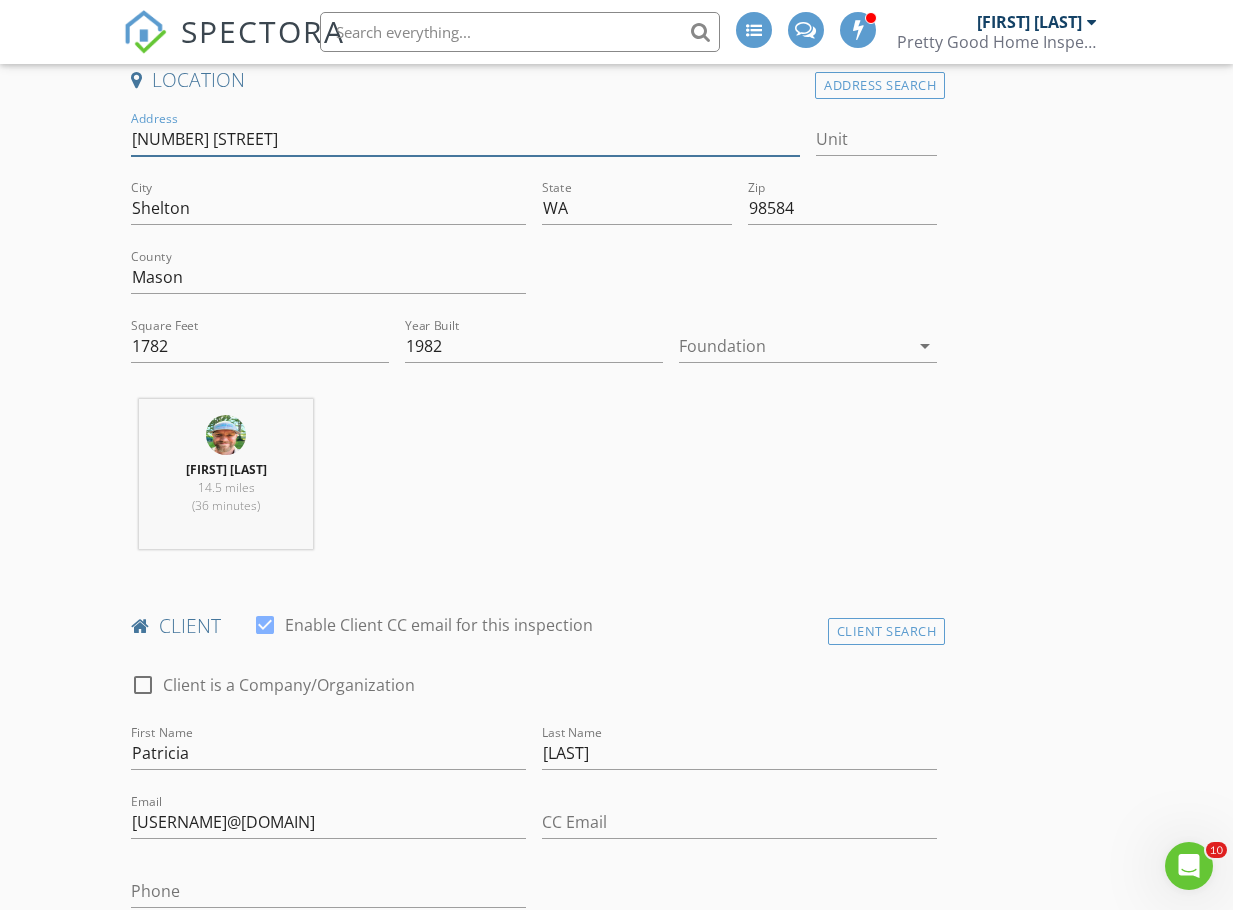 click on "[NUMBER] [STREET]" at bounding box center [465, 139] 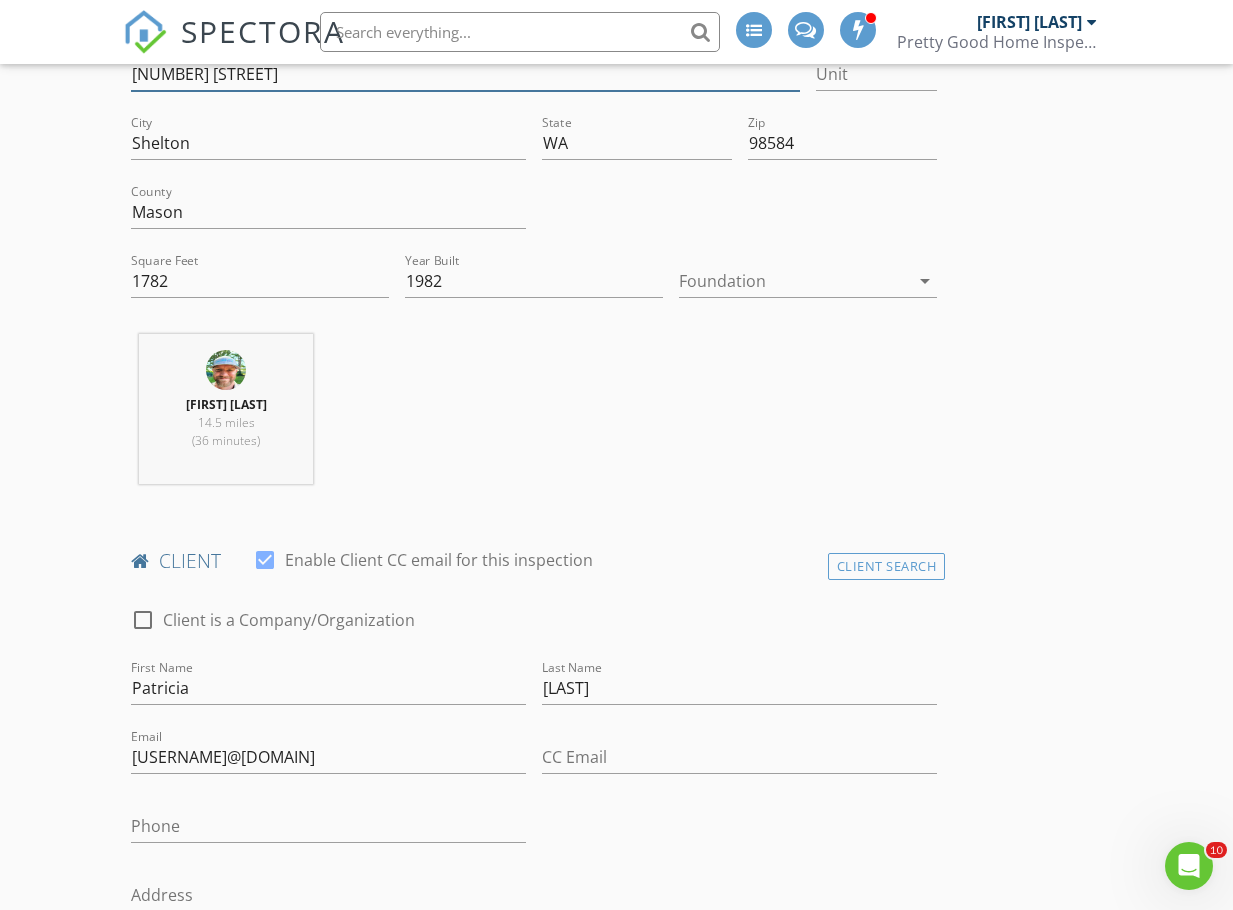 scroll, scrollTop: 600, scrollLeft: 0, axis: vertical 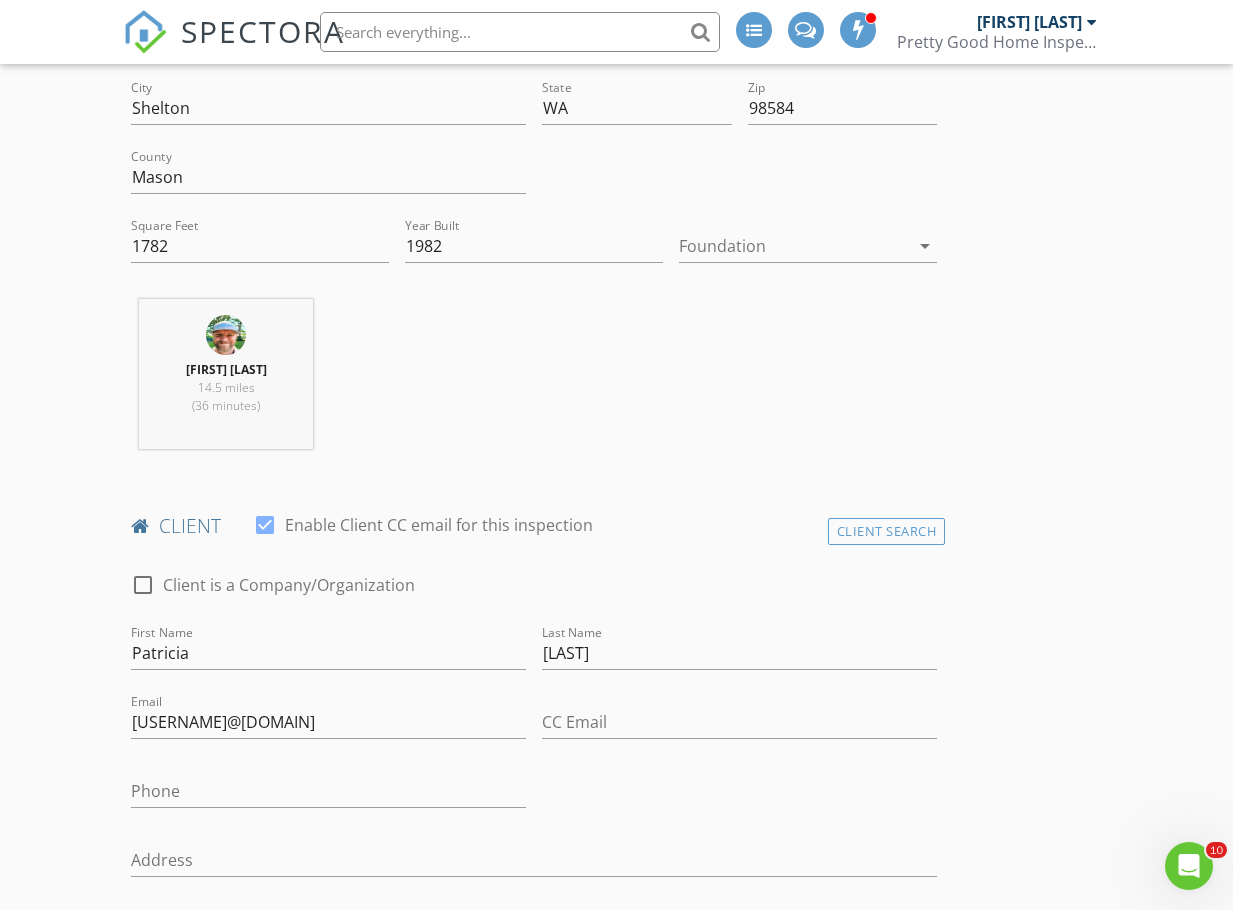 click on "Phone" at bounding box center [328, 801] 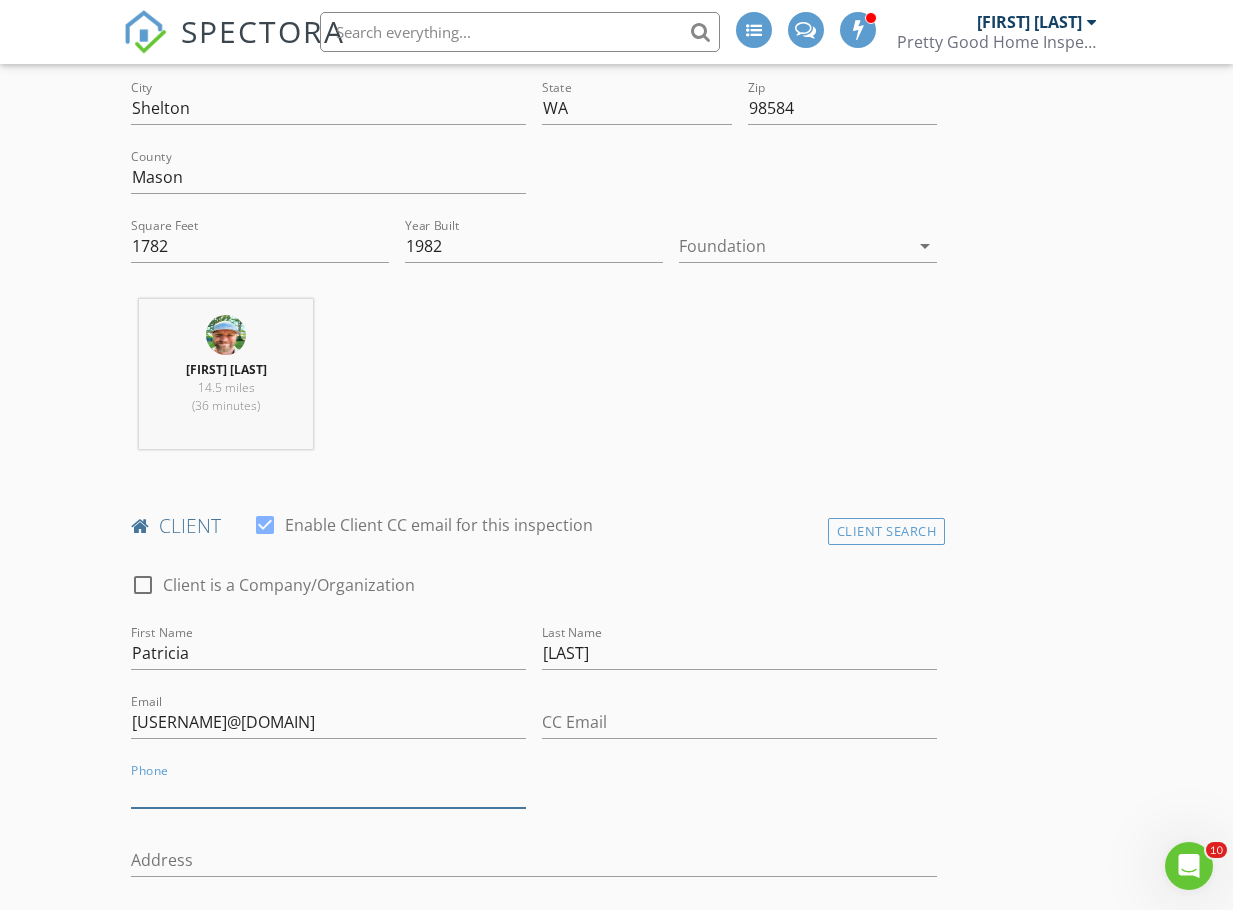 click on "Phone" at bounding box center (328, 791) 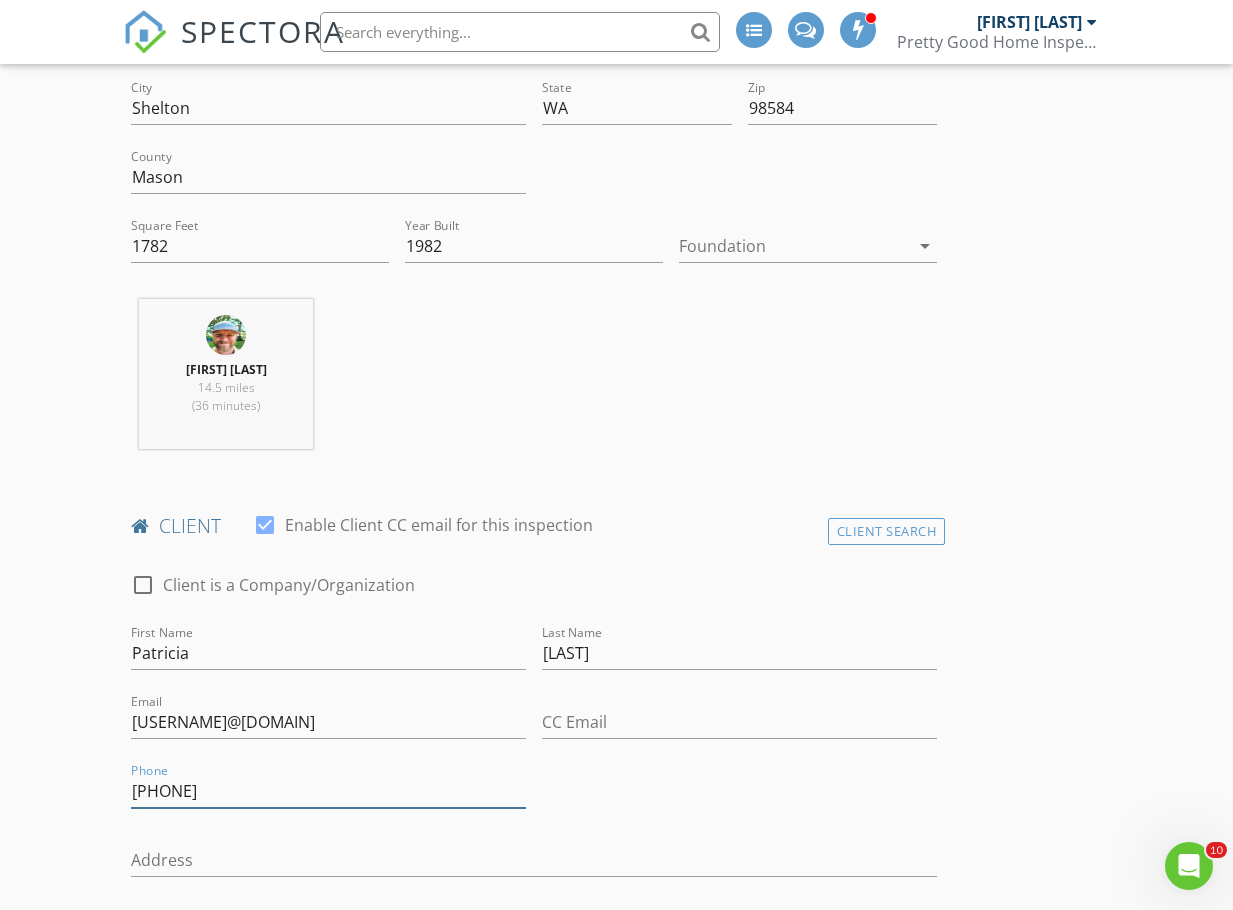 type on "[PHONE]" 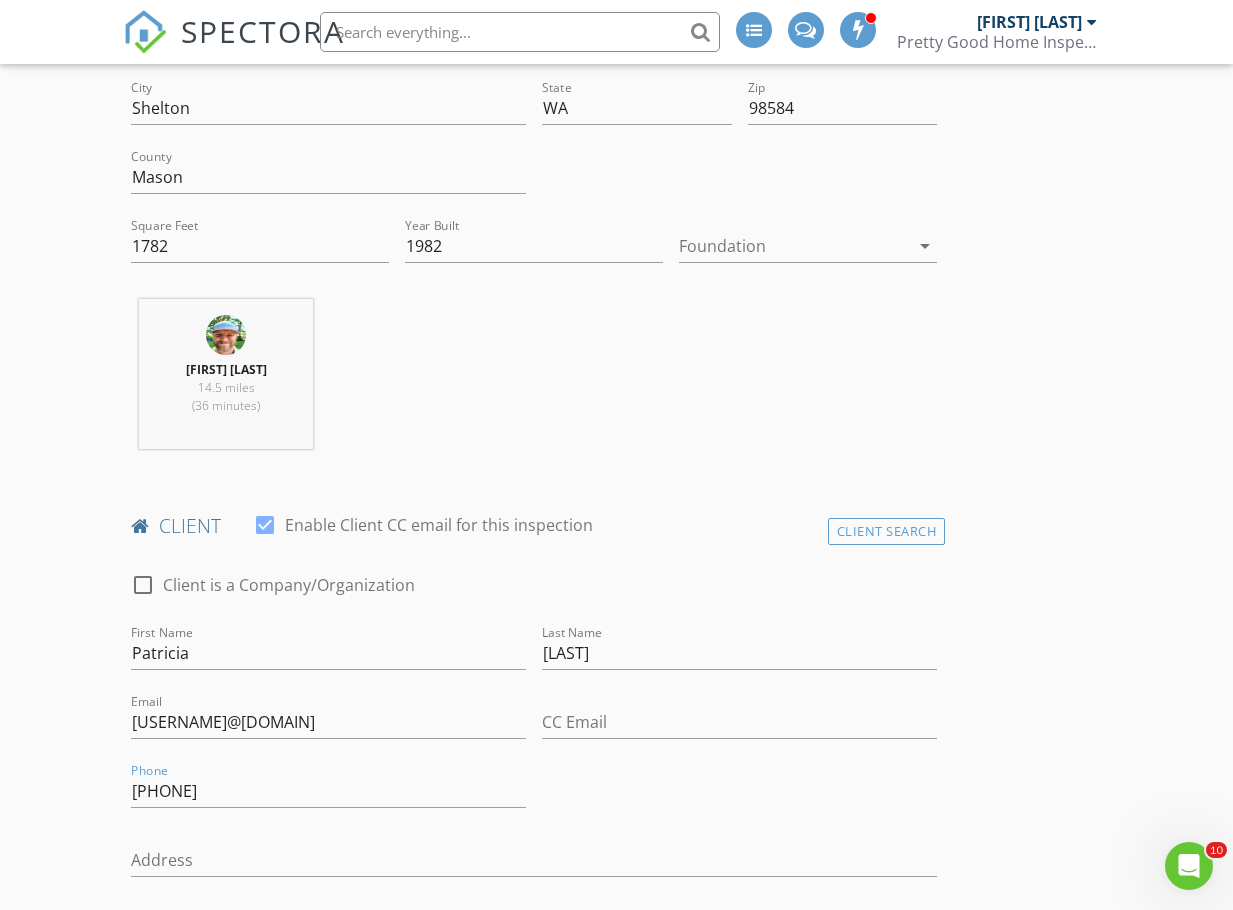click on "check_box_outline_blank Client is a Company/Organization     First Name Patricia   Last Name Kroger   Email patricia_nicole@live.com   CC Email   Phone 360-464-997   Address   City   State   Zip     Tags         Notes   Private Notes" at bounding box center (534, 915) 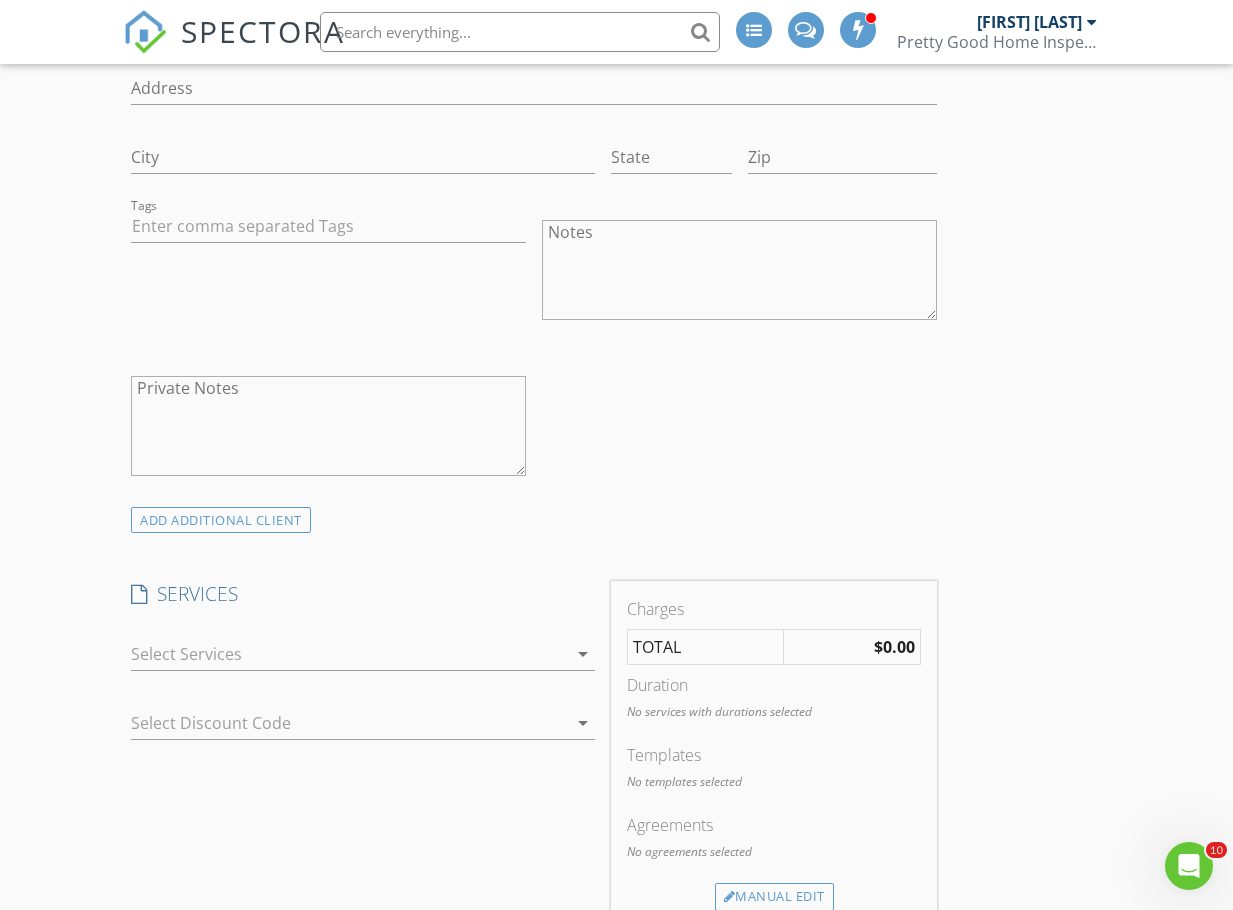 scroll, scrollTop: 1400, scrollLeft: 0, axis: vertical 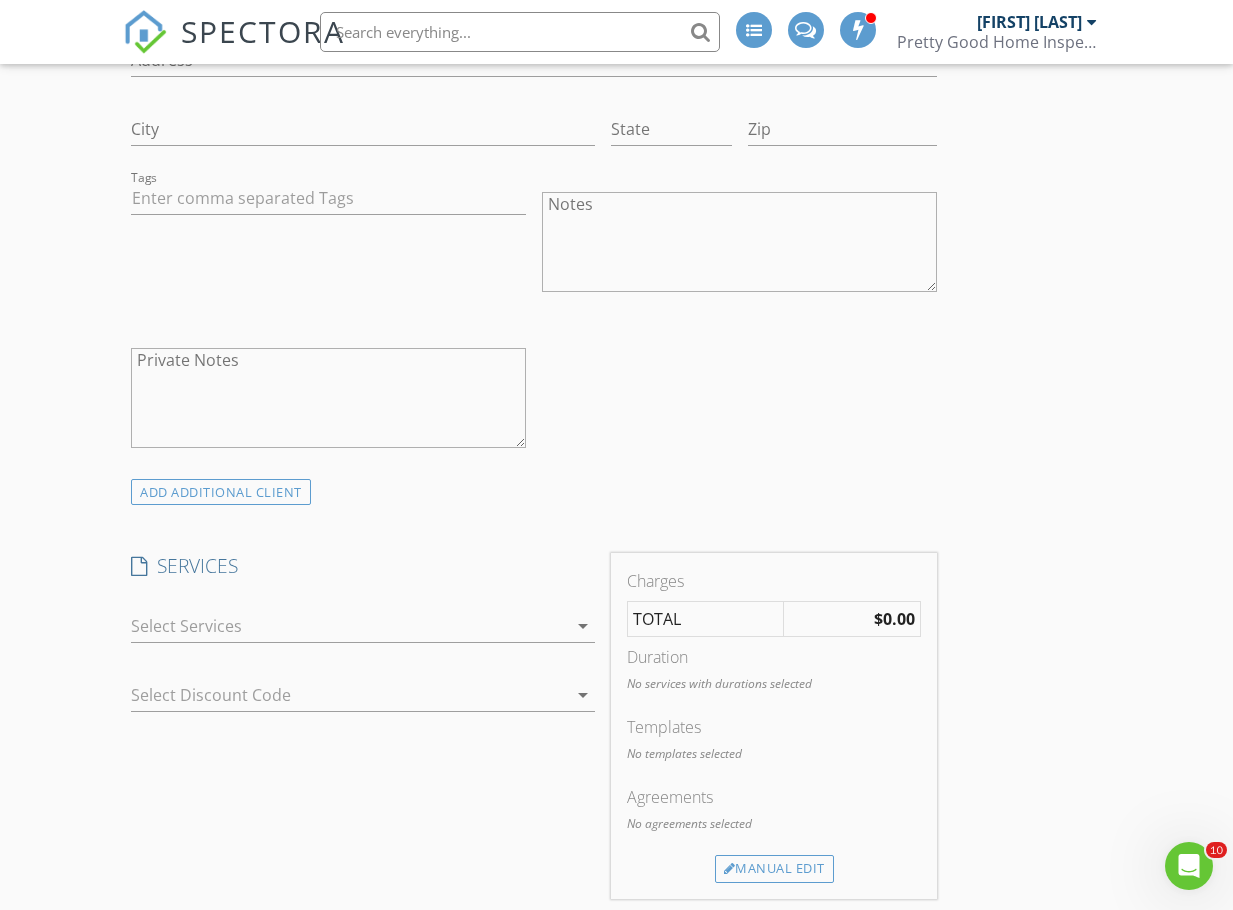 click at bounding box center [348, 626] 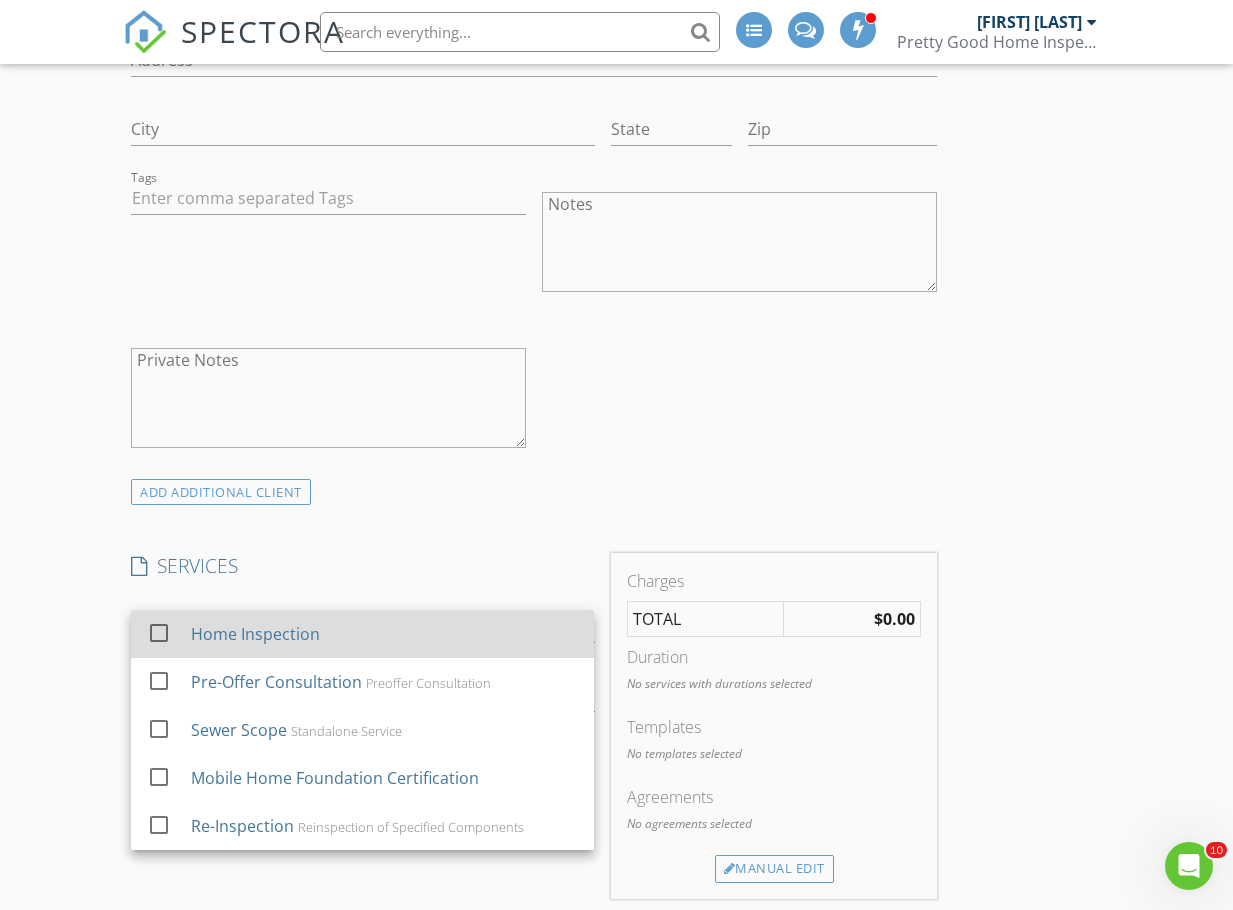 click at bounding box center (159, 632) 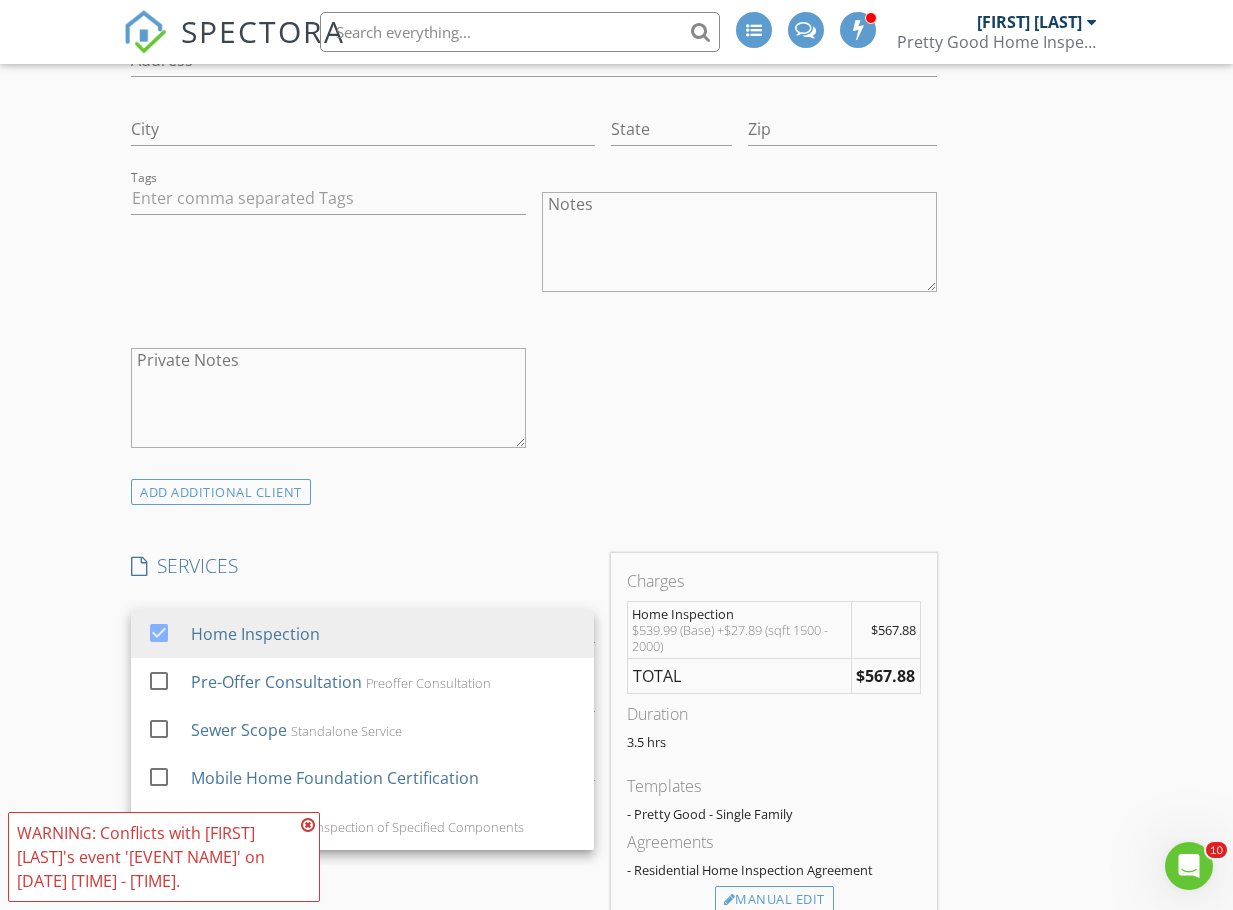 click at bounding box center (308, 825) 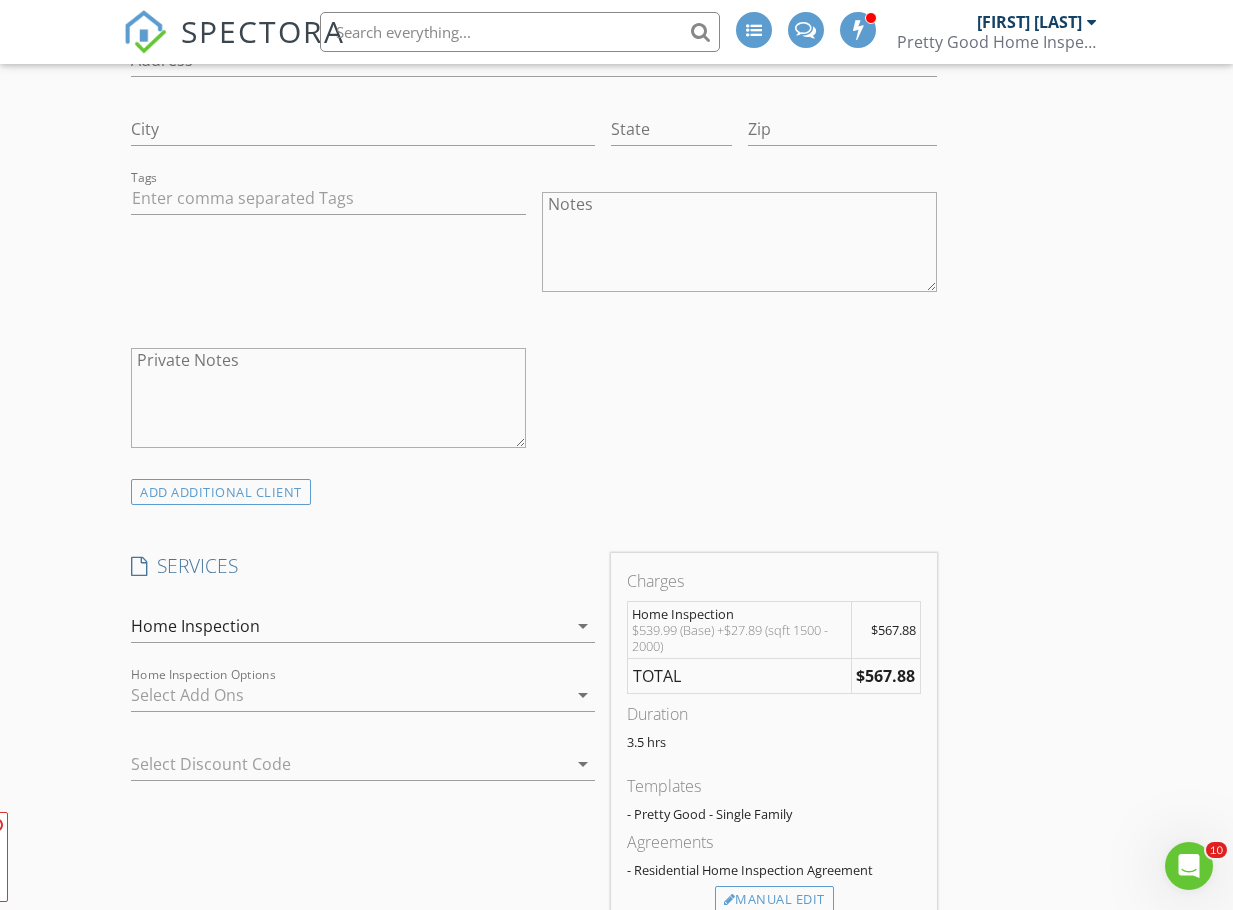 click on "New Inspection
INSPECTOR(S)
check_box   Hugh Jones   PRIMARY   Hugh Jones arrow_drop_down   check_box_outline_blank Hugh Jones specifically requested
Date/Time
08/06/2025 9:00 AM
Location
Address Search       Address 193 SE Arabian Rd   Unit   City Shelton   State WA   Zip 98584   County Mason     Square Feet 1782   Year Built 1982   Foundation arrow_drop_down     Hugh Jones     14.5 miles     (36 minutes)
client
check_box Enable Client CC email for this inspection   Client Search     check_box_outline_blank Client is a Company/Organization     First Name Patricia   Last Name Kroger   Email patricia_nicole@live.com   CC Email   Phone 360-464-997   Address   City   State   Zip     Tags         Notes   Private Notes
ADD ADDITIONAL client
SERVICES
check_box" at bounding box center [616, 806] 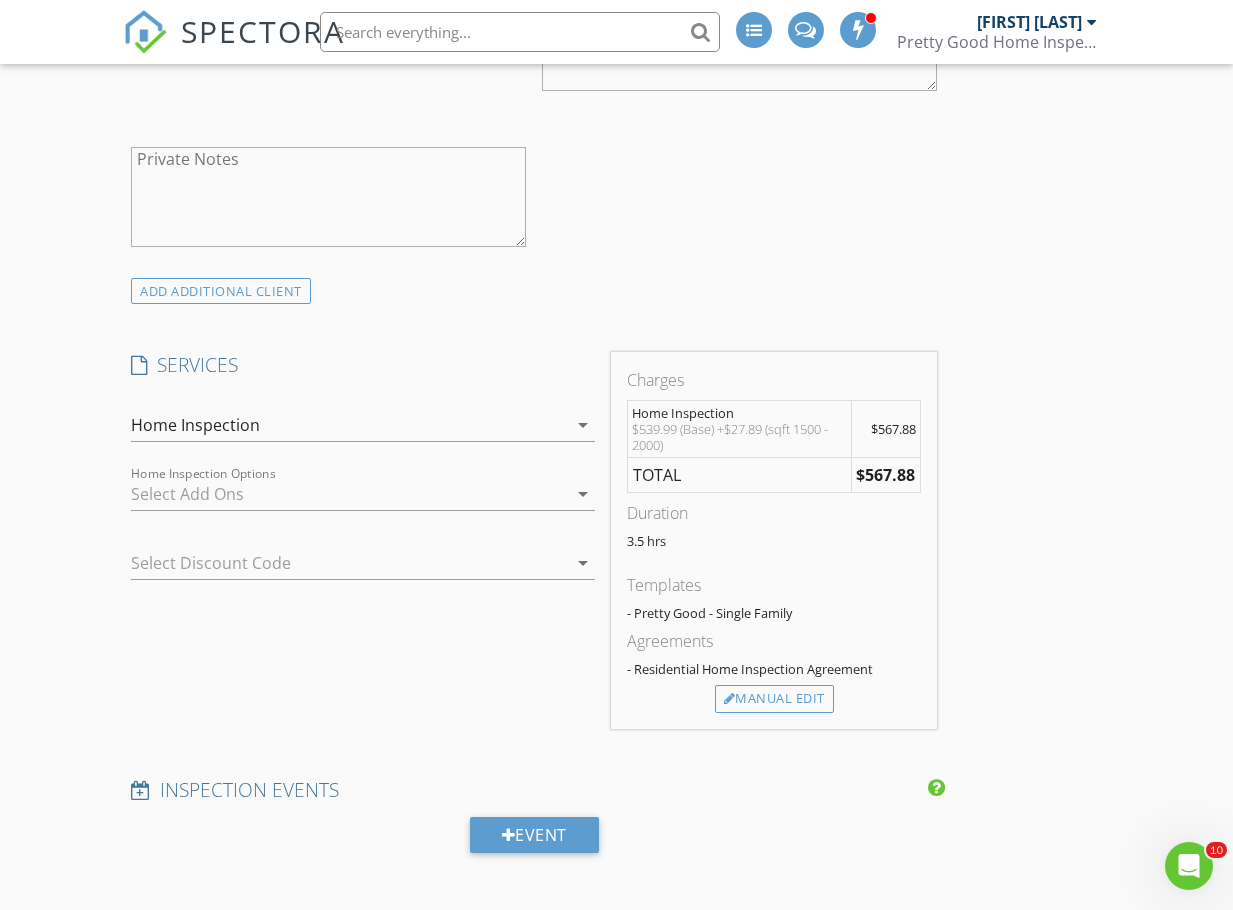 scroll, scrollTop: 1600, scrollLeft: 0, axis: vertical 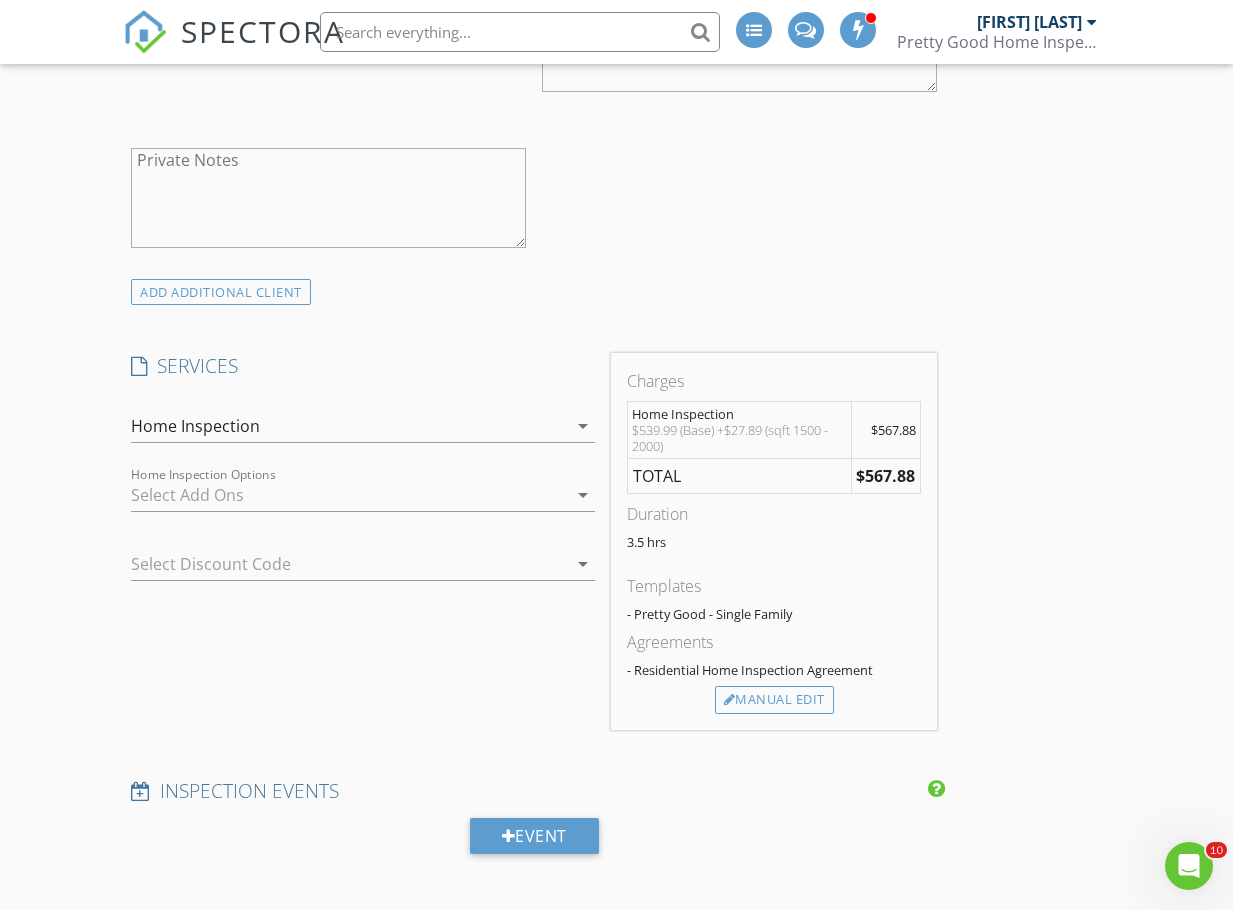 click on "Home Inspection Options arrow_drop_down" at bounding box center [362, 505] 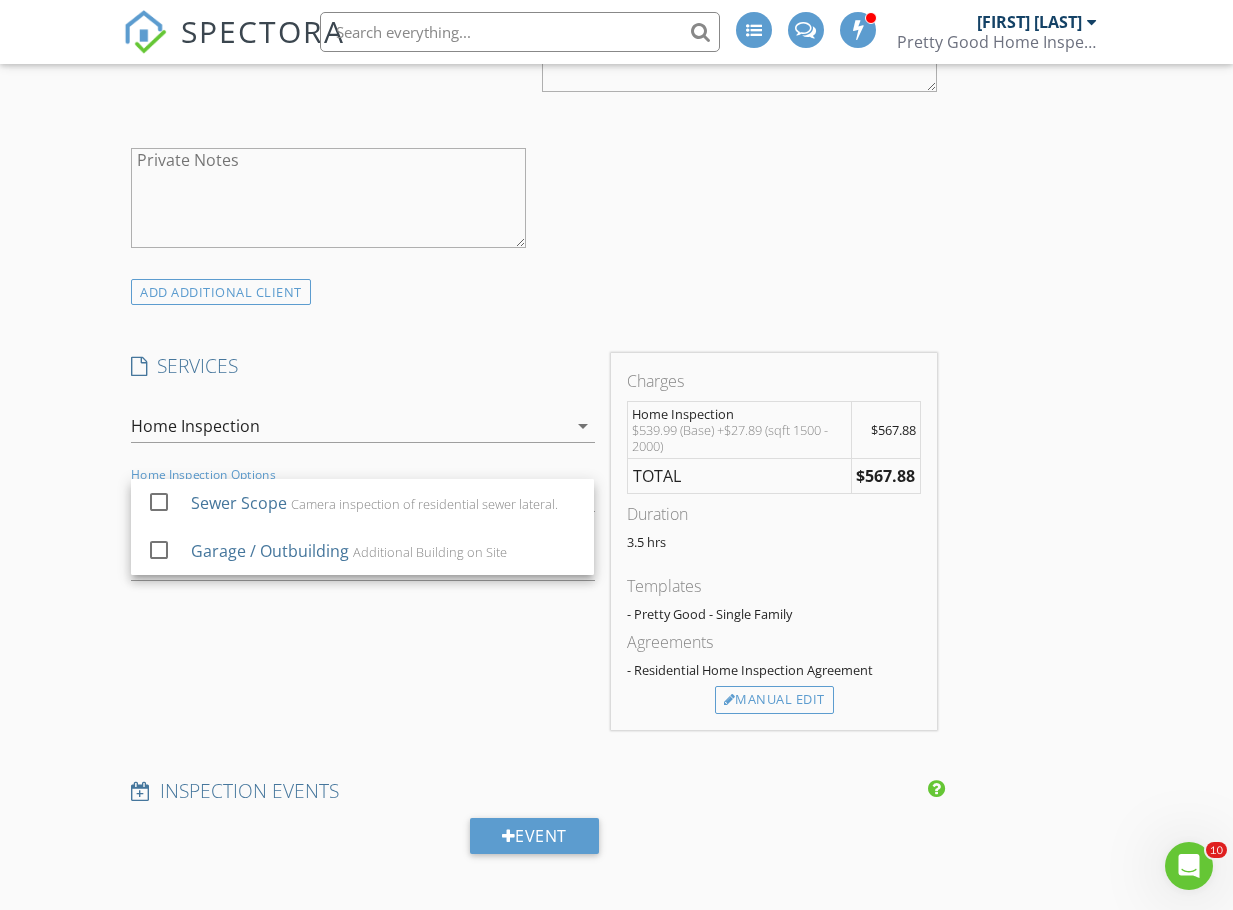 click on "SERVICES
check_box   Home Inspection   check_box_outline_blank   Pre-Offer Consultation   Preoffer Consultation check_box_outline_blank   Sewer Scope   Standalone Service  check_box_outline_blank   Mobile Home Foundation Certification   check_box_outline_blank   Re-Inspection   Reinspection of Specified Components Home Inspection arrow_drop_down   check_box_outline_blank   Sewer Scope   Camera inspection of residential sewer lateral.  check_box_outline_blank   Garage / Outbuilding   Additional Building on Site Home Inspection Options arrow_drop_down   Select Discount Code arrow_drop_down" at bounding box center [362, 541] 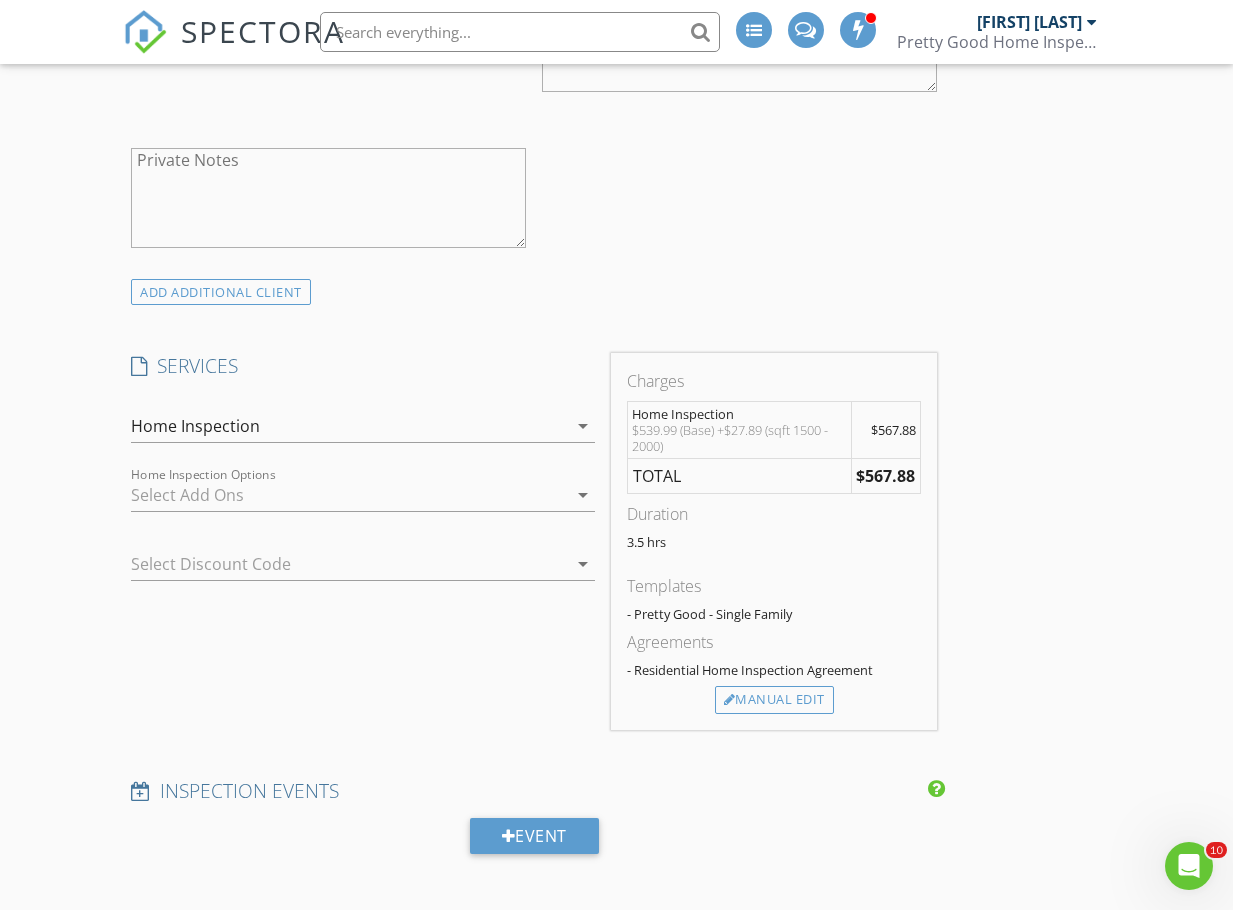 click on "Home Inspection" at bounding box center [348, 426] 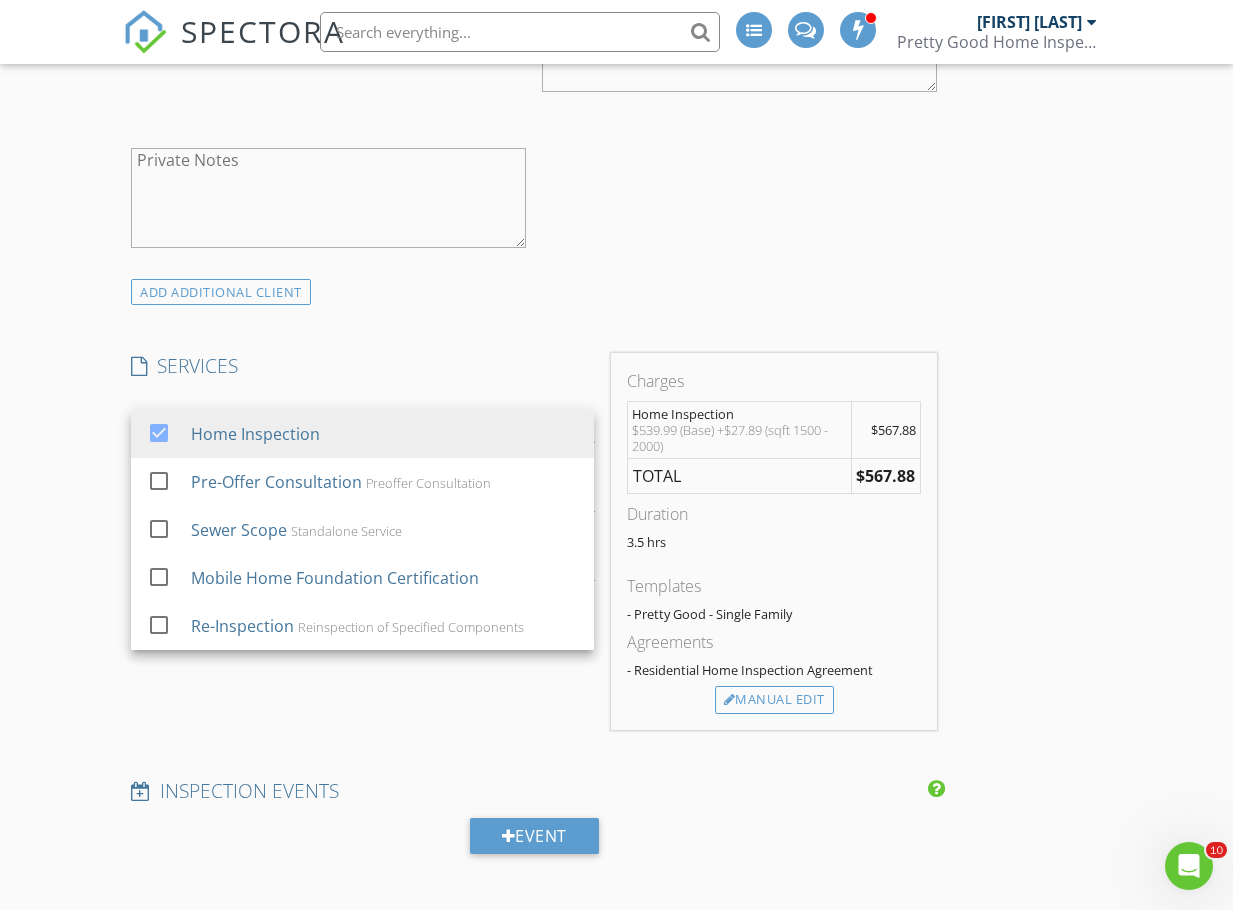 click on "New Inspection
INSPECTOR(S)
check_box   Hugh Jones   PRIMARY   Hugh Jones arrow_drop_down   check_box_outline_blank Hugh Jones specifically requested
Date/Time
08/06/2025 9:00 AM
Location
Address Search       Address 193 SE Arabian Rd   Unit   City Shelton   State WA   Zip 98584   County Mason     Square Feet 1782   Year Built 1982   Foundation arrow_drop_down     Hugh Jones     14.5 miles     (36 minutes)
client
check_box Enable Client CC email for this inspection   Client Search     check_box_outline_blank Client is a Company/Organization     First Name Patricia   Last Name Kroger   Email patricia_nicole@live.com   CC Email   Phone 360-464-997   Address   City   State   Zip     Tags         Notes   Private Notes
ADD ADDITIONAL client
SERVICES
check_box" at bounding box center [616, 606] 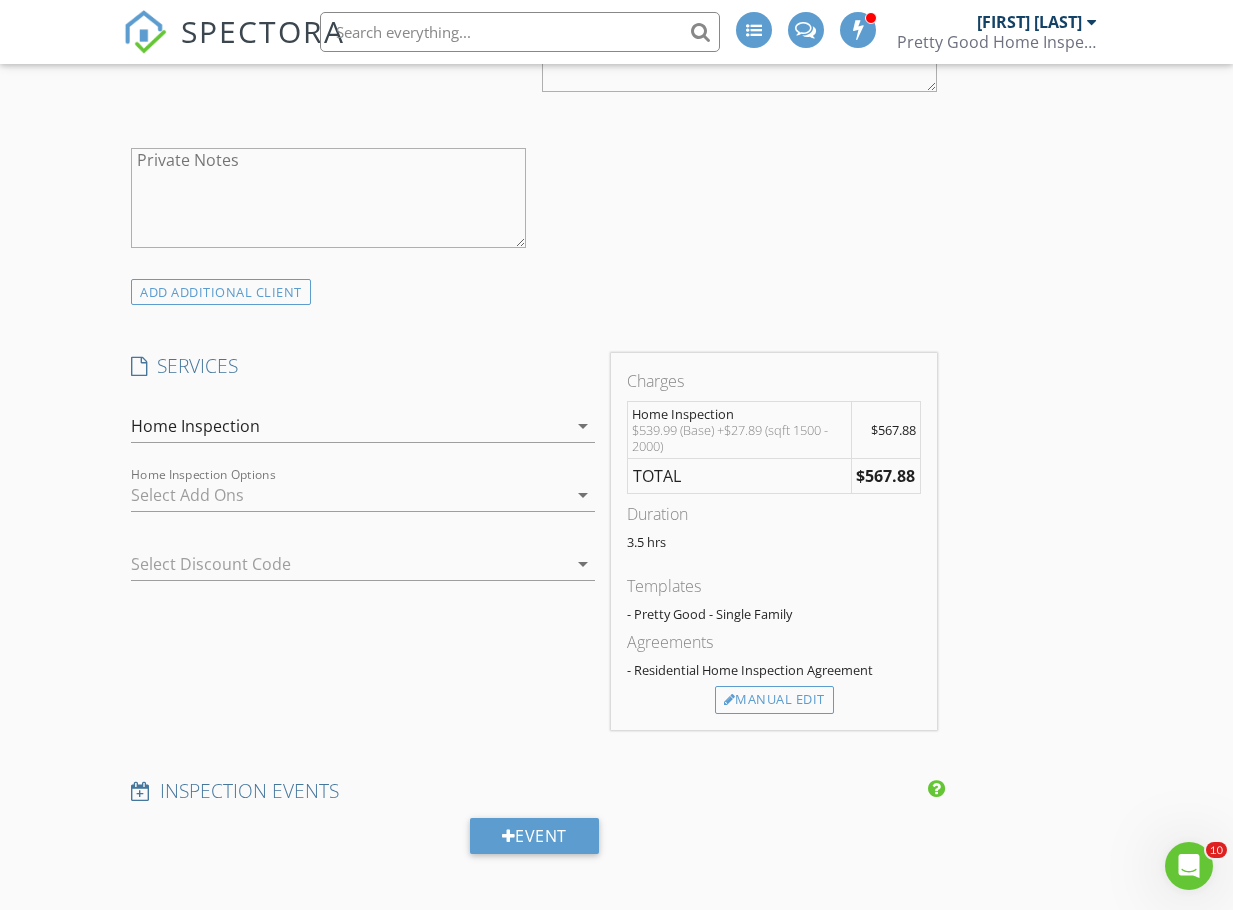 click on "SERVICES
check_box   Home Inspection   check_box_outline_blank   Pre-Offer Consultation   Preoffer Consultation check_box_outline_blank   Sewer Scope   Standalone Service  check_box_outline_blank   Mobile Home Foundation Certification   check_box_outline_blank   Re-Inspection   Reinspection of Specified Components Home Inspection arrow_drop_down   check_box_outline_blank   Sewer Scope   Camera inspection of residential sewer lateral.  check_box_outline_blank   Garage / Outbuilding   Additional Building on Site Home Inspection Options arrow_drop_down   Select Discount Code arrow_drop_down" at bounding box center (362, 541) 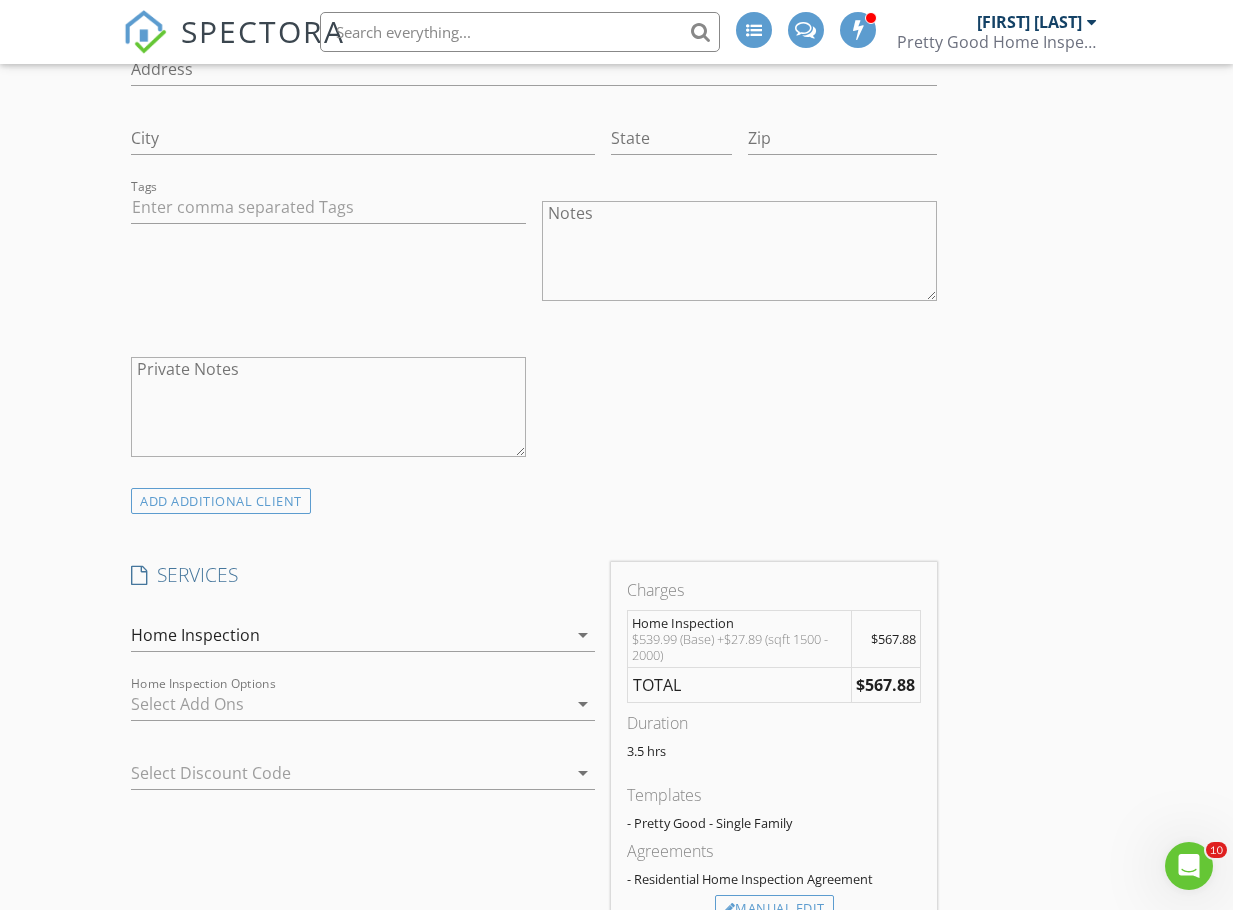 scroll, scrollTop: 1400, scrollLeft: 0, axis: vertical 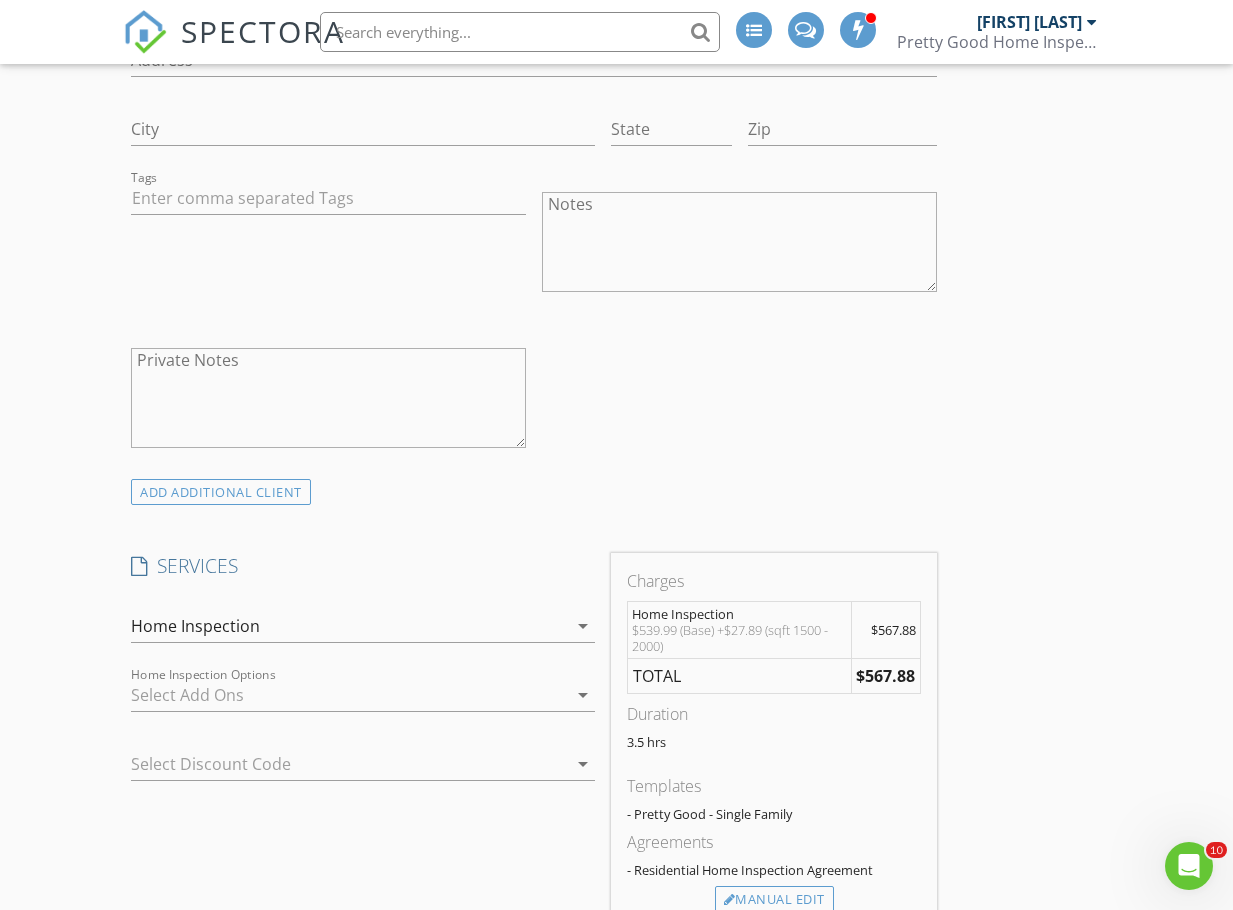 click on "INSPECTOR(S)
check_box   Hugh Jones   PRIMARY   Hugh Jones arrow_drop_down   check_box_outline_blank Hugh Jones specifically requested
Date/Time
08/06/2025 9:00 AM
Location
Address Search       Address 193 SE Arabian Rd   Unit   City Shelton   State WA   Zip 98584   County Mason     Square Feet 1782   Year Built 1982   Foundation arrow_drop_down     Hugh Jones     14.5 miles     (36 minutes)
client
check_box Enable Client CC email for this inspection   Client Search     check_box_outline_blank Client is a Company/Organization     First Name Patricia   Last Name Kroger   Email patricia_nicole@live.com   CC Email   Phone 360-464-997   Address   City   State   Zip     Tags         Notes   Private Notes
ADD ADDITIONAL client
SERVICES
check_box   Home Inspection" at bounding box center [616, 840] 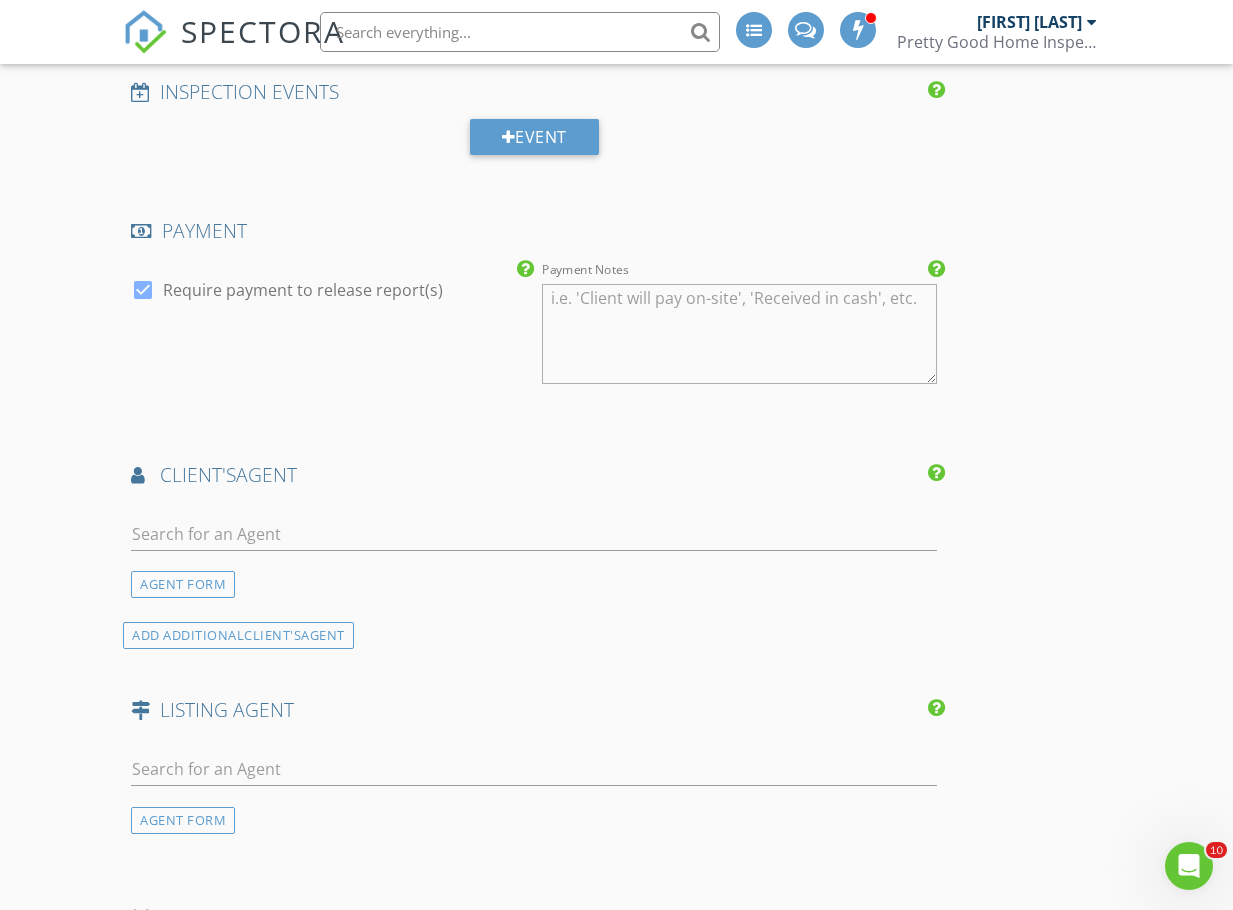 scroll, scrollTop: 2300, scrollLeft: 0, axis: vertical 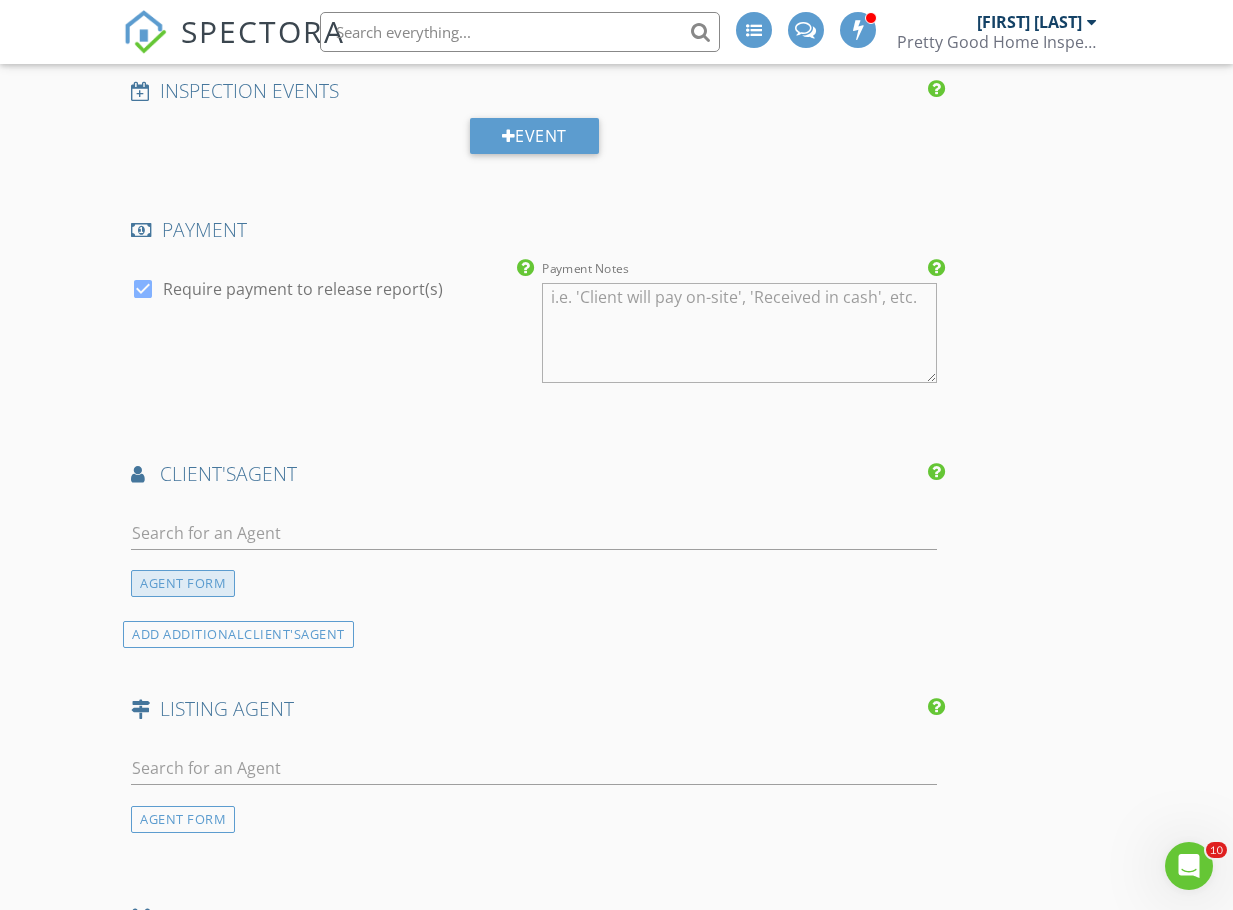 click on "AGENT FORM" at bounding box center (183, 583) 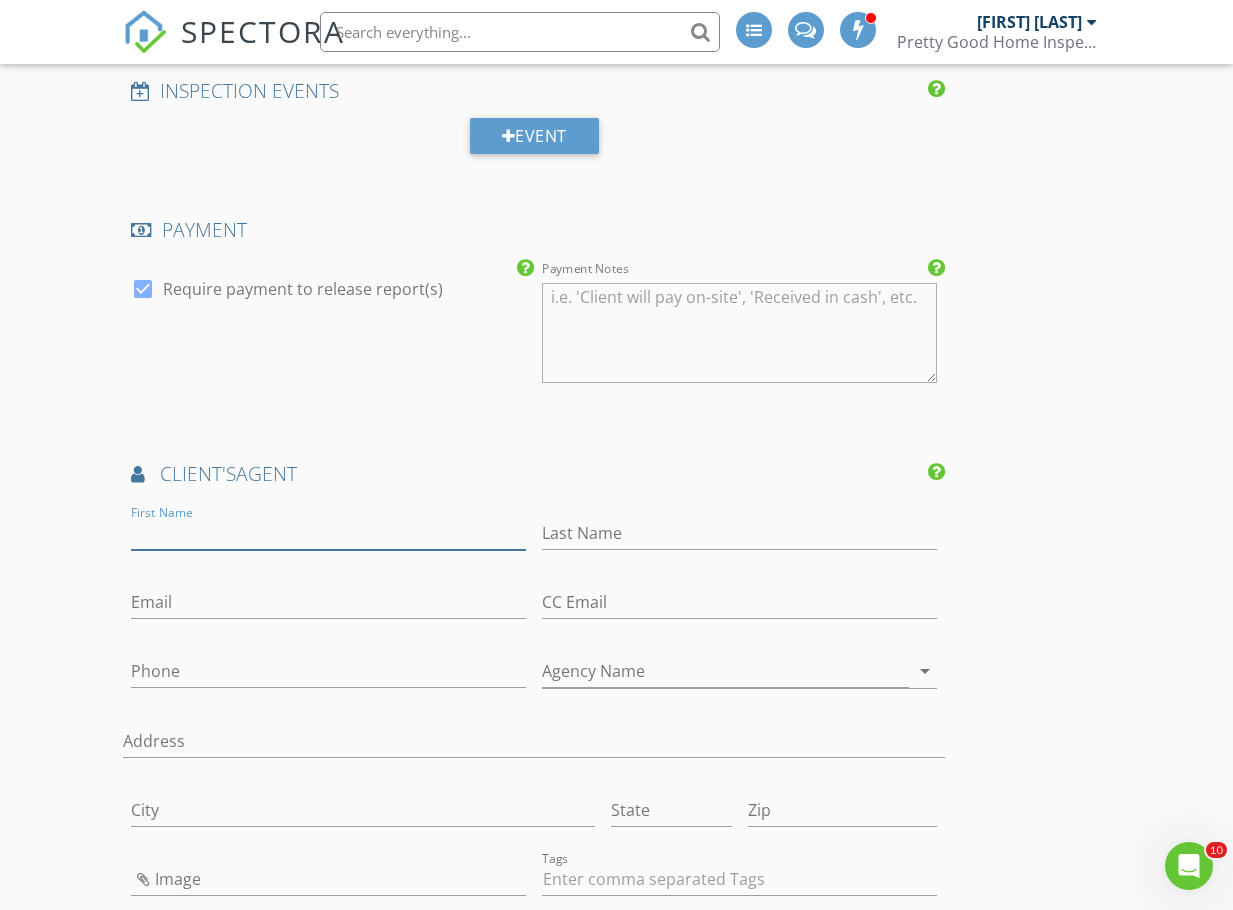 click on "First Name" at bounding box center [328, 533] 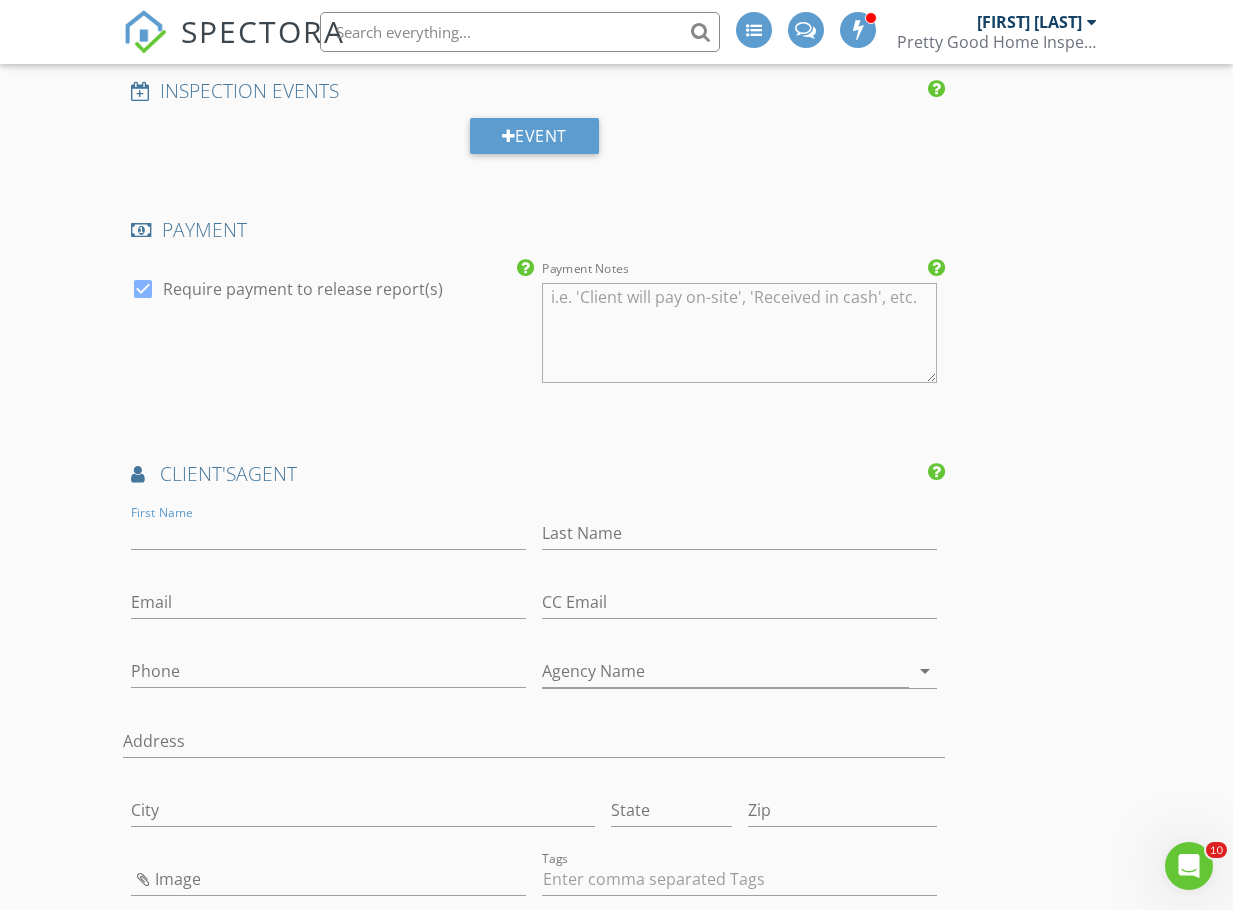 click on "New Inspection
INSPECTOR(S)
check_box   Hugh Jones   PRIMARY   Hugh Jones arrow_drop_down   check_box_outline_blank Hugh Jones specifically requested
Date/Time
08/06/2025 9:00 AM
Location
Address Search       Address 193 SE Arabian Rd   Unit   City Shelton   State WA   Zip 98584   County Mason     Square Feet 1782   Year Built 1982   Foundation arrow_drop_down     Hugh Jones     14.5 miles     (36 minutes)
client
check_box Enable Client CC email for this inspection   Client Search     check_box_outline_blank Client is a Company/Organization     First Name Patricia   Last Name Kroger   Email patricia_nicole@live.com   CC Email   Phone 360-464-997   Address   City   State   Zip     Tags         Notes   Private Notes
ADD ADDITIONAL client
SERVICES
check_box" at bounding box center (616, 157) 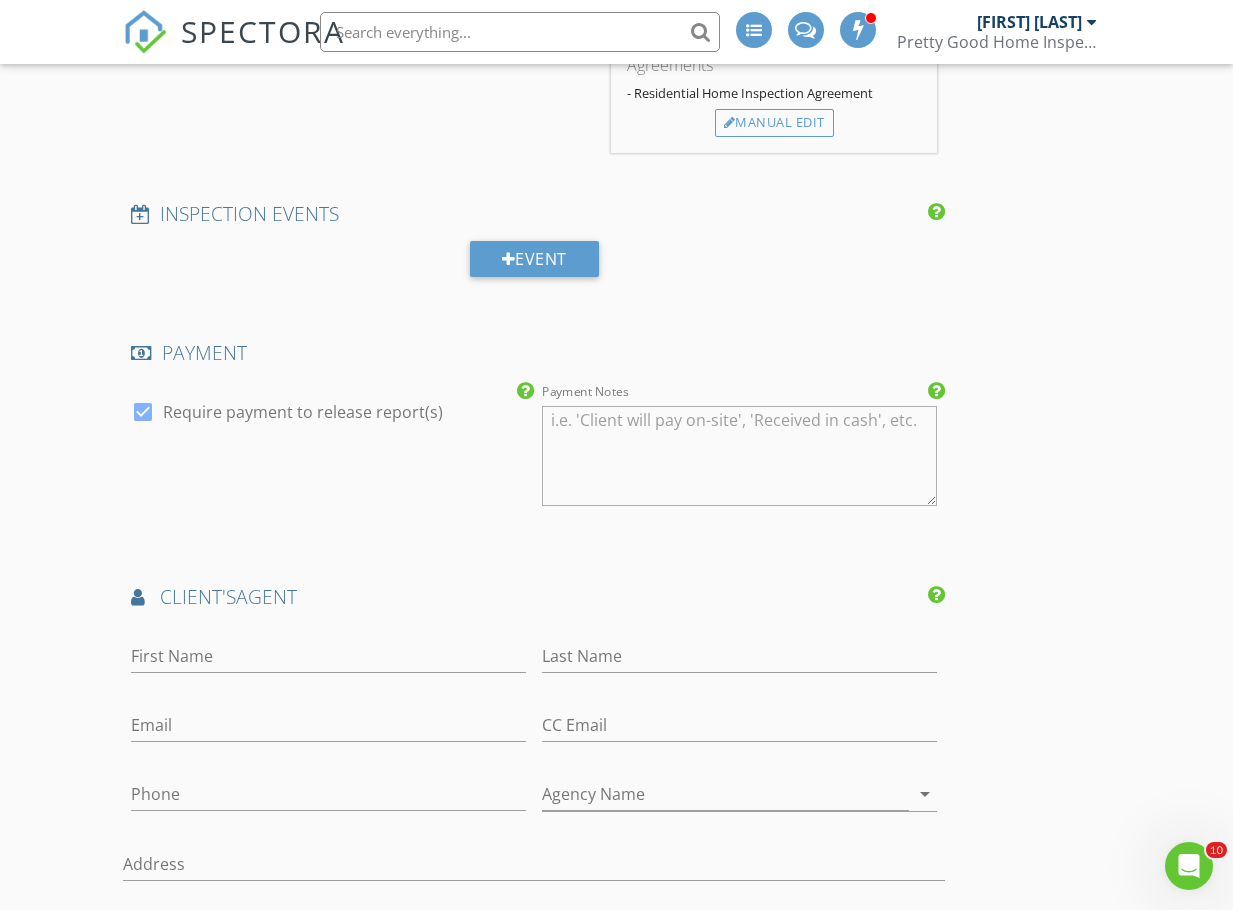 scroll, scrollTop: 2200, scrollLeft: 0, axis: vertical 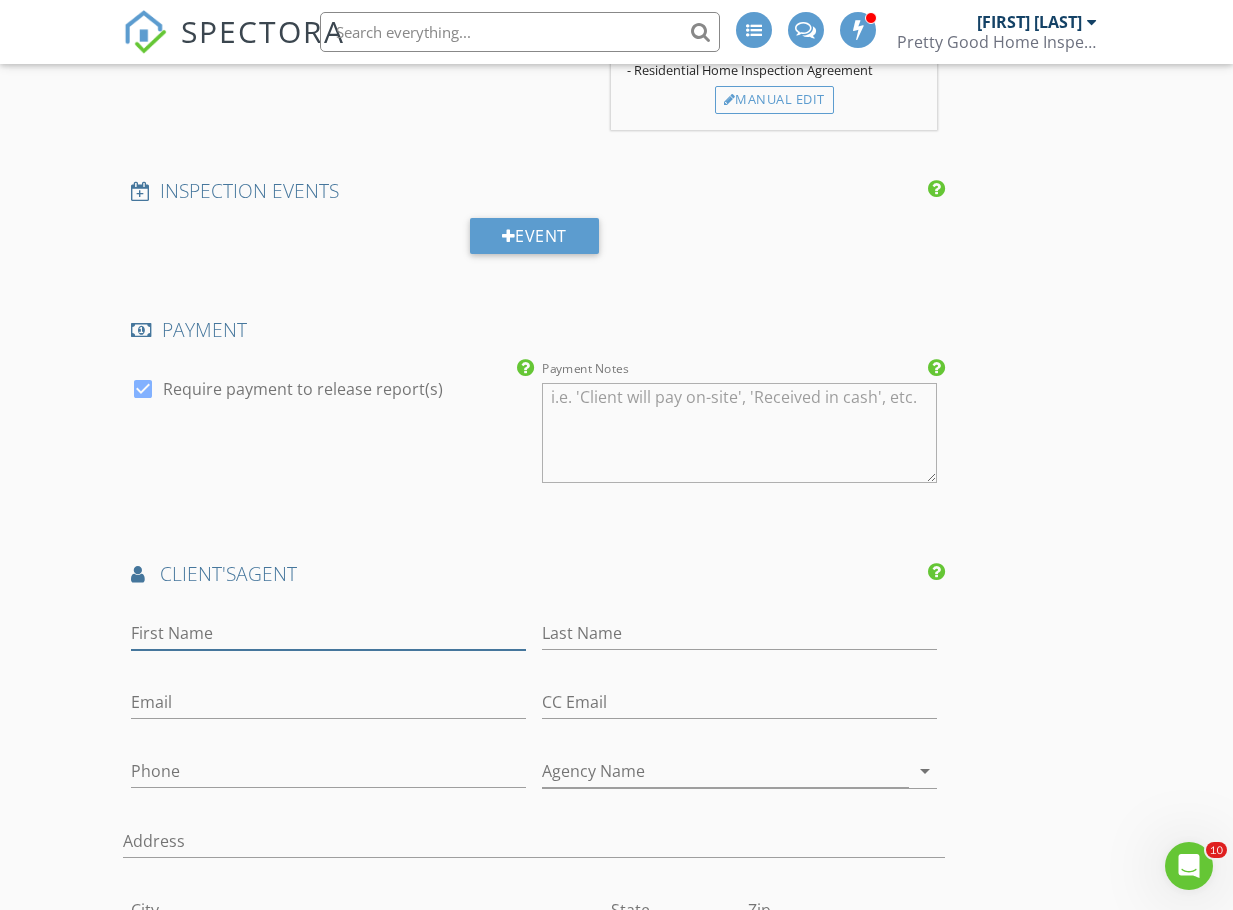 click on "First Name" at bounding box center [328, 633] 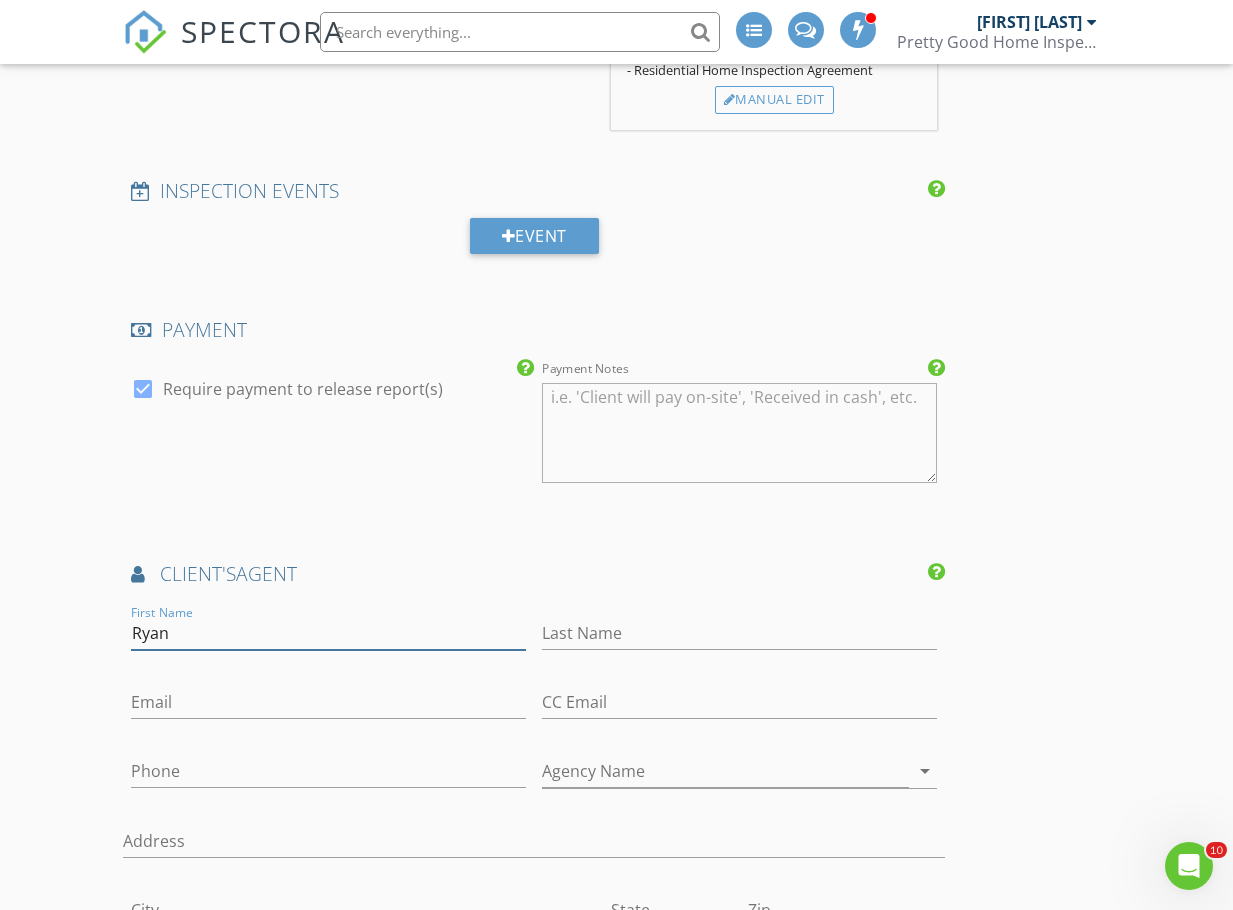 type on "Ryan" 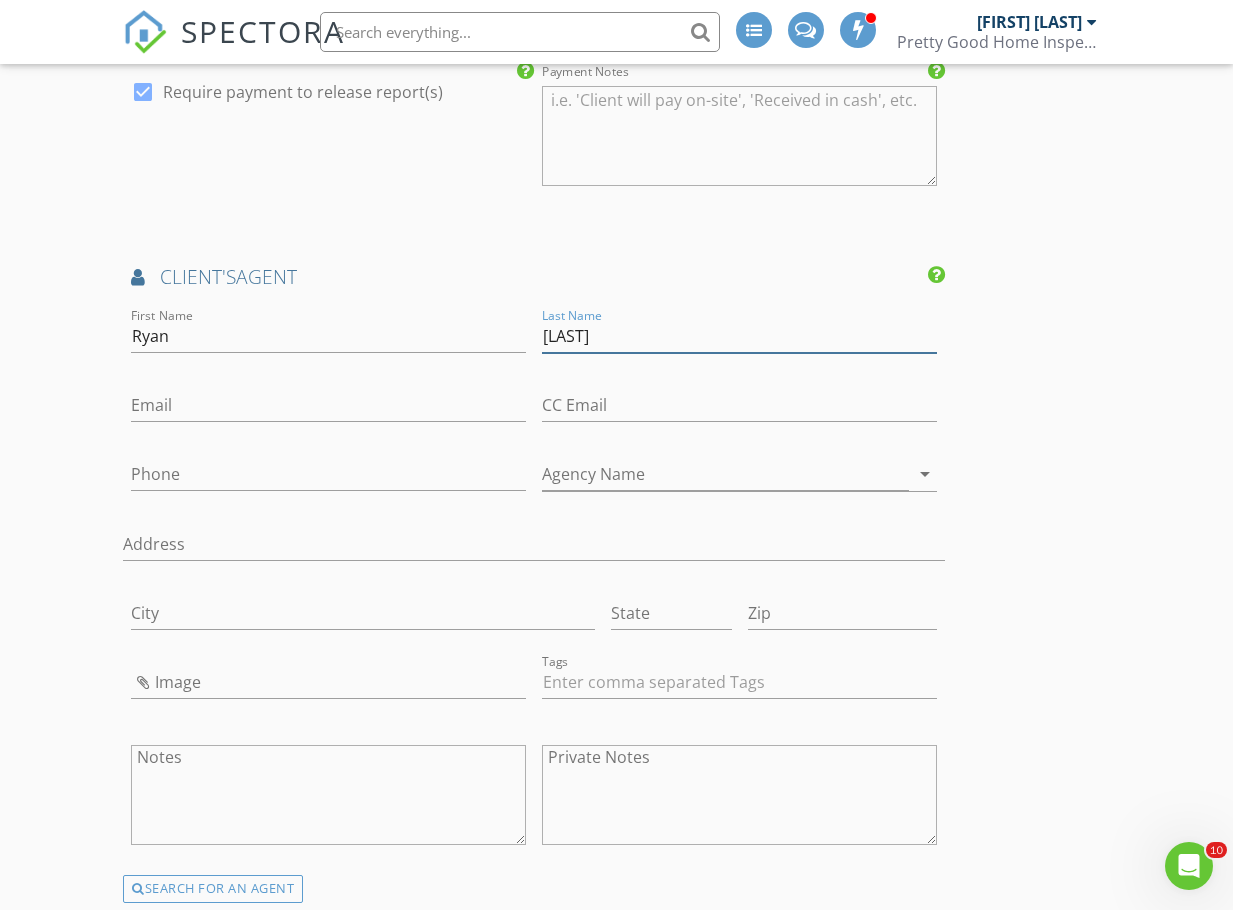 scroll, scrollTop: 2500, scrollLeft: 0, axis: vertical 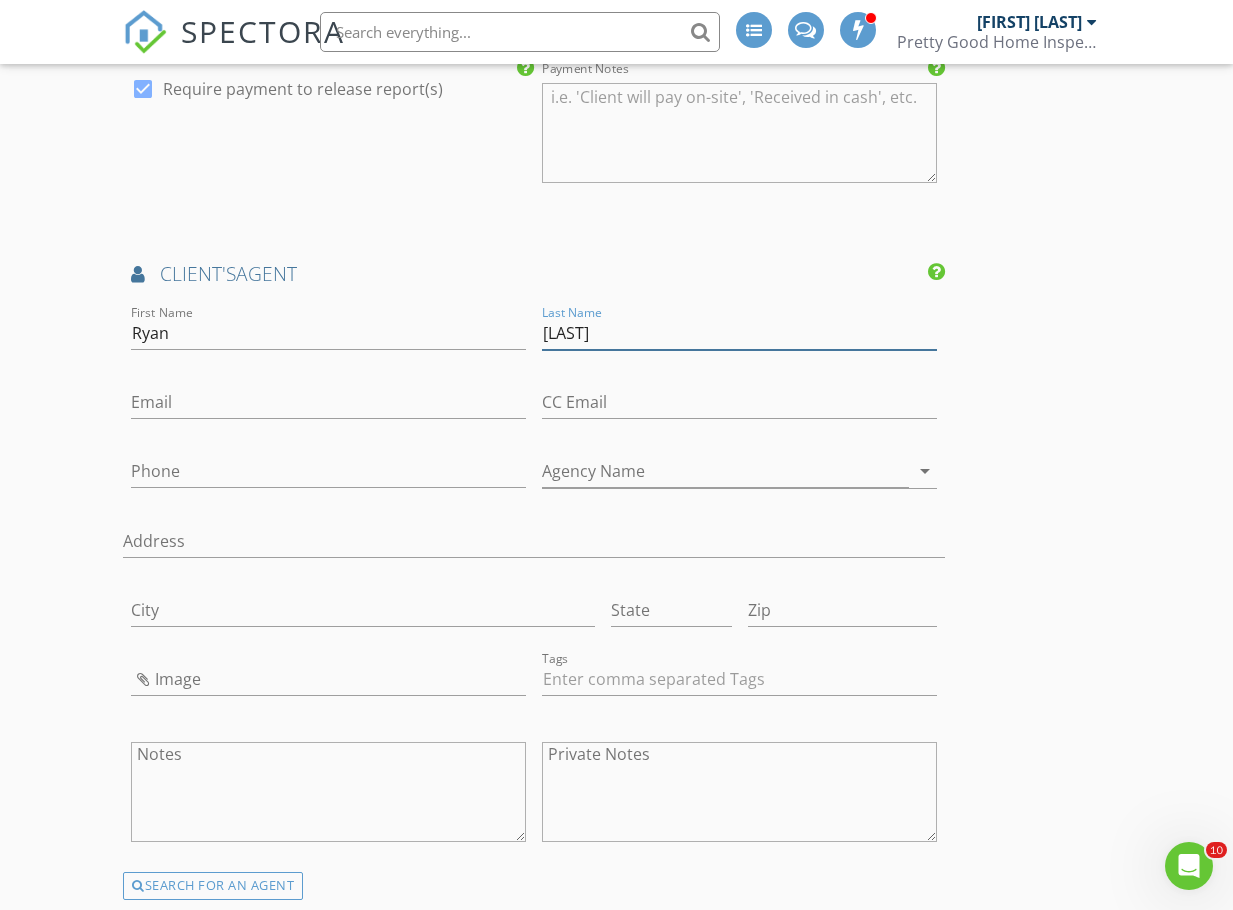 click on "Lensegreav" at bounding box center [739, 333] 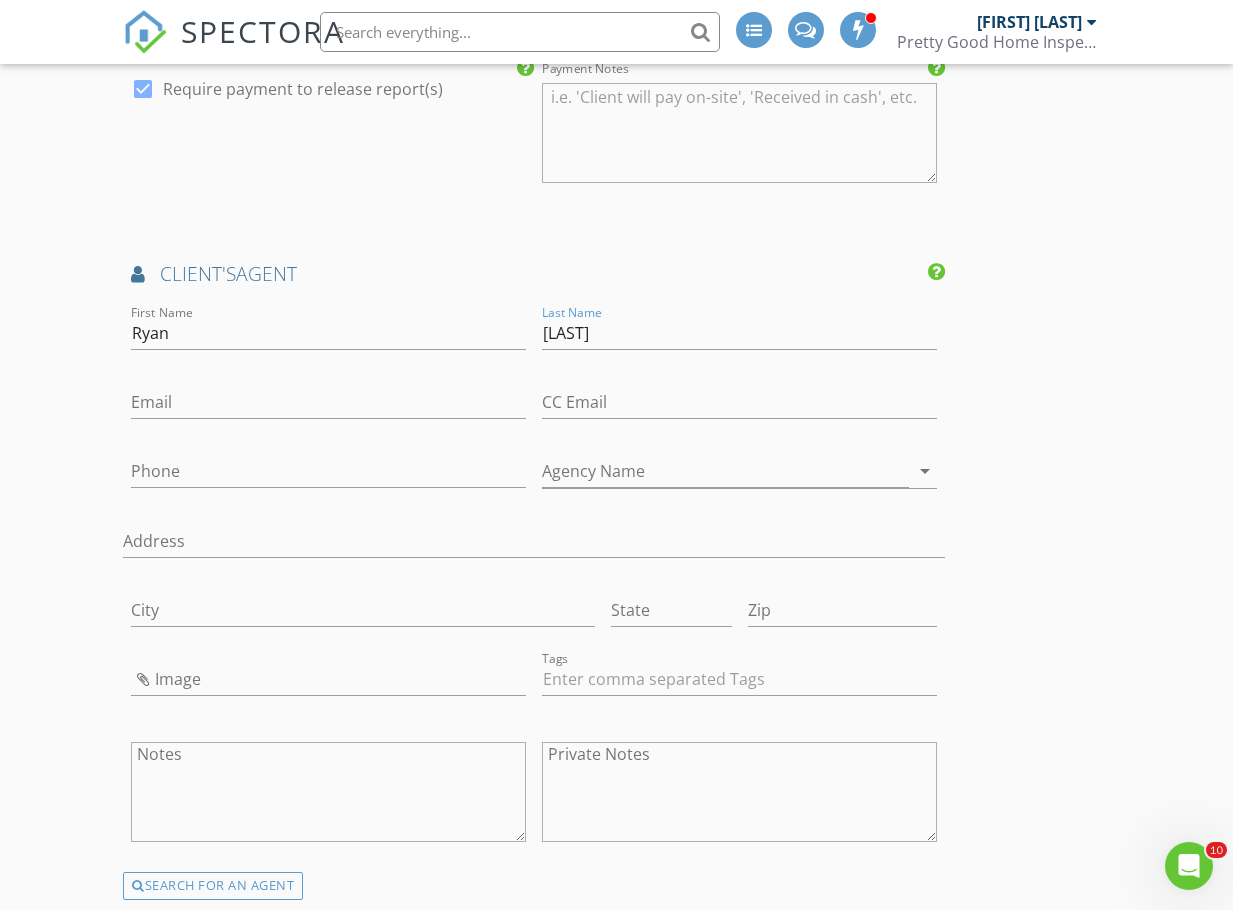 click on "Last Name Lensegrav" at bounding box center [739, 335] 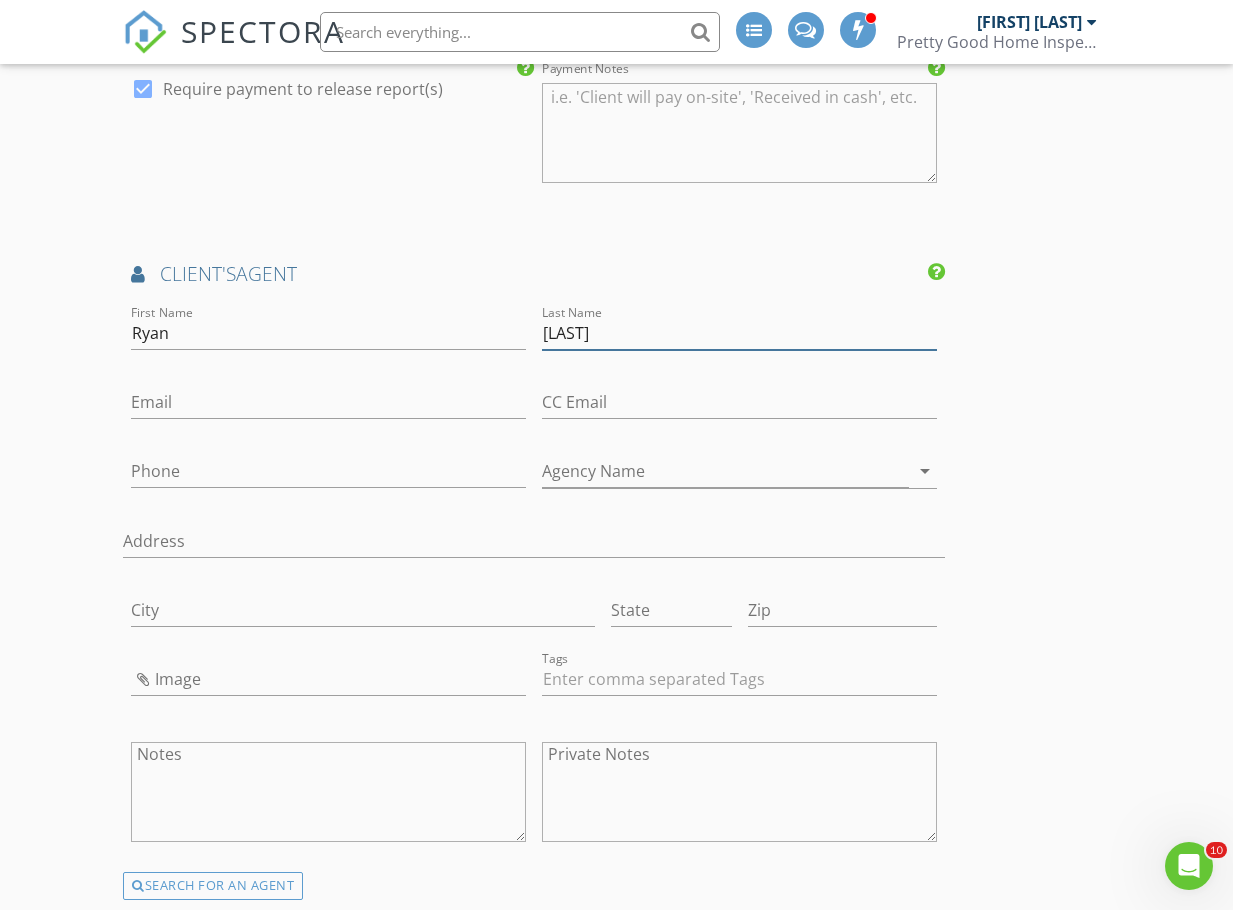 click on "Lensegrav" at bounding box center [739, 333] 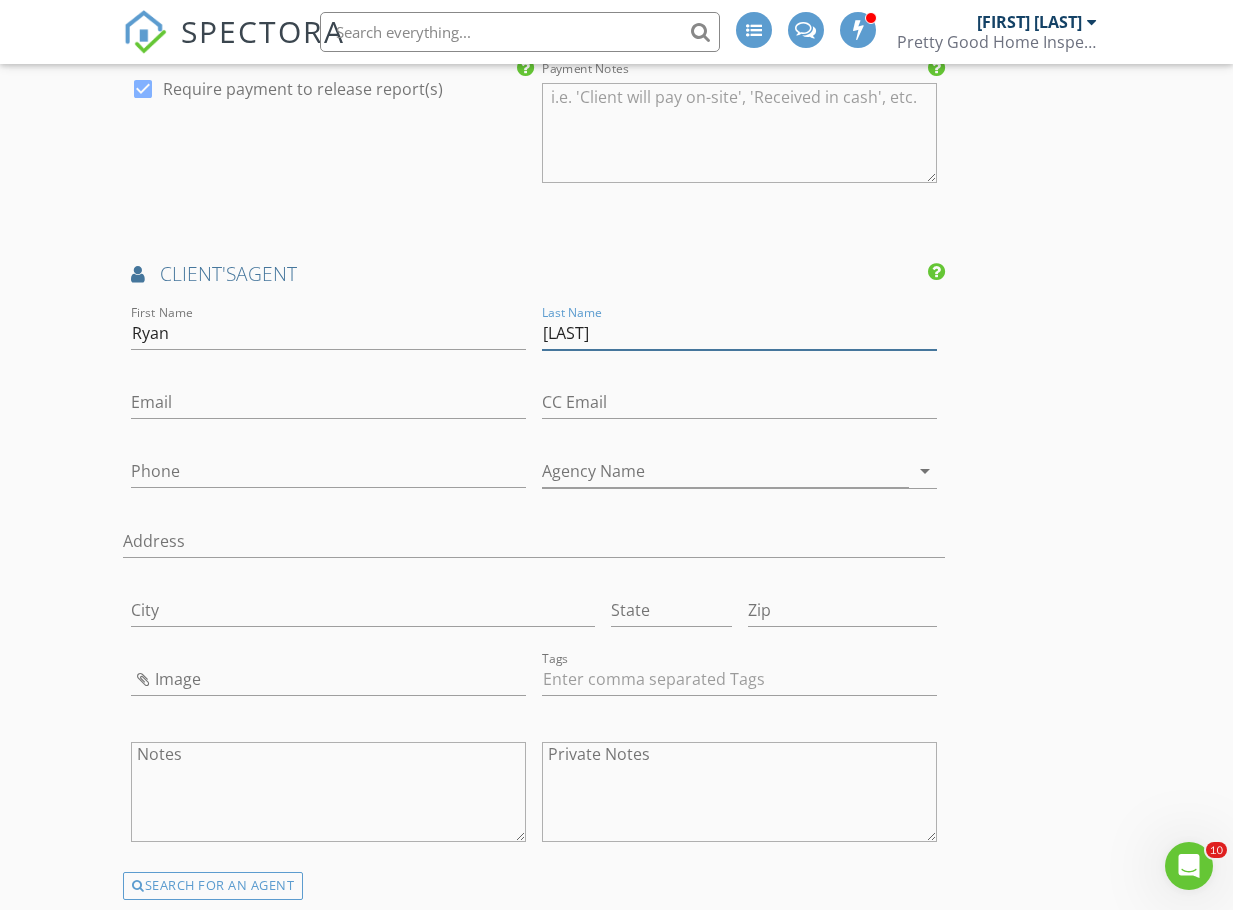 click on "Lensegrav" at bounding box center [739, 333] 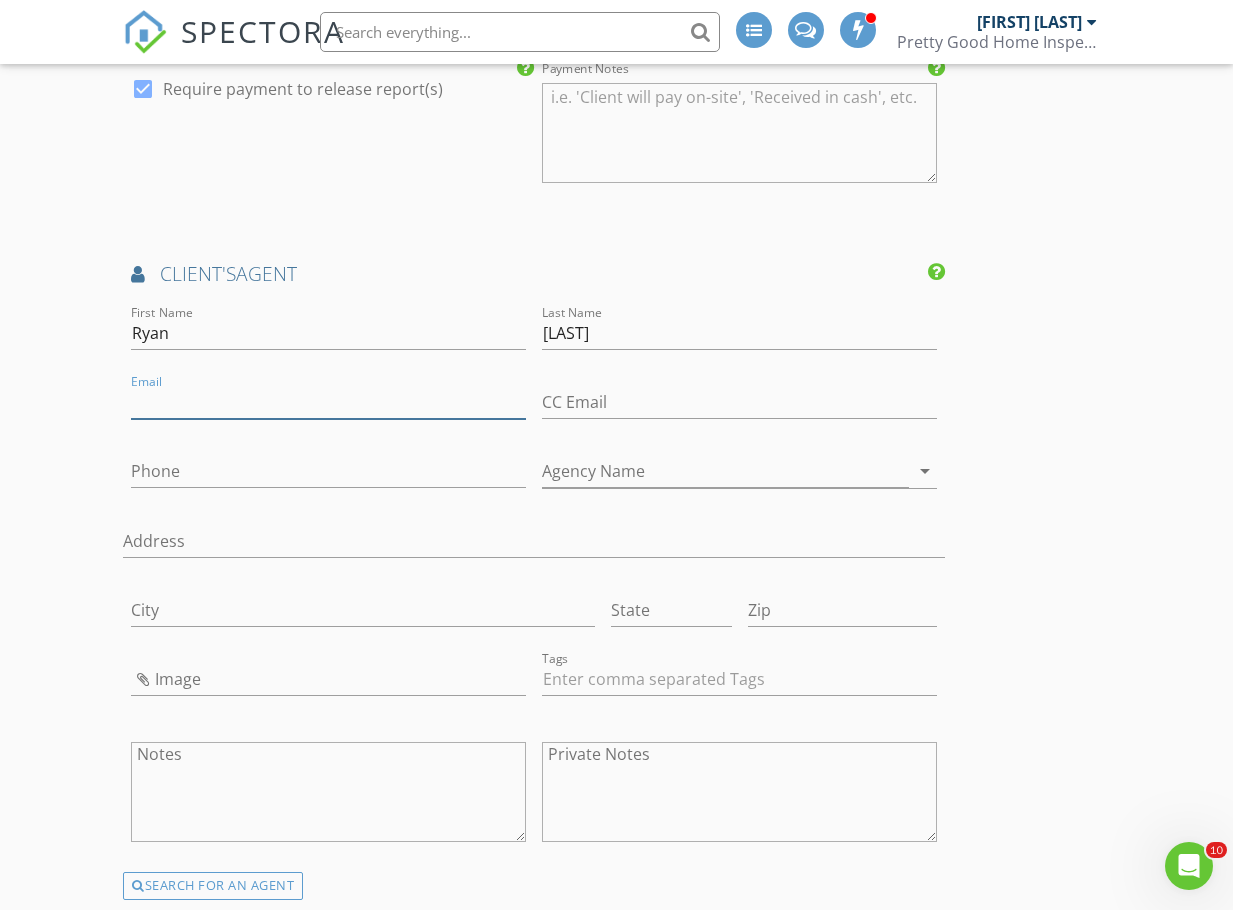 click on "Email" at bounding box center (328, 402) 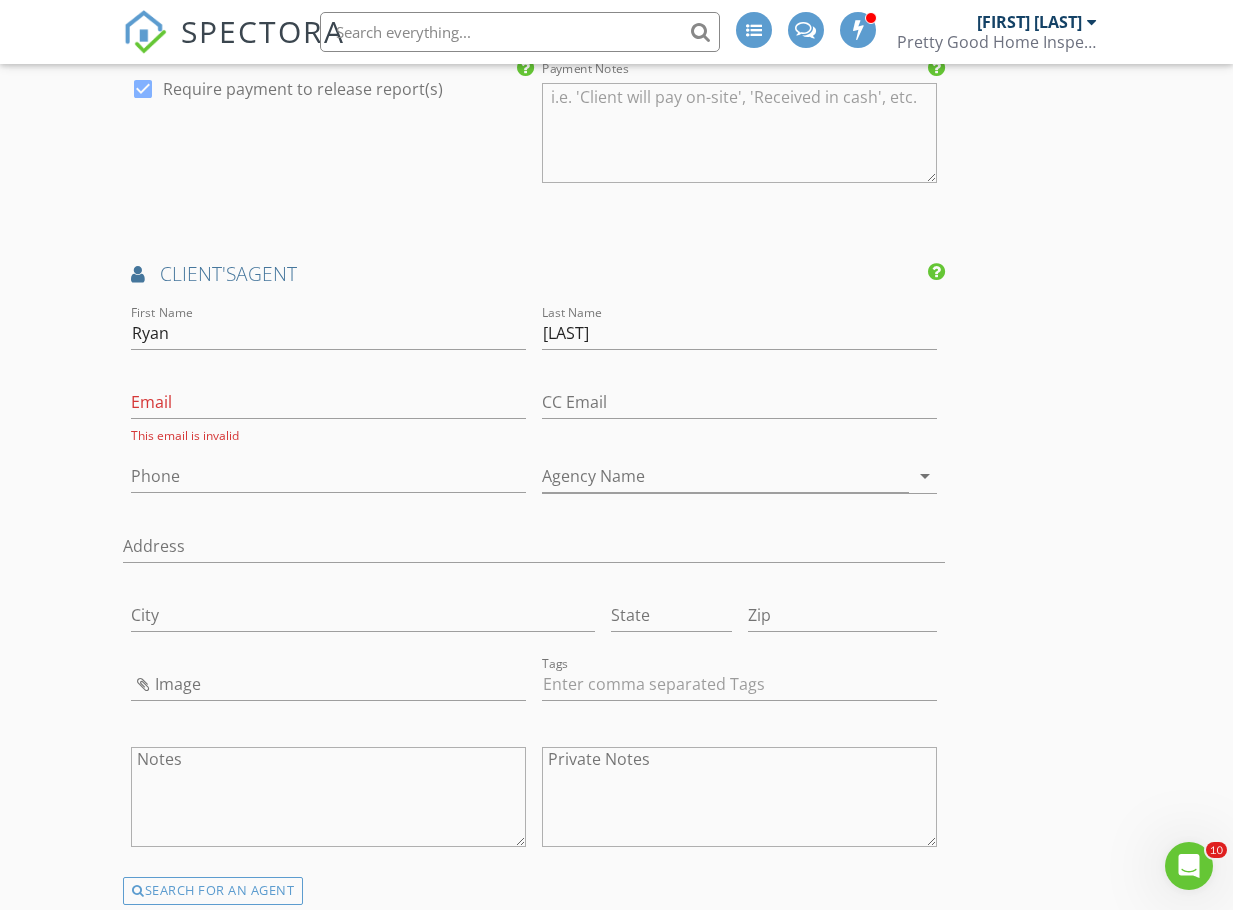 click on "New Inspection
INSPECTOR(S)
check_box   Hugh Jones   PRIMARY   Hugh Jones arrow_drop_down   check_box_outline_blank Hugh Jones specifically requested
Date/Time
08/06/2025 9:00 AM
Location
Address Search       Address 193 SE Arabian Rd   Unit   City Shelton   State WA   Zip 98584   County Mason     Square Feet 1782   Year Built 1982   Foundation arrow_drop_down     Hugh Jones     14.5 miles     (36 minutes)
client
check_box Enable Client CC email for this inspection   Client Search     check_box_outline_blank Client is a Company/Organization     First Name Patricia   Last Name Kroger   Email patricia_nicole@live.com   CC Email   Phone 360-464-997   Address   City   State   Zip     Tags         Notes   Private Notes
ADD ADDITIONAL client
SERVICES
check_box" at bounding box center [616, -40] 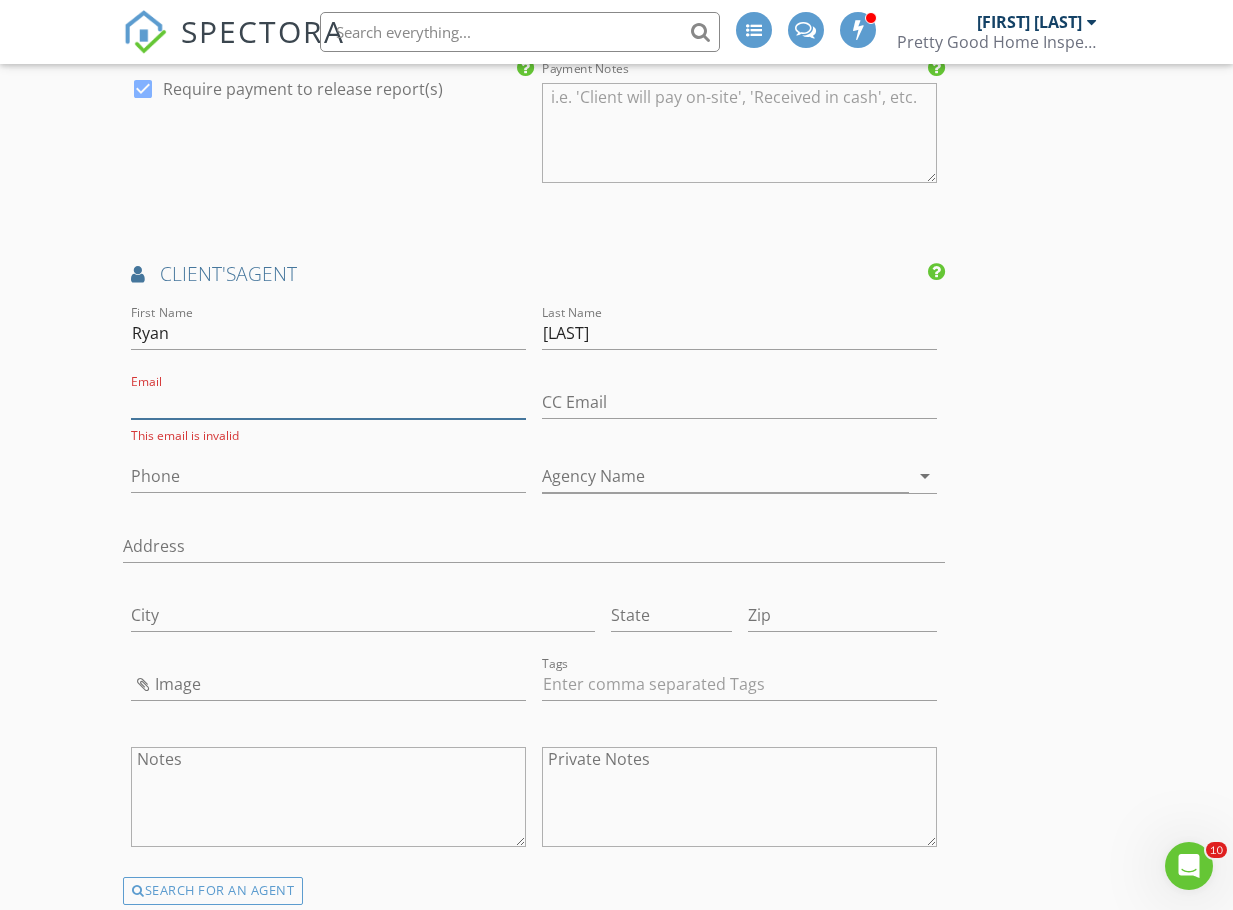 click on "Email" at bounding box center [328, 402] 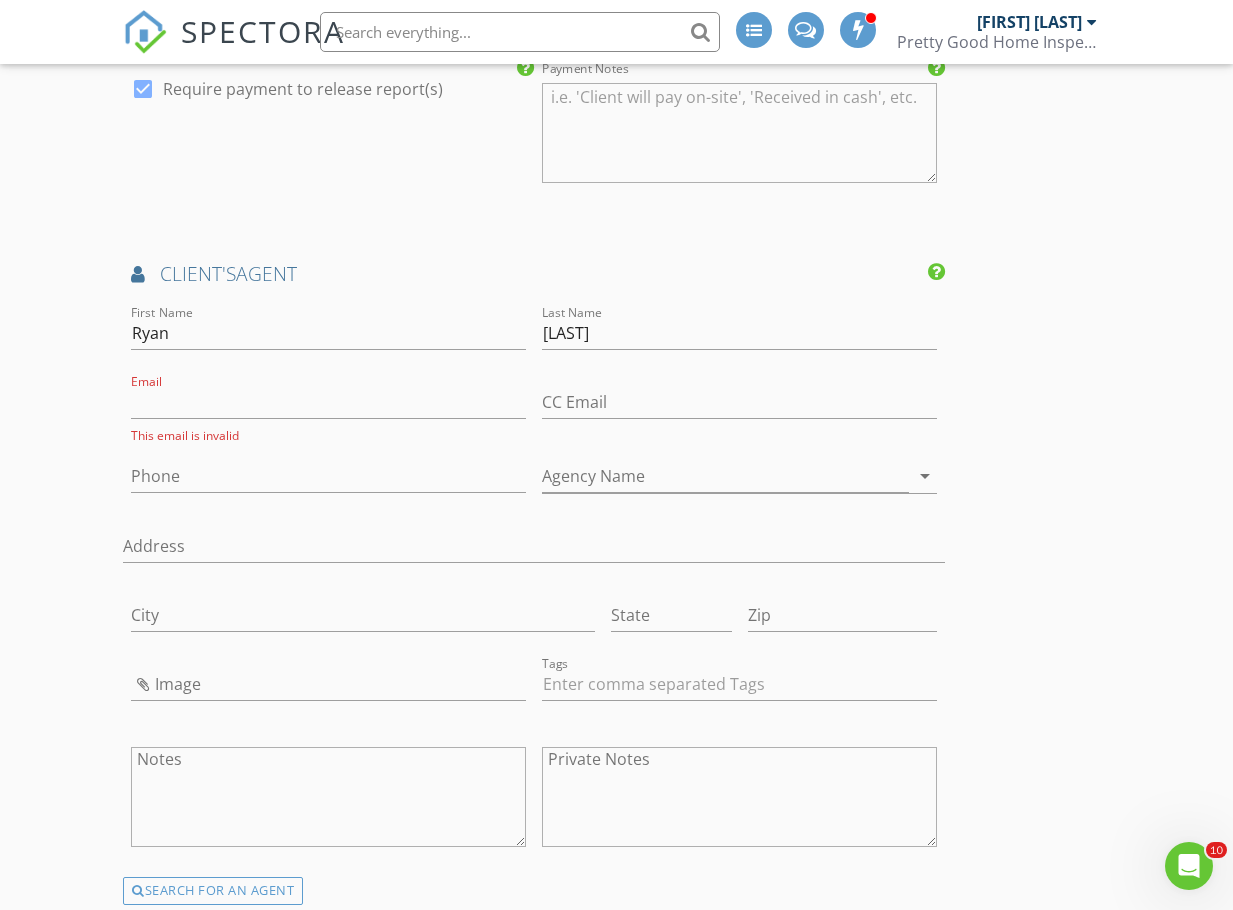 click on "Private Notes" at bounding box center (739, 797) 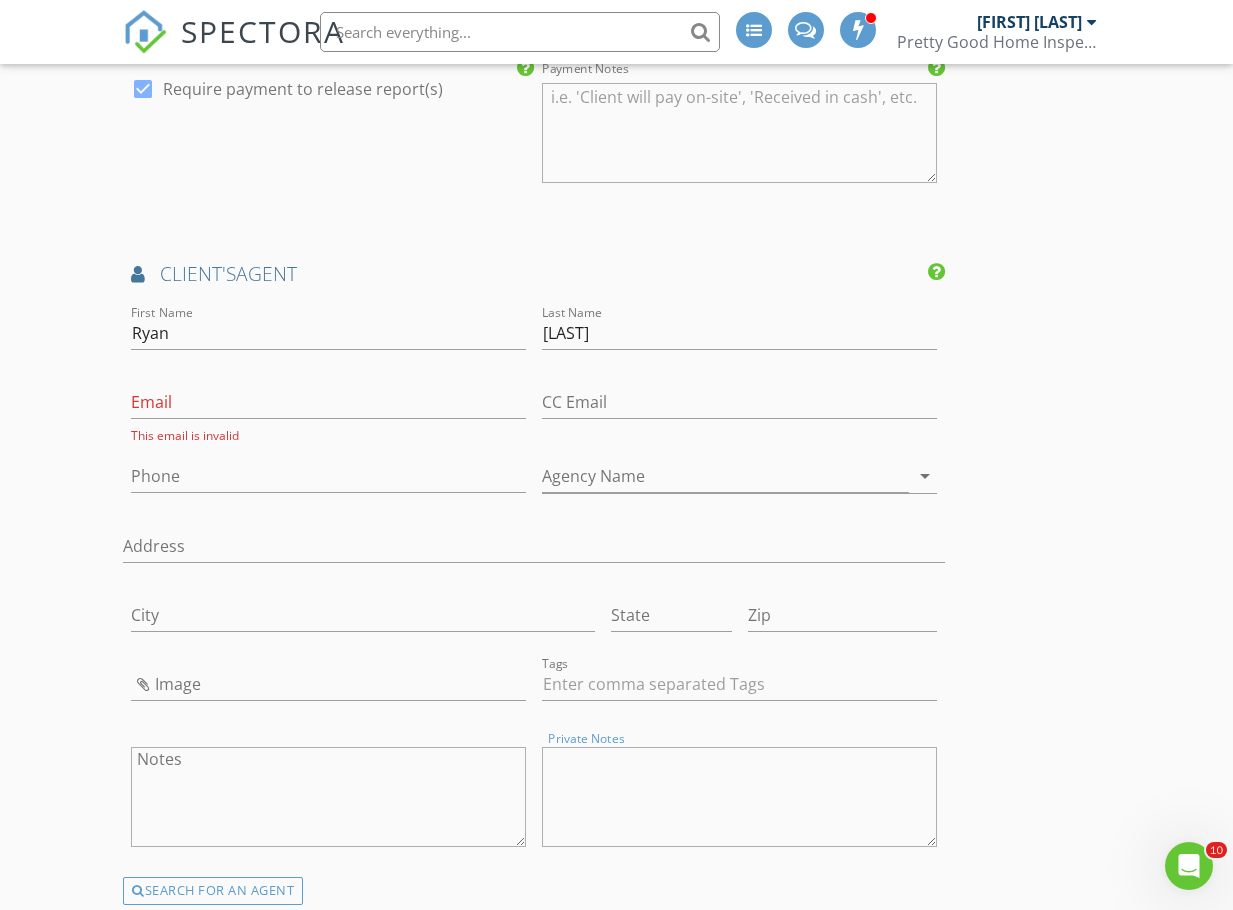 click at bounding box center [328, 797] 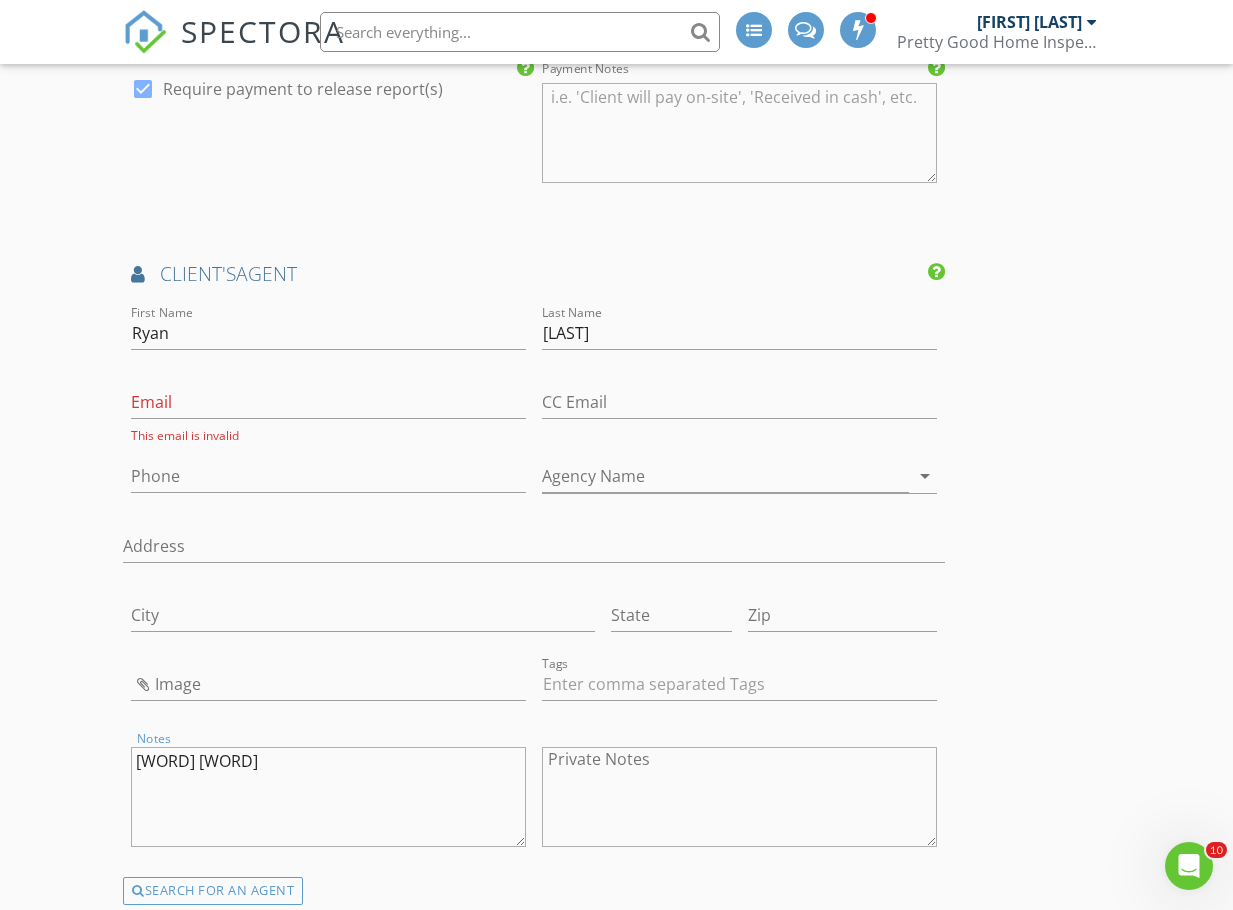 click on "Lens a grav" at bounding box center (328, 797) 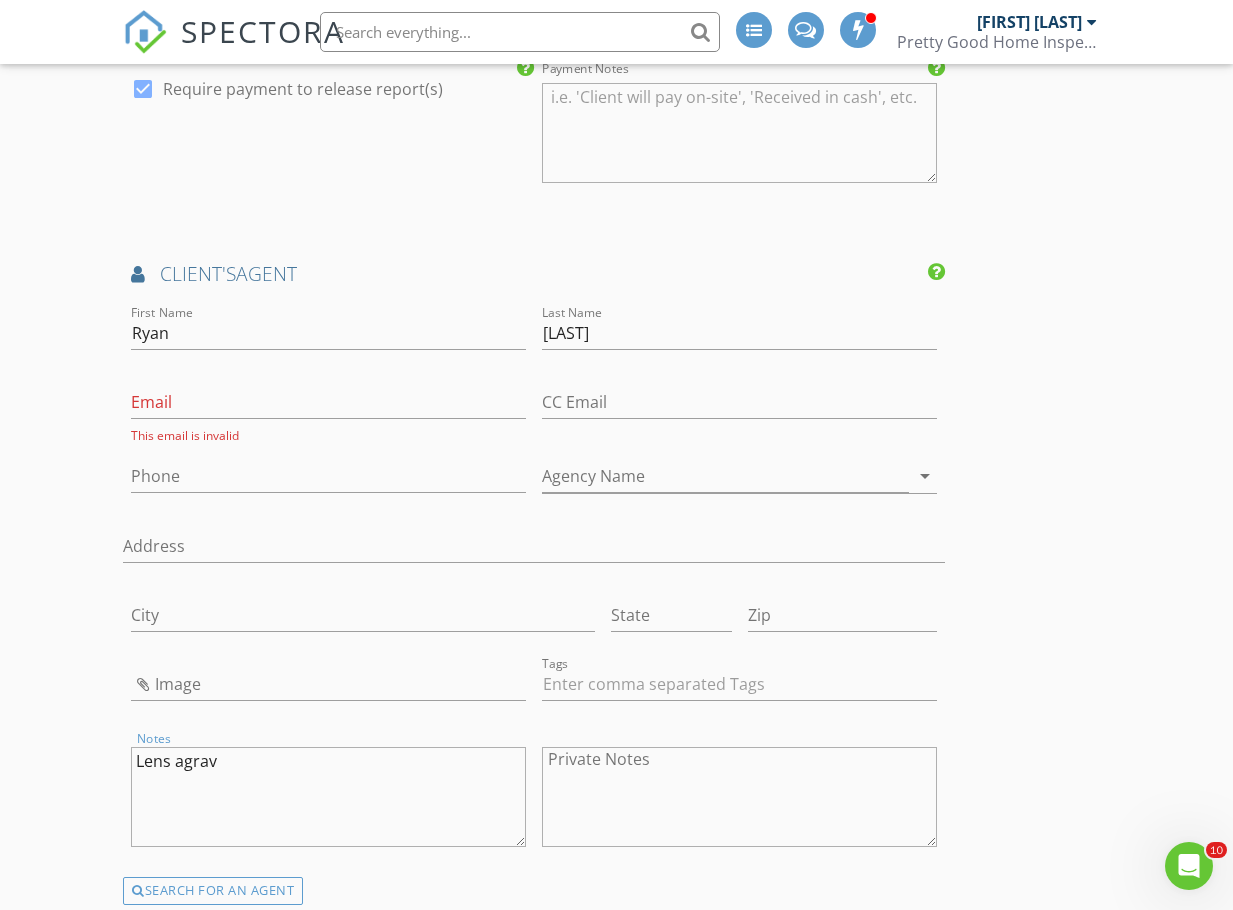 type on "Lens agrav" 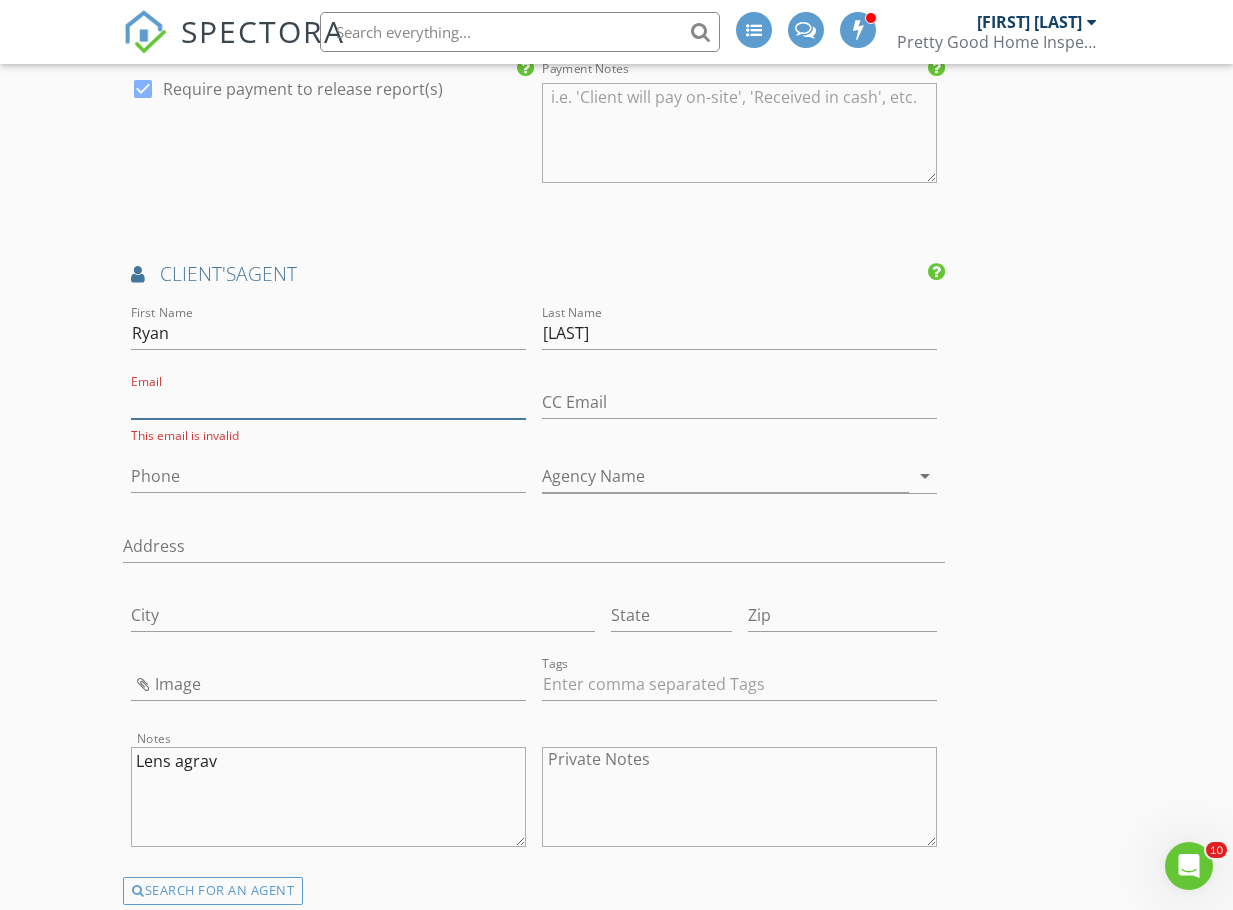 click on "Email" at bounding box center [328, 402] 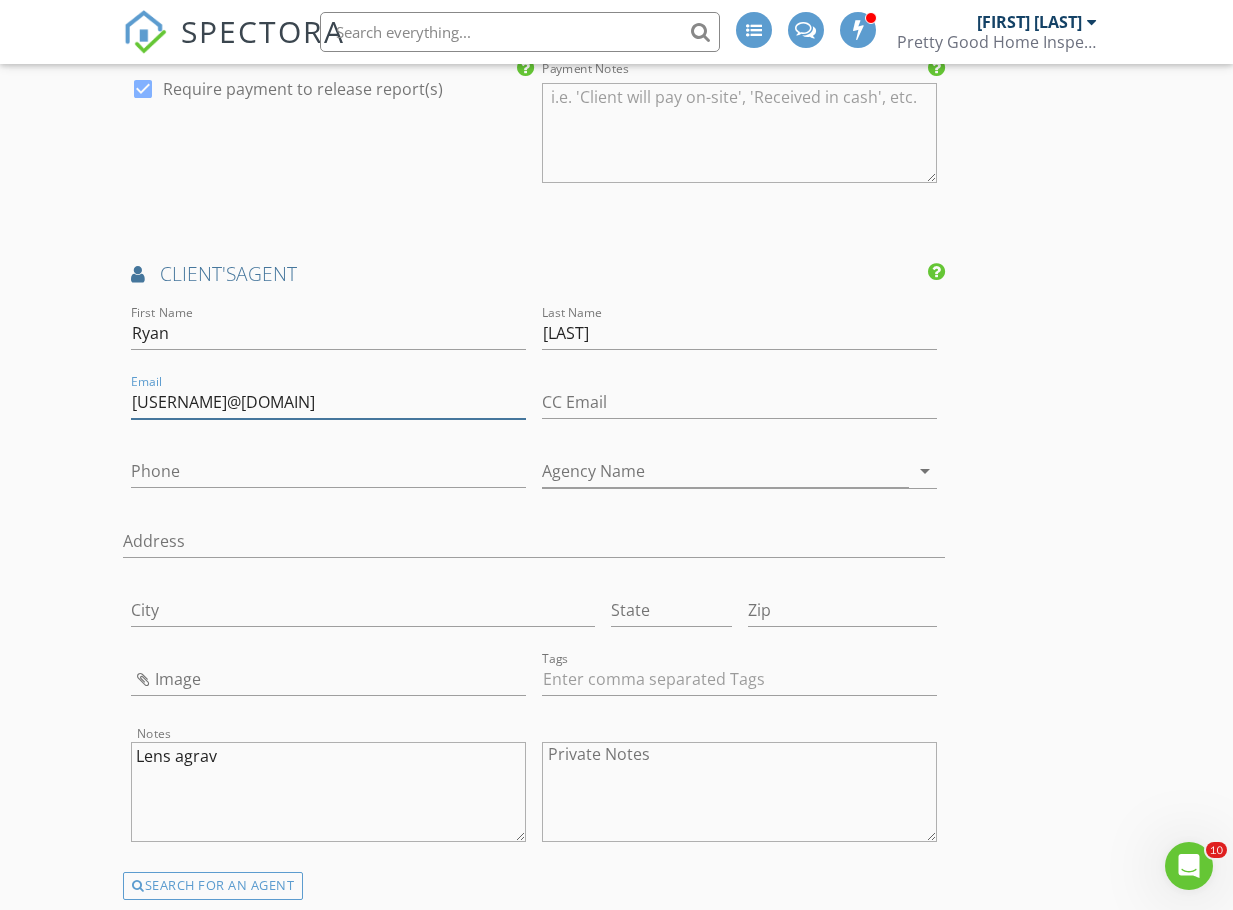 type on "ryanlensegrav@gmail.com" 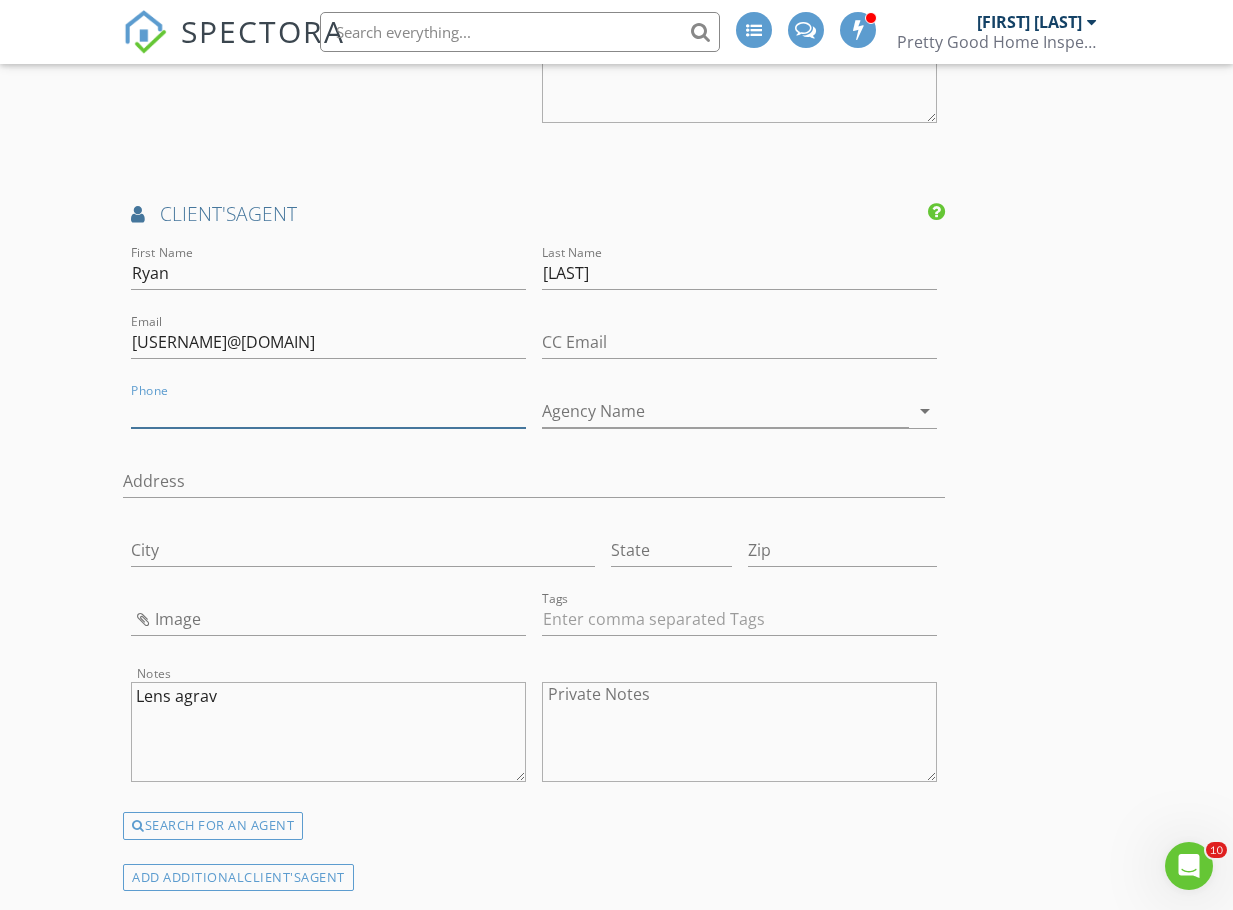 scroll, scrollTop: 2548, scrollLeft: 0, axis: vertical 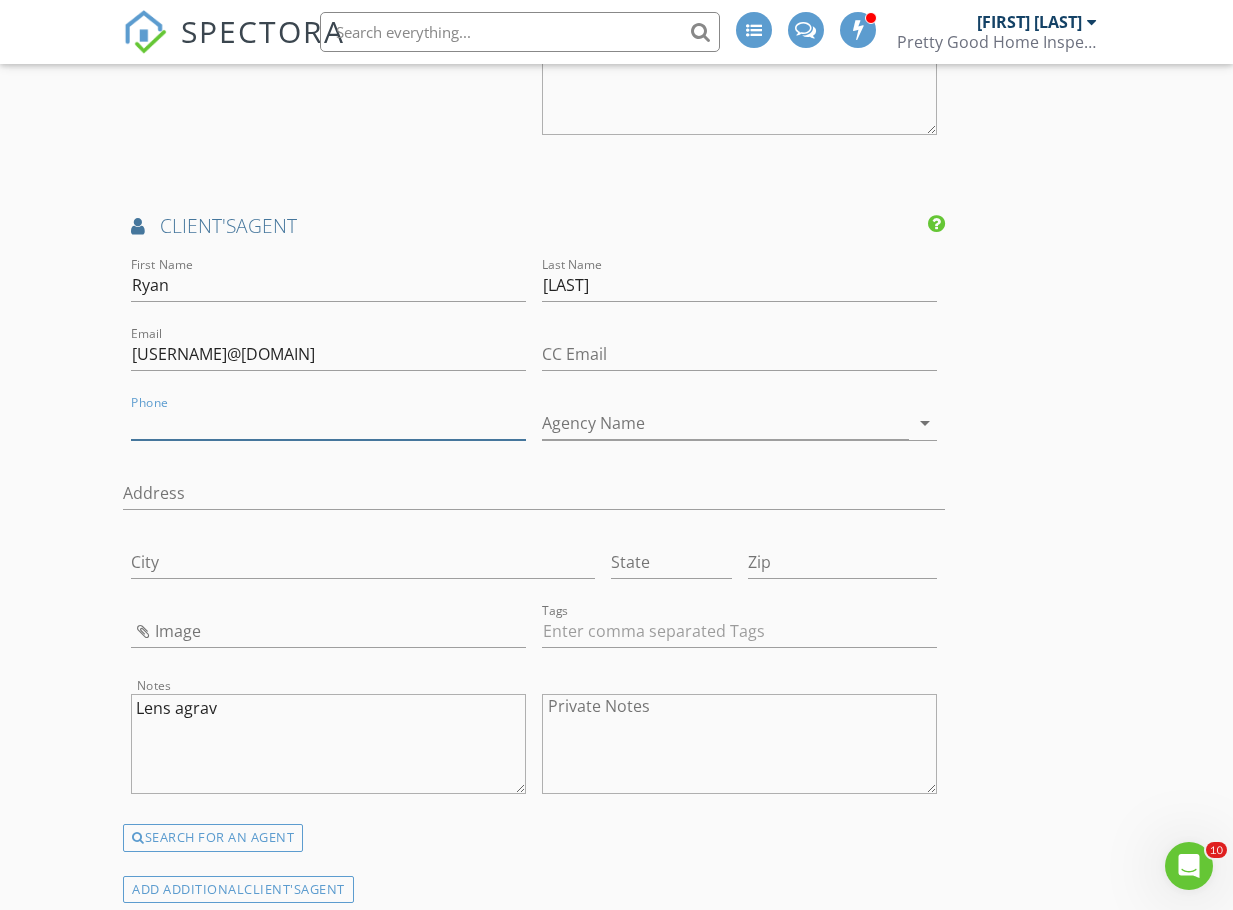 click on "Phone" at bounding box center [328, 423] 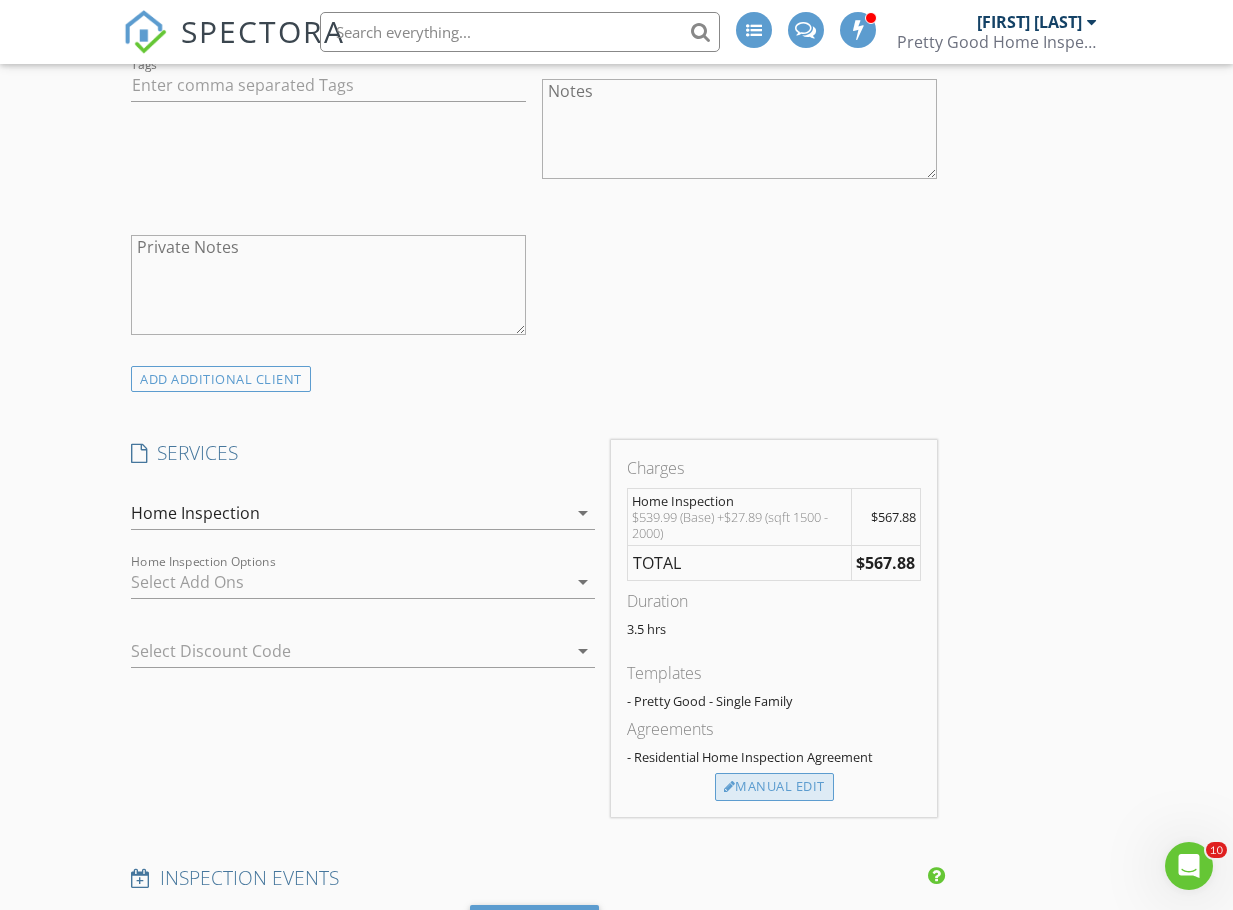 scroll, scrollTop: 1548, scrollLeft: 0, axis: vertical 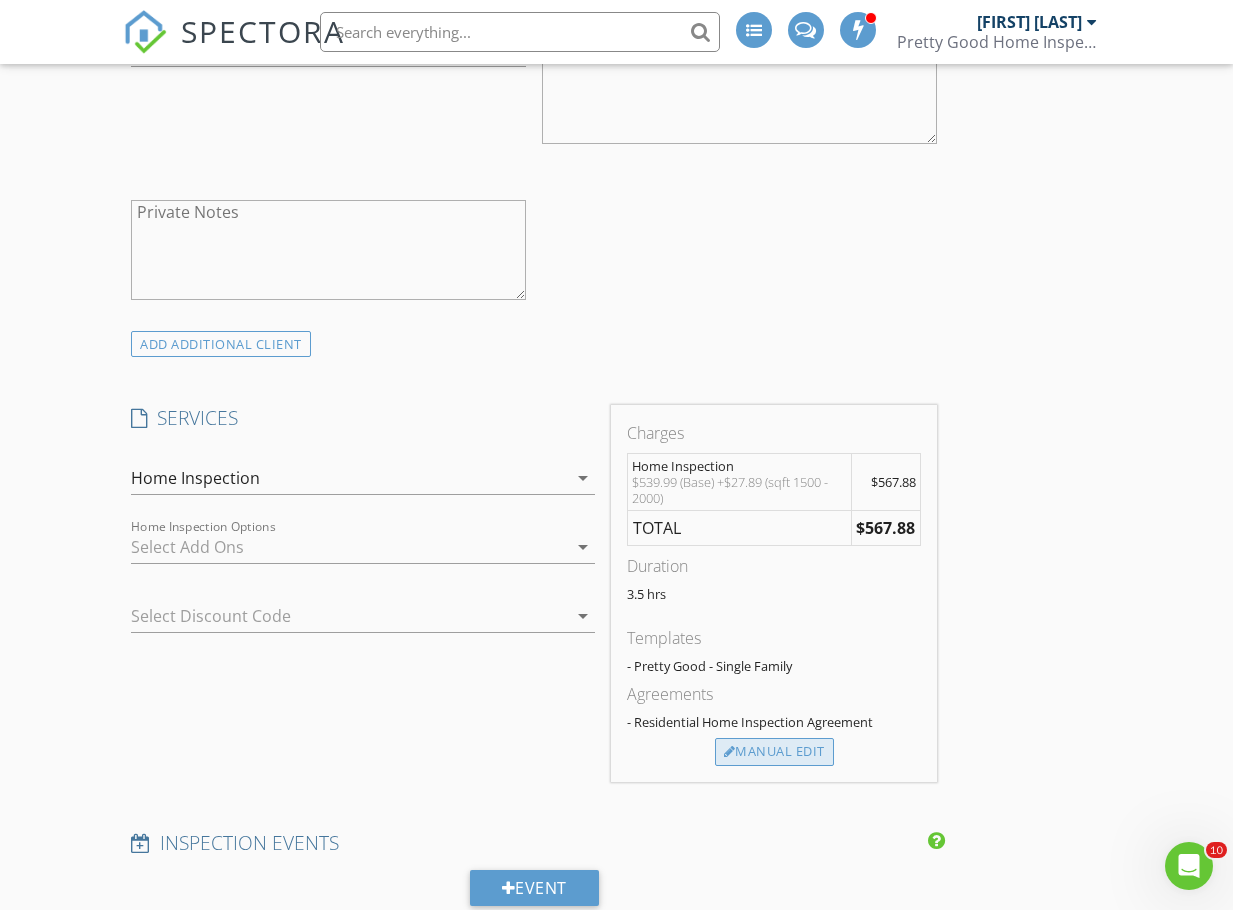 click on "Manual Edit" at bounding box center [774, 752] 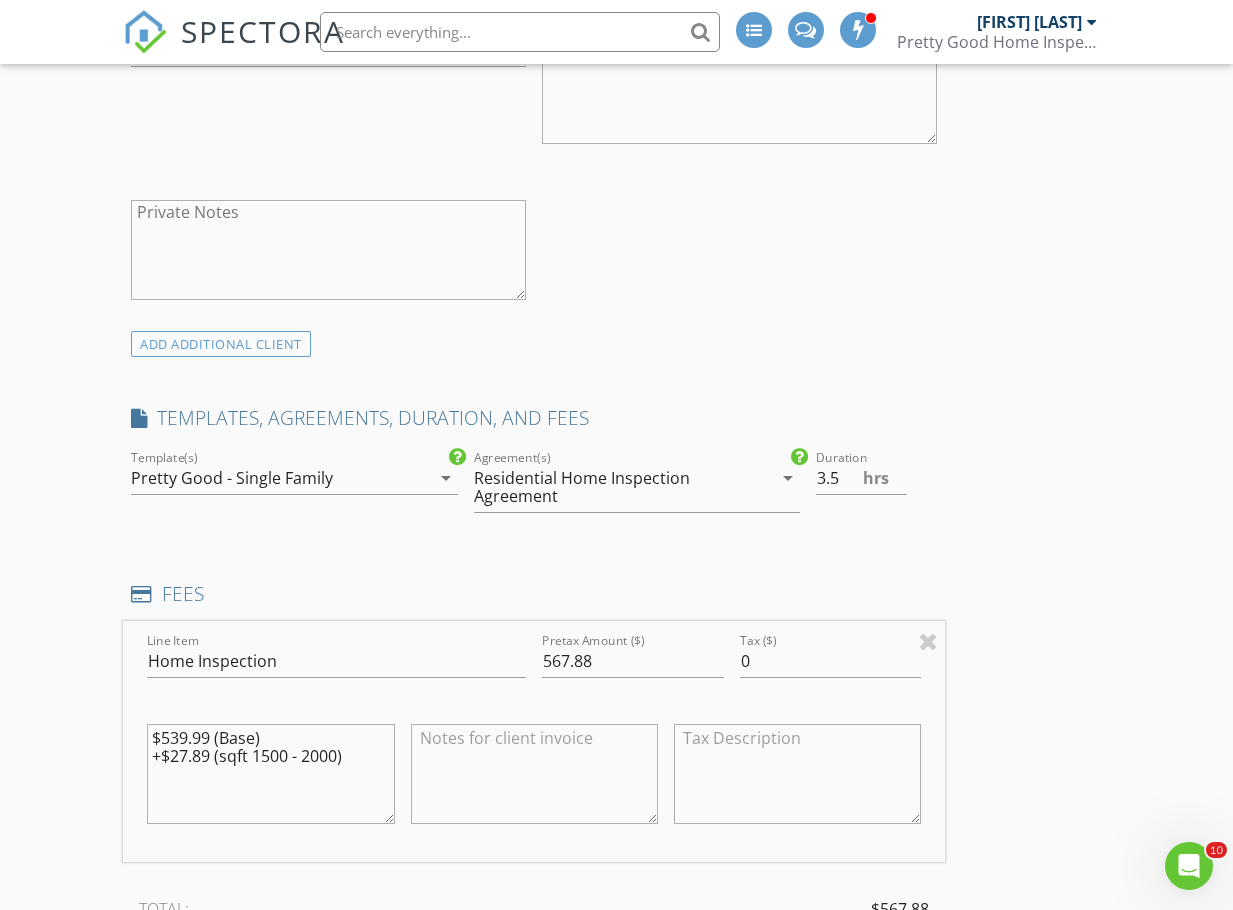 drag, startPoint x: 367, startPoint y: 757, endPoint x: -5, endPoint y: 762, distance: 372.0336 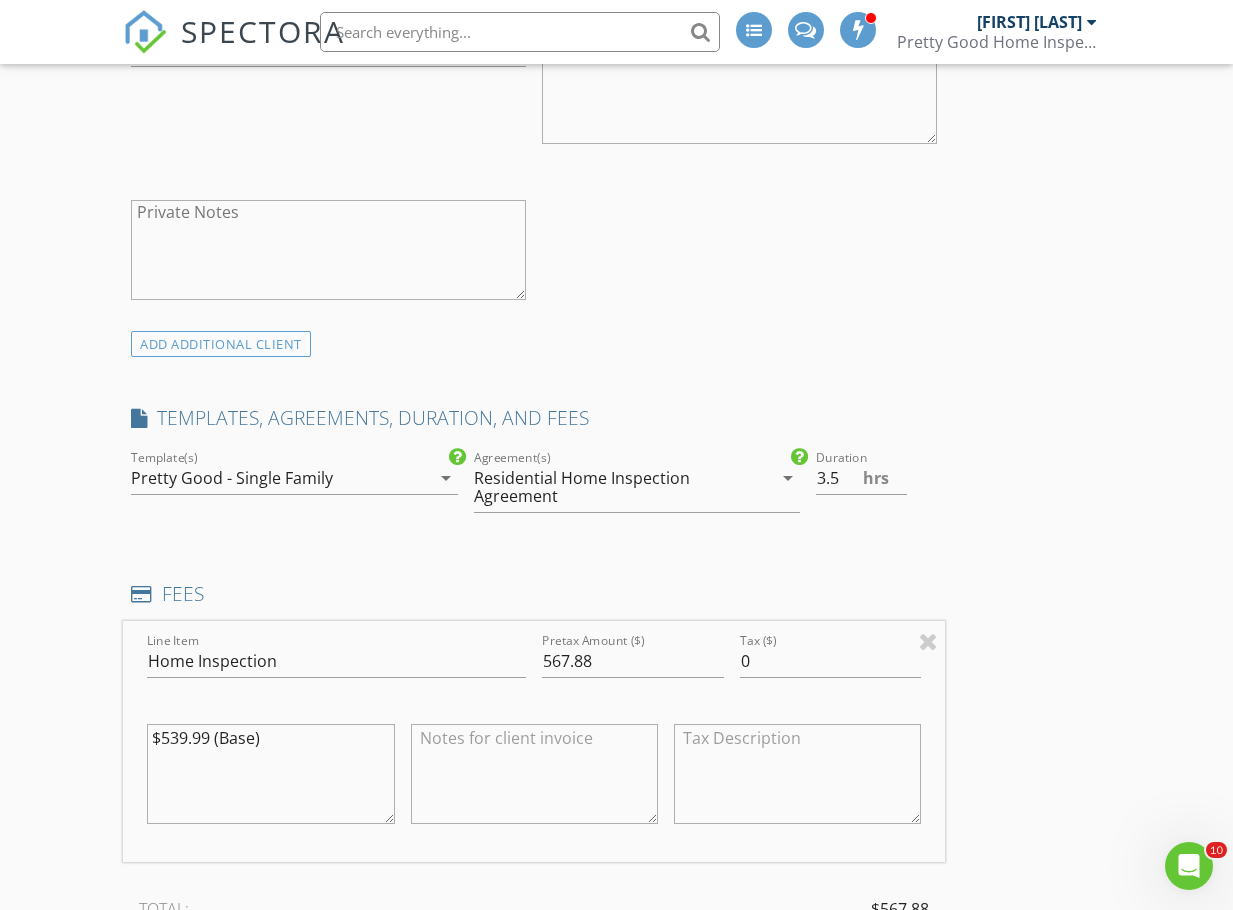 type on "$539.99 (Base)" 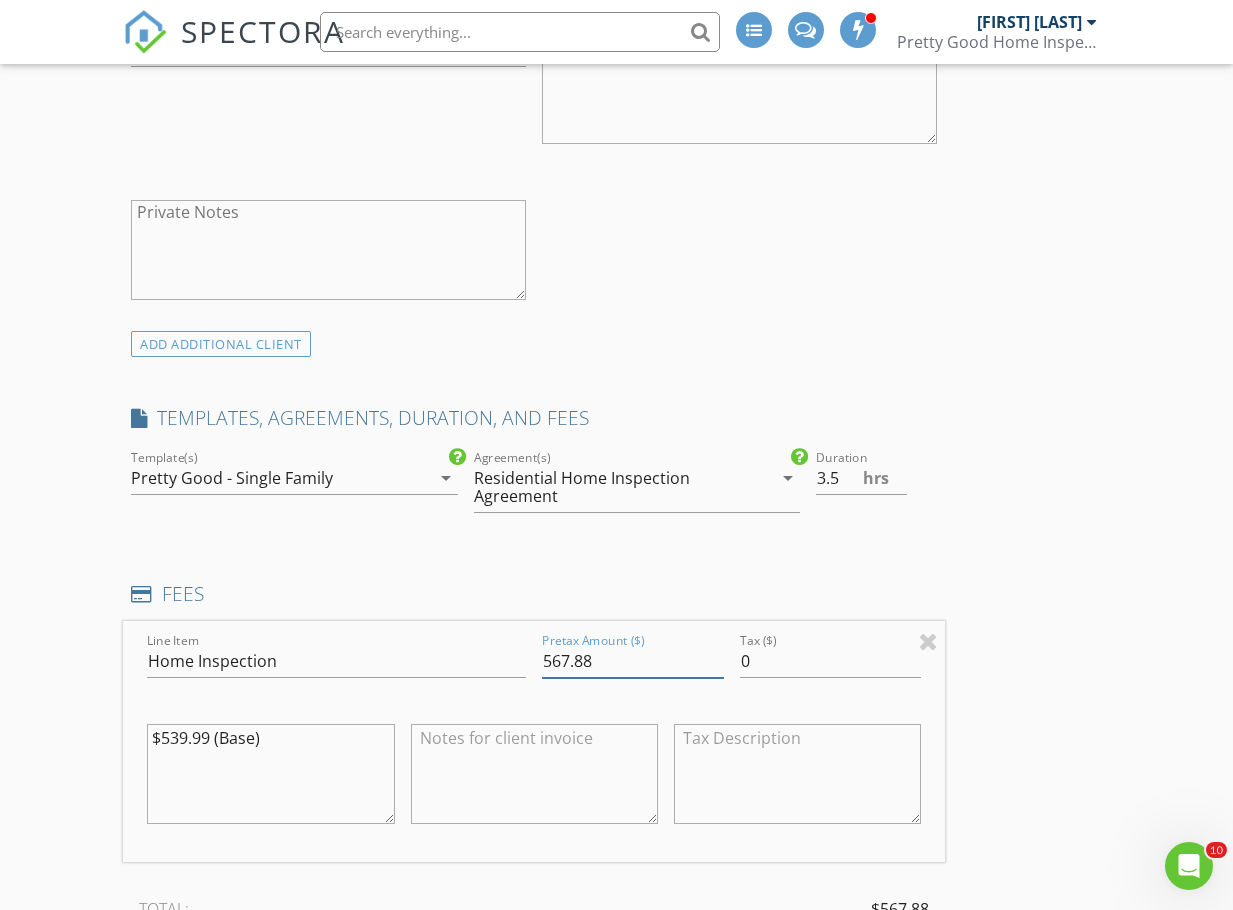 drag, startPoint x: 615, startPoint y: 660, endPoint x: 552, endPoint y: 662, distance: 63.03174 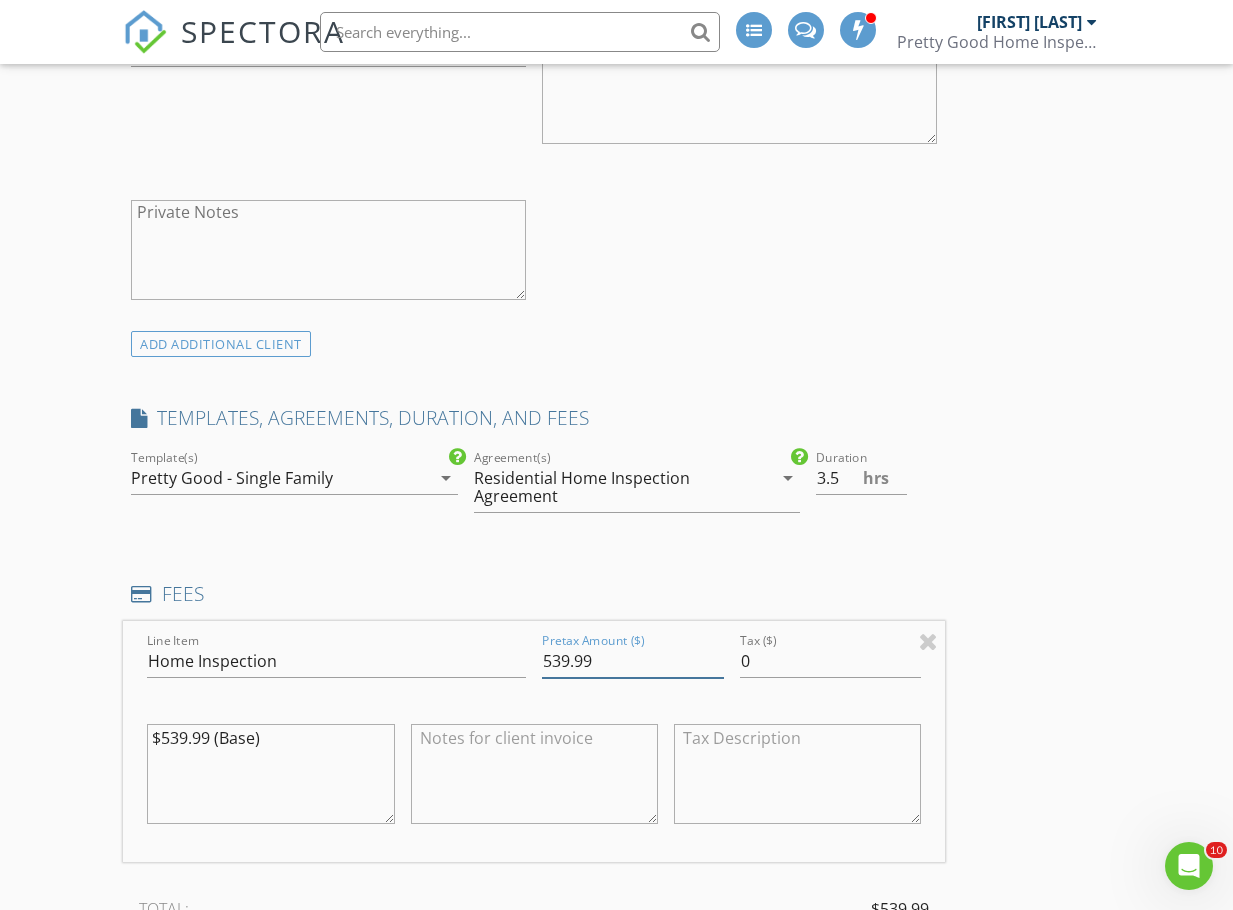 type on "539.99" 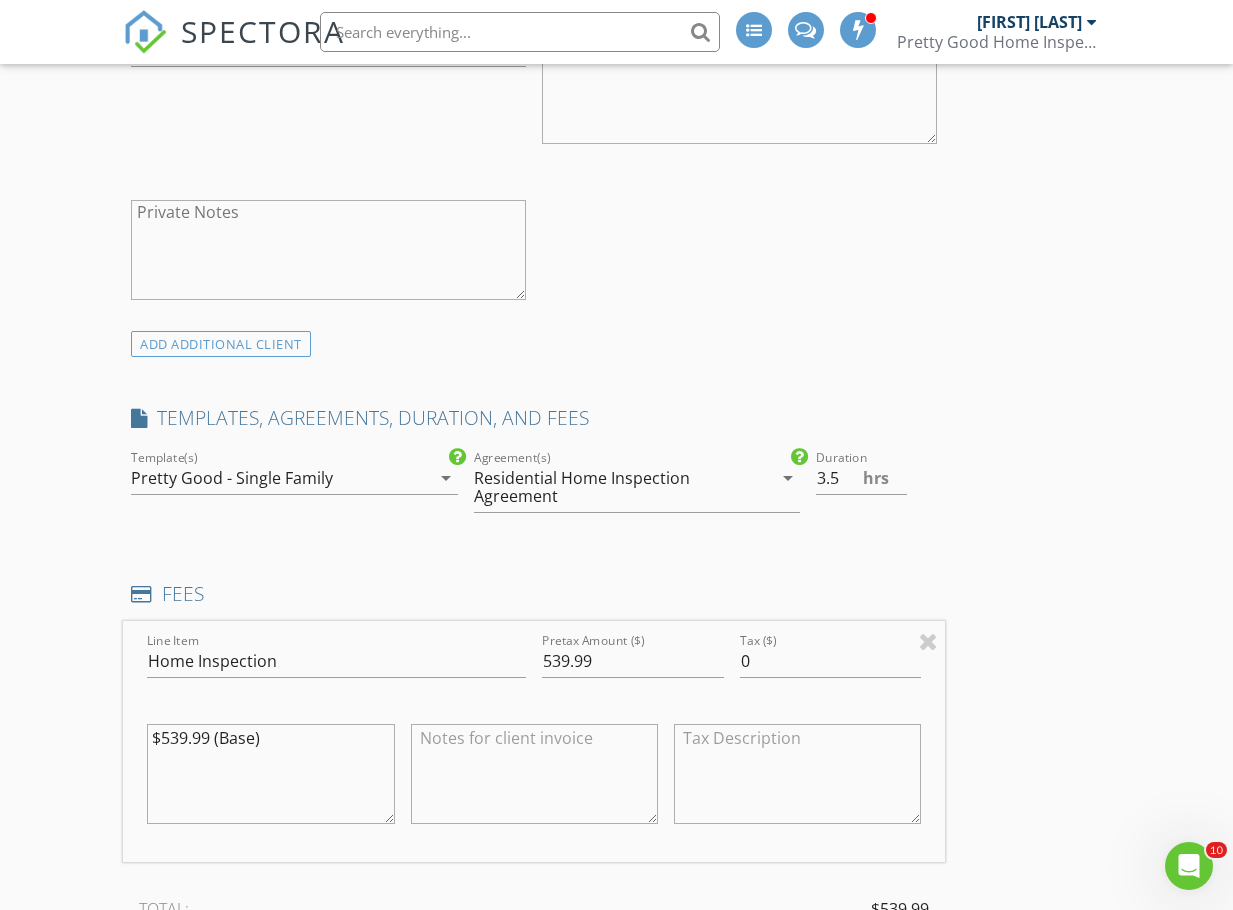 click on "INSPECTOR(S)
check_box   Hugh Jones   PRIMARY   Hugh Jones arrow_drop_down   check_box_outline_blank Hugh Jones specifically requested
Date/Time
08/06/2025 9:00 AM
Location
Address Search       Address 193 SE Arabian Rd   Unit   City Shelton   State WA   Zip 98584   County Mason     Square Feet 1782   Year Built 1982   Foundation arrow_drop_down     Hugh Jones     14.5 miles     (36 minutes)
client
check_box Enable Client CC email for this inspection   Client Search     check_box_outline_blank Client is a Company/Organization     First Name Patricia   Last Name Kroger   Email patricia_nicole@live.com   CC Email   Phone 360-464-997   Address   City   State   Zip     Tags         Notes   Private Notes
ADD ADDITIONAL client
SERVICES
check_box   Home Inspection" at bounding box center [616, 1046] 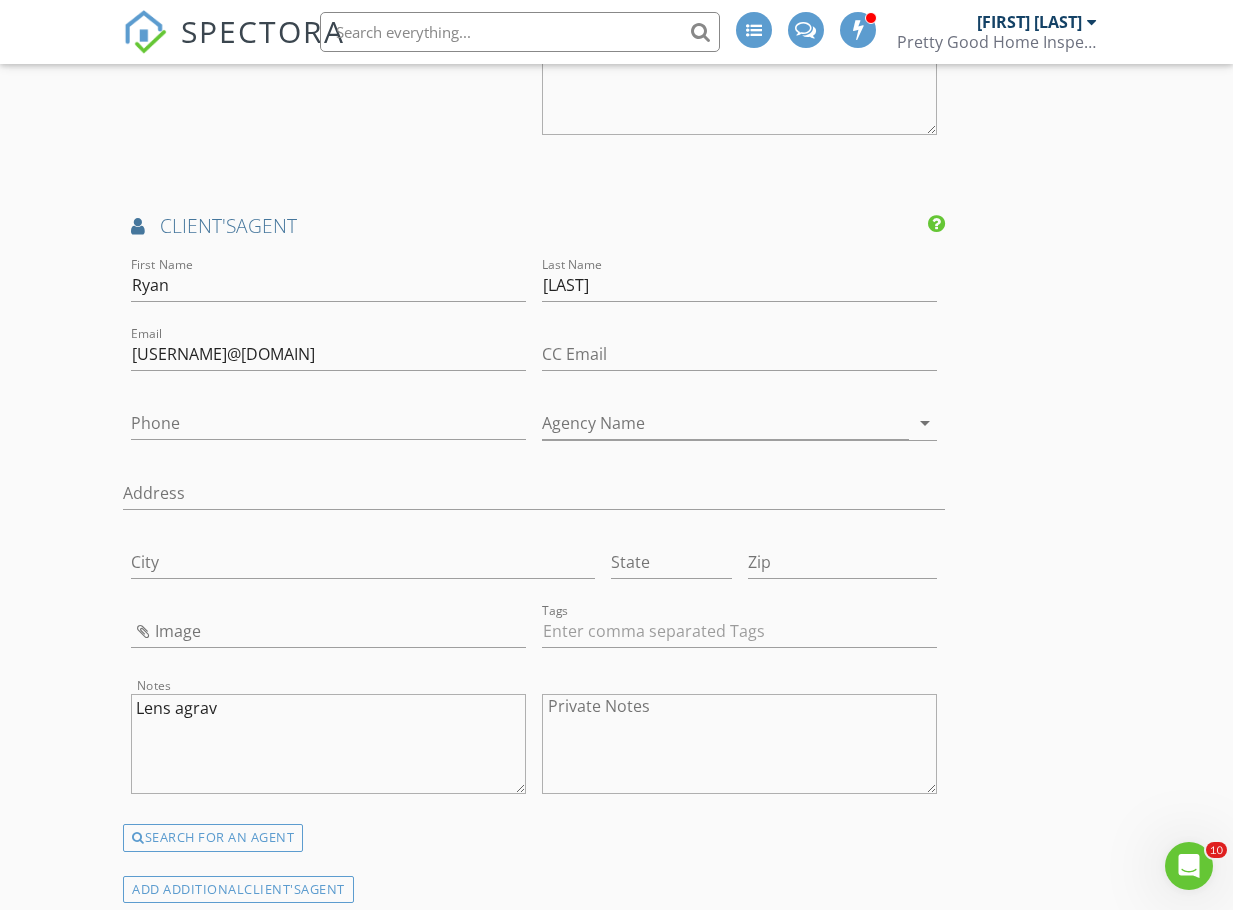 scroll, scrollTop: 2748, scrollLeft: 0, axis: vertical 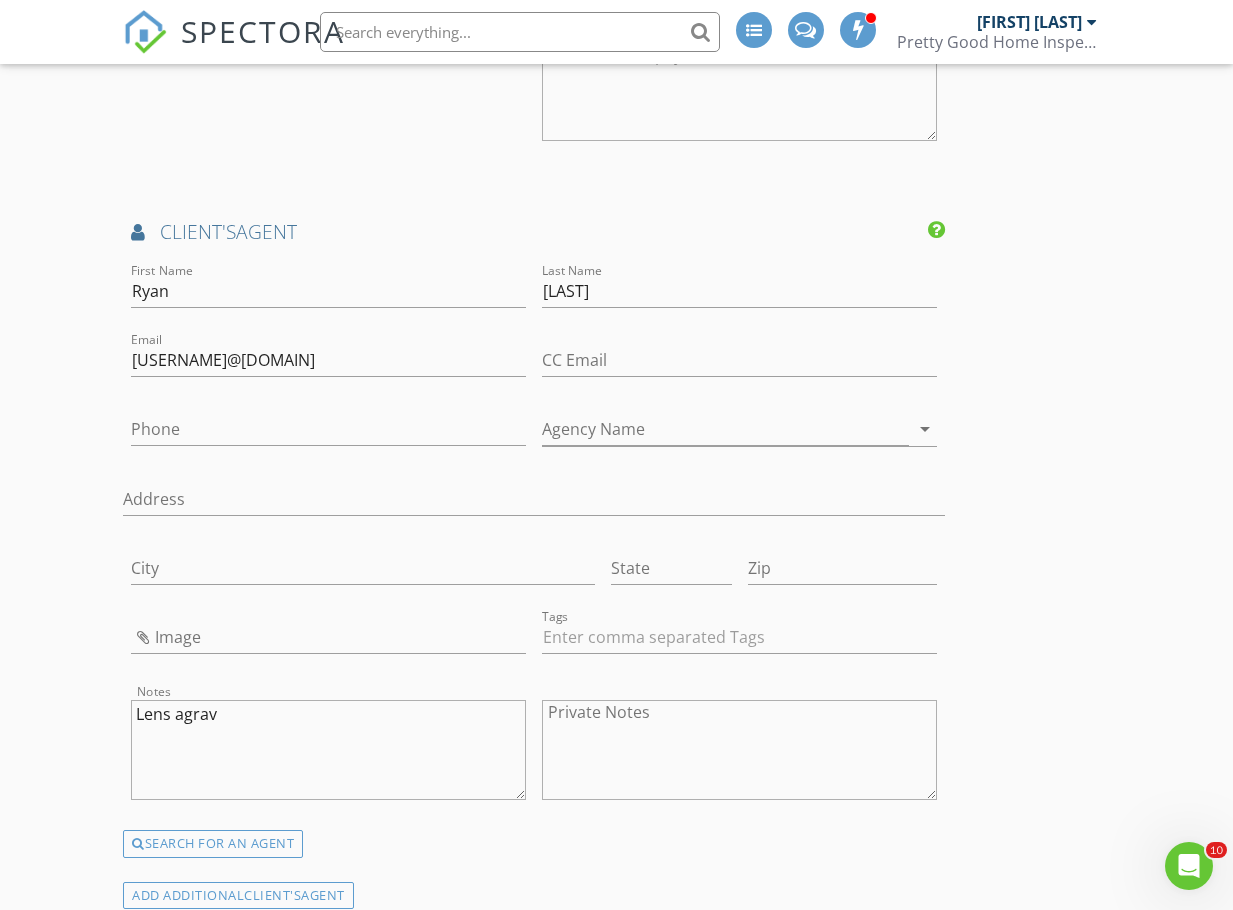 click on "Lens agrav" at bounding box center [328, 750] 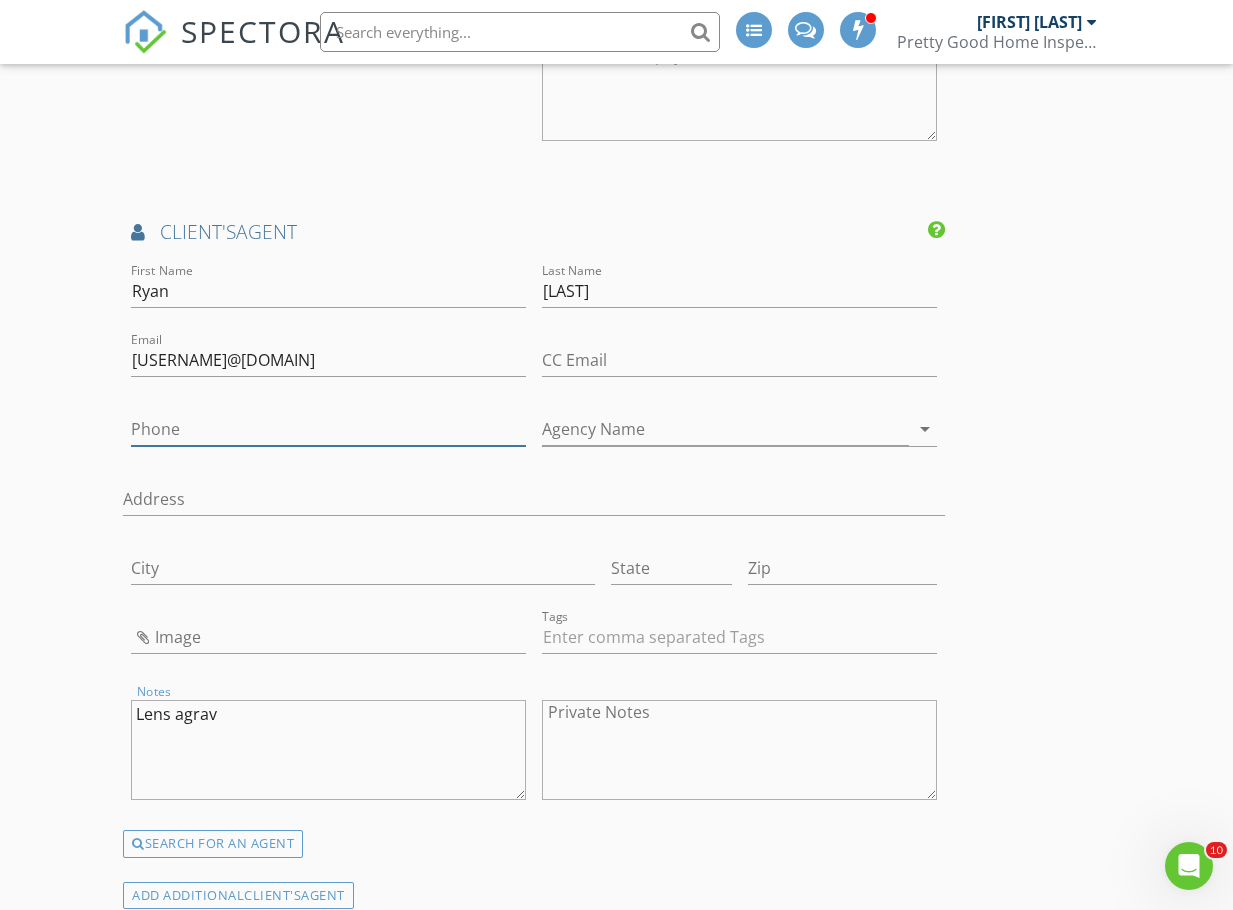 click on "Phone" at bounding box center [328, 429] 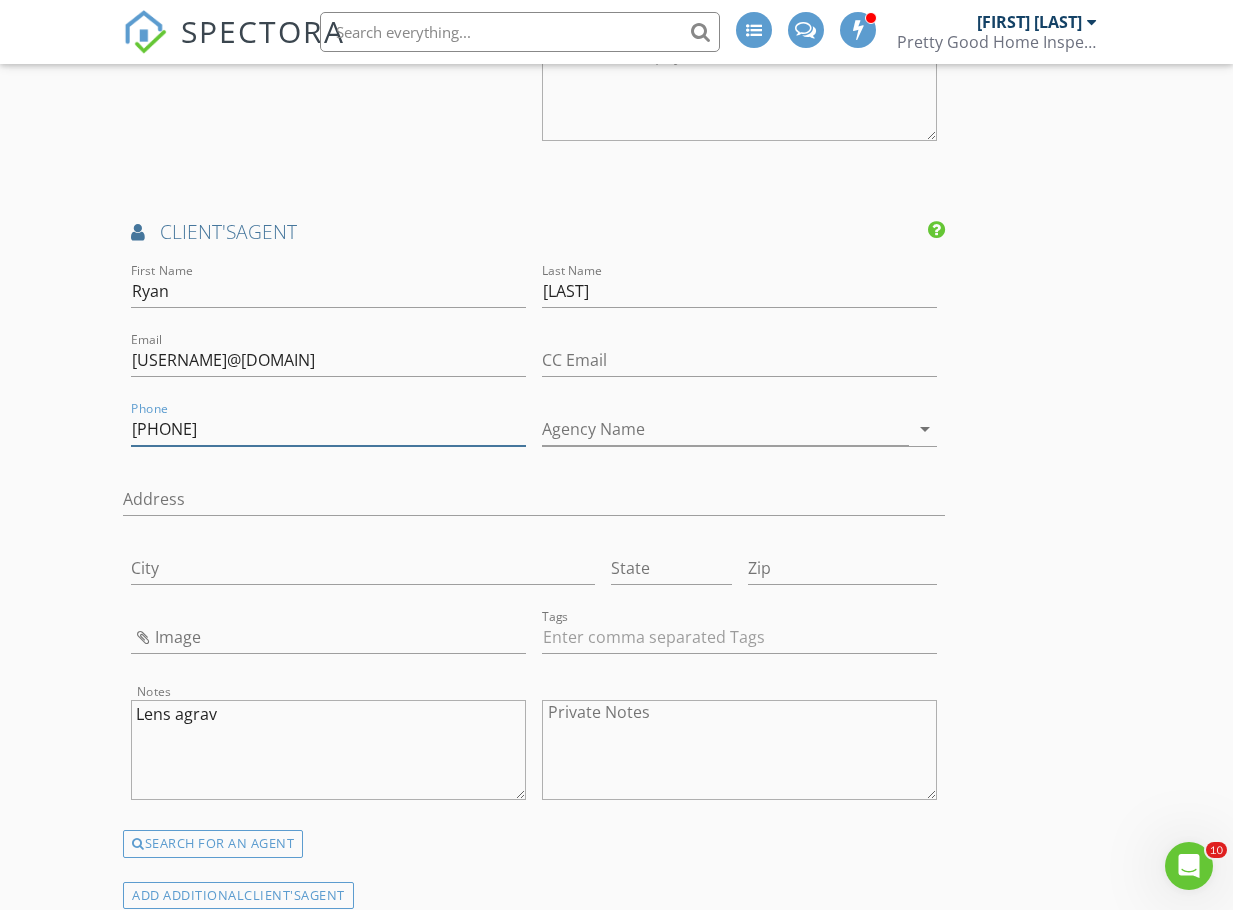 type on "253-202-8963" 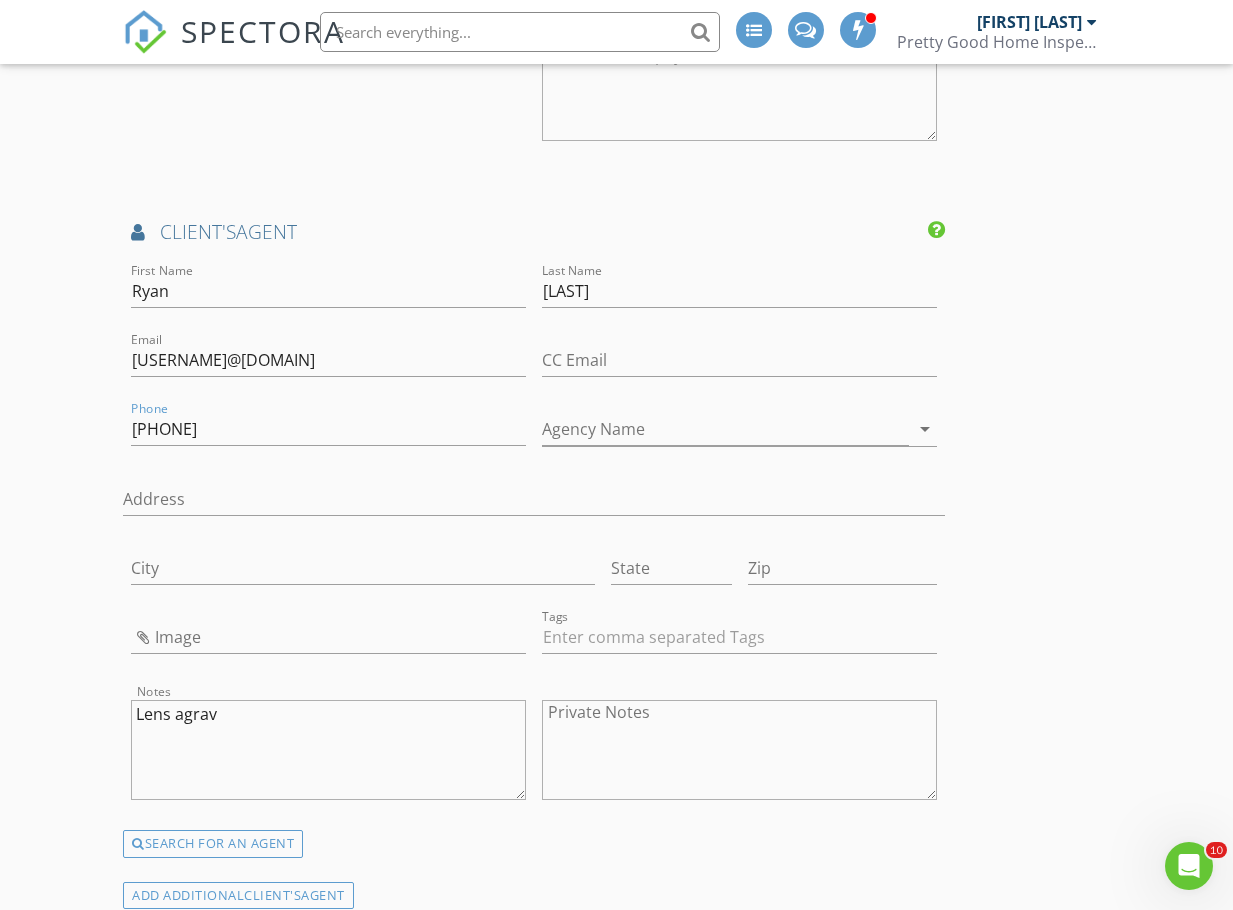 click on "New Inspection
INSPECTOR(S)
check_box   Hugh Jones   PRIMARY   Hugh Jones arrow_drop_down   check_box_outline_blank Hugh Jones specifically requested
Date/Time
08/06/2025 9:00 AM
Location
Address Search       Address 193 SE Arabian Rd   Unit   City Shelton   State WA   Zip 98584   County Mason     Square Feet 1782   Year Built 1982   Foundation arrow_drop_down     Hugh Jones     14.5 miles     (36 minutes)
client
check_box Enable Client CC email for this inspection   Client Search     check_box_outline_blank Client is a Company/Organization     First Name Patricia   Last Name Kroger   Email patricia_nicole@live.com   CC Email   Phone 360-464-997   Address   City   State   Zip     Tags         Notes   Private Notes
ADD ADDITIONAL client
SERVICES
check_box" at bounding box center [616, -188] 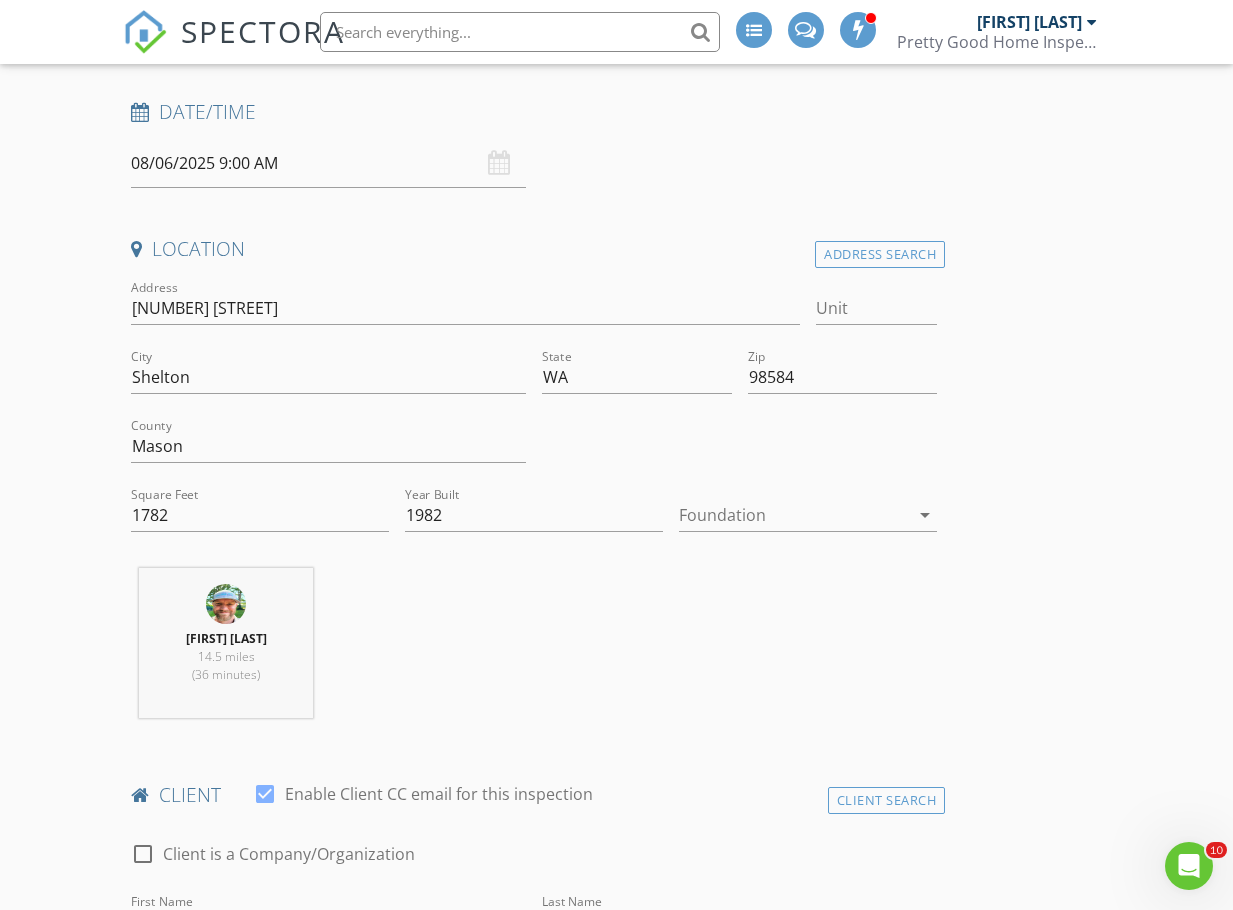 scroll, scrollTop: 54, scrollLeft: 0, axis: vertical 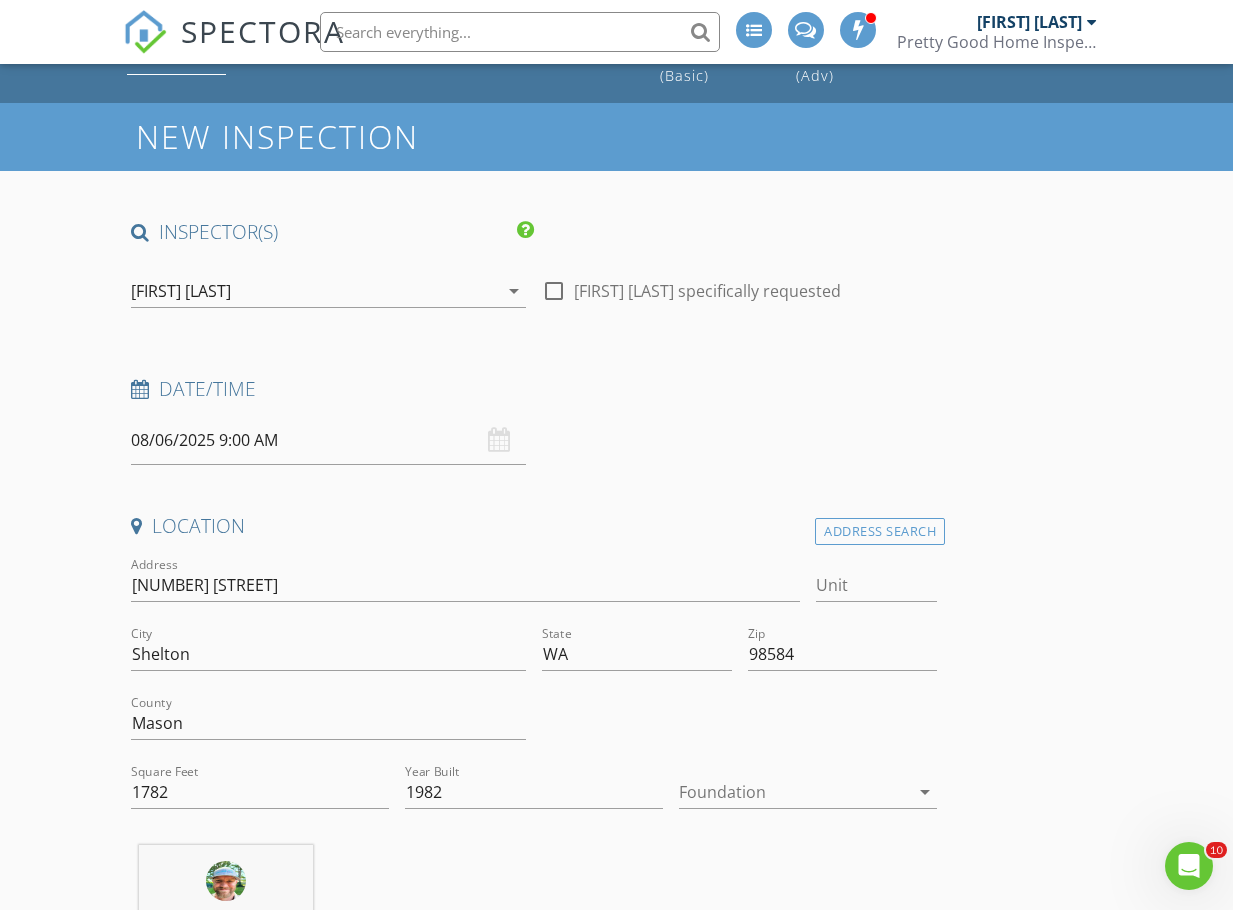 click on "08/06/2025 9:00 AM" at bounding box center (328, 440) 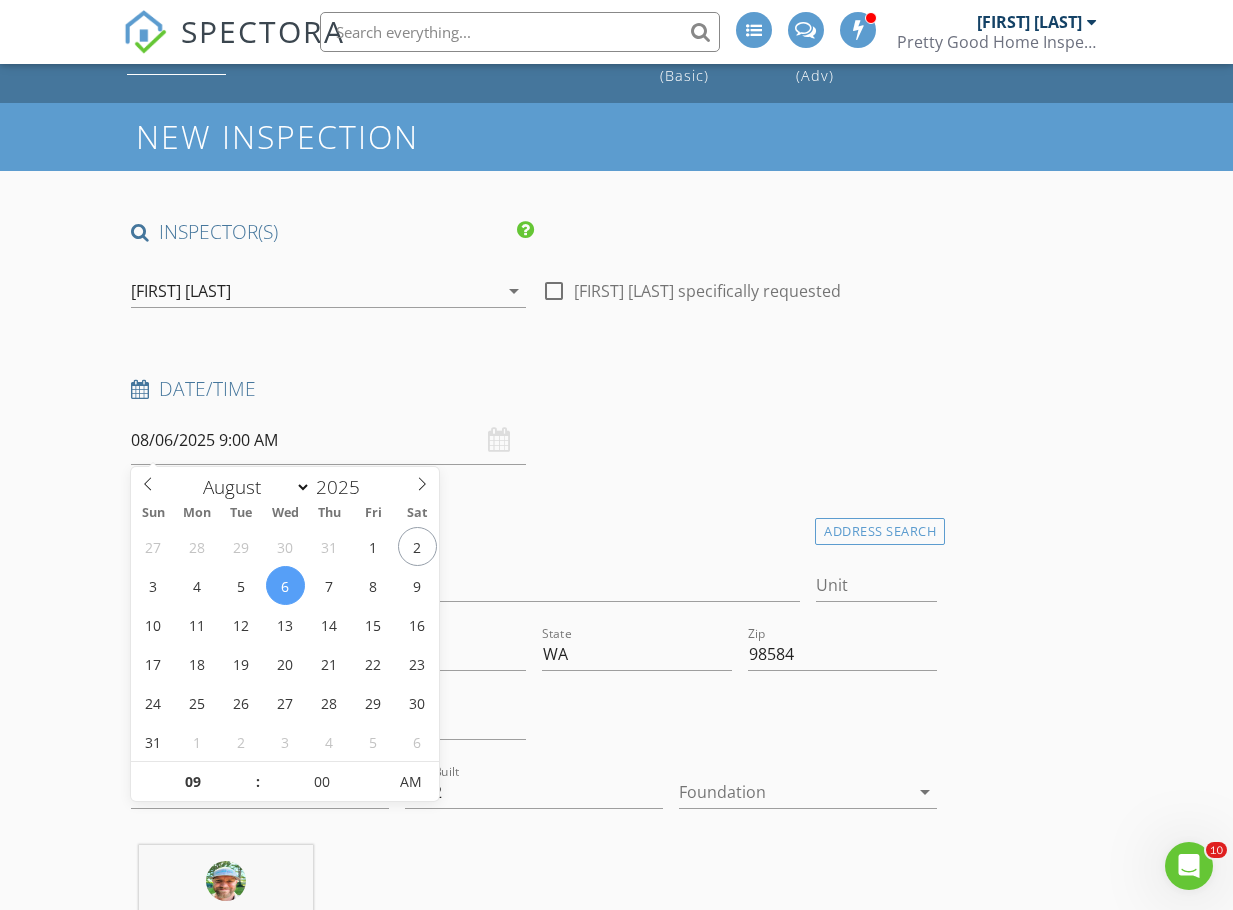 click on "Date/Time
08/06/2025 9:00 AM" at bounding box center (534, 420) 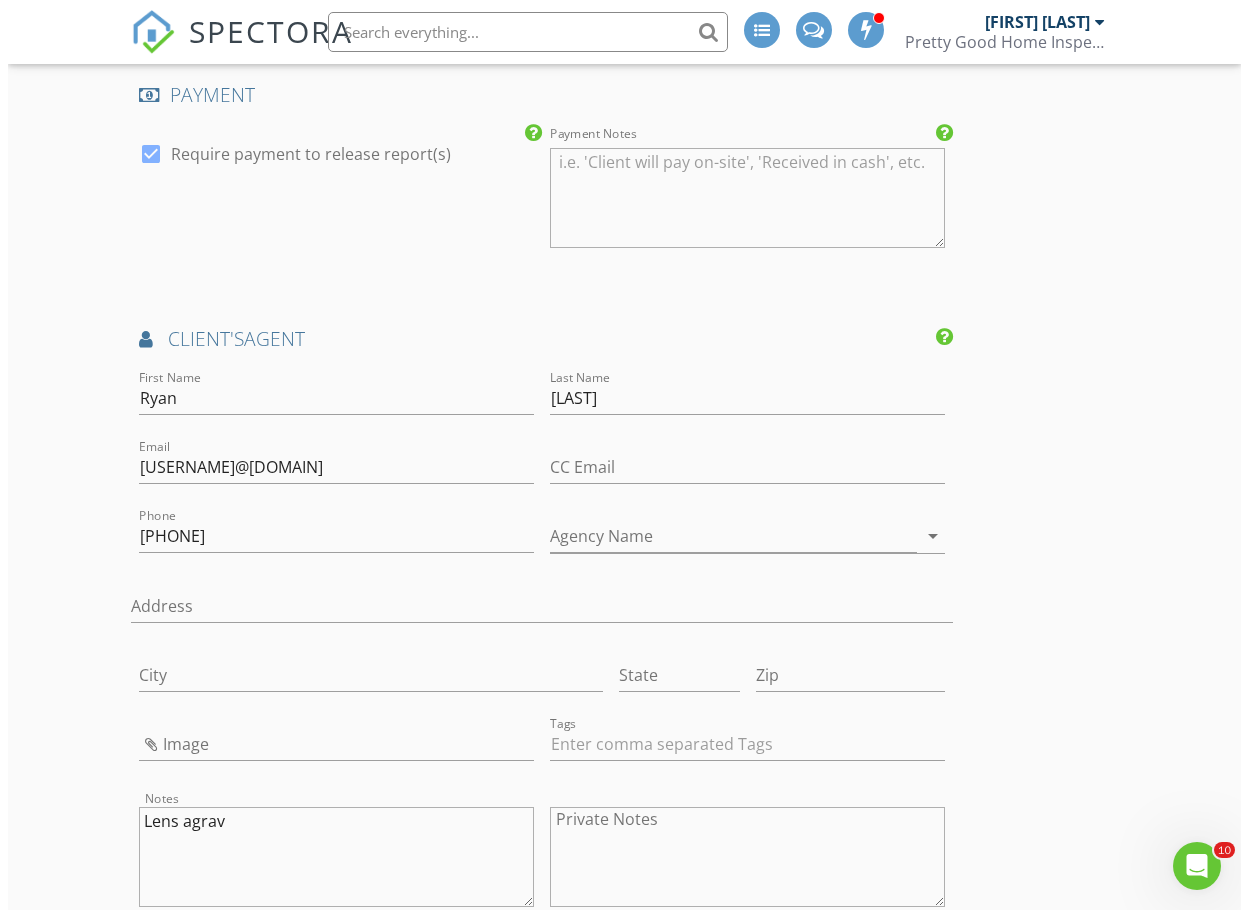 scroll, scrollTop: 4054, scrollLeft: 0, axis: vertical 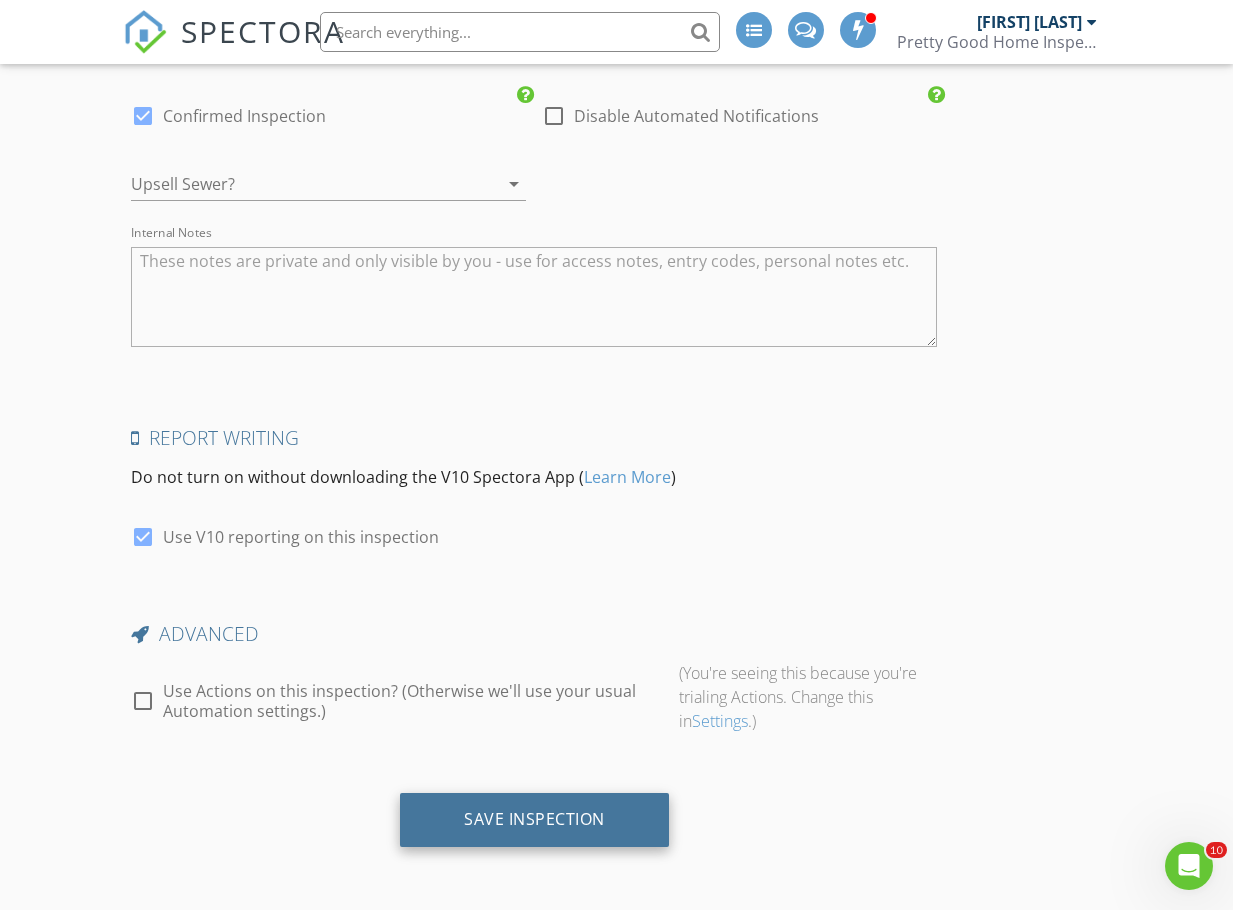 click on "Save Inspection" at bounding box center (534, 819) 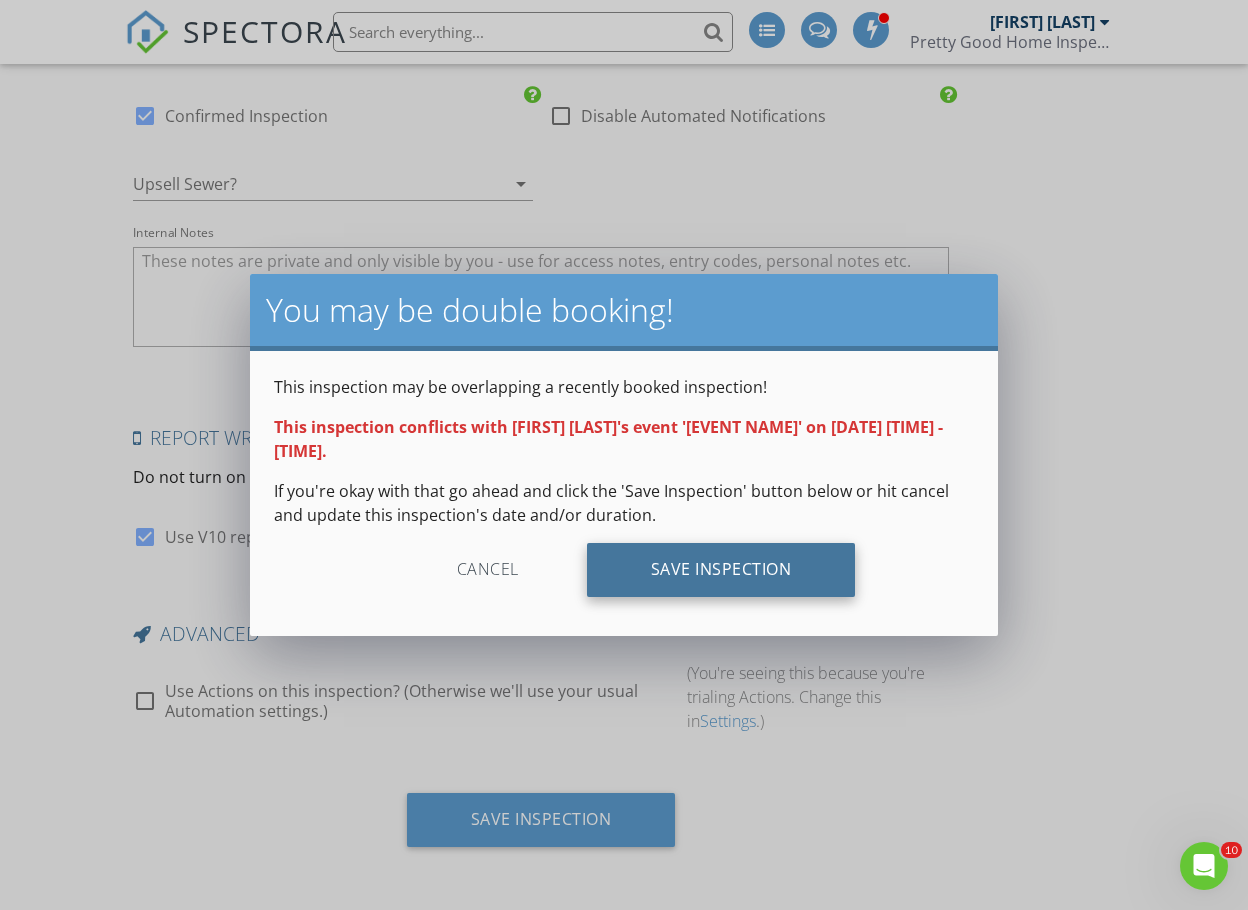 click on "Save Inspection" at bounding box center [721, 570] 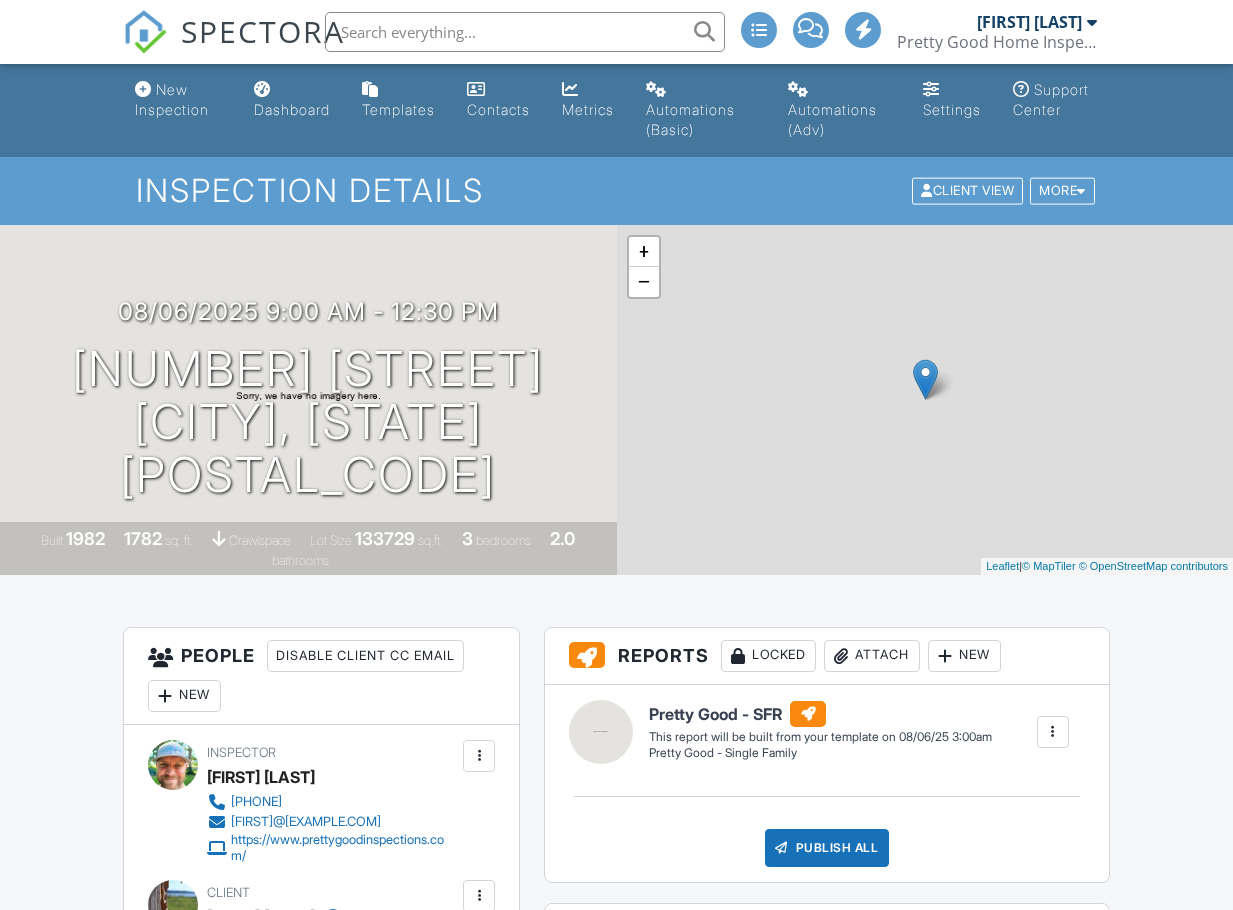scroll, scrollTop: 0, scrollLeft: 0, axis: both 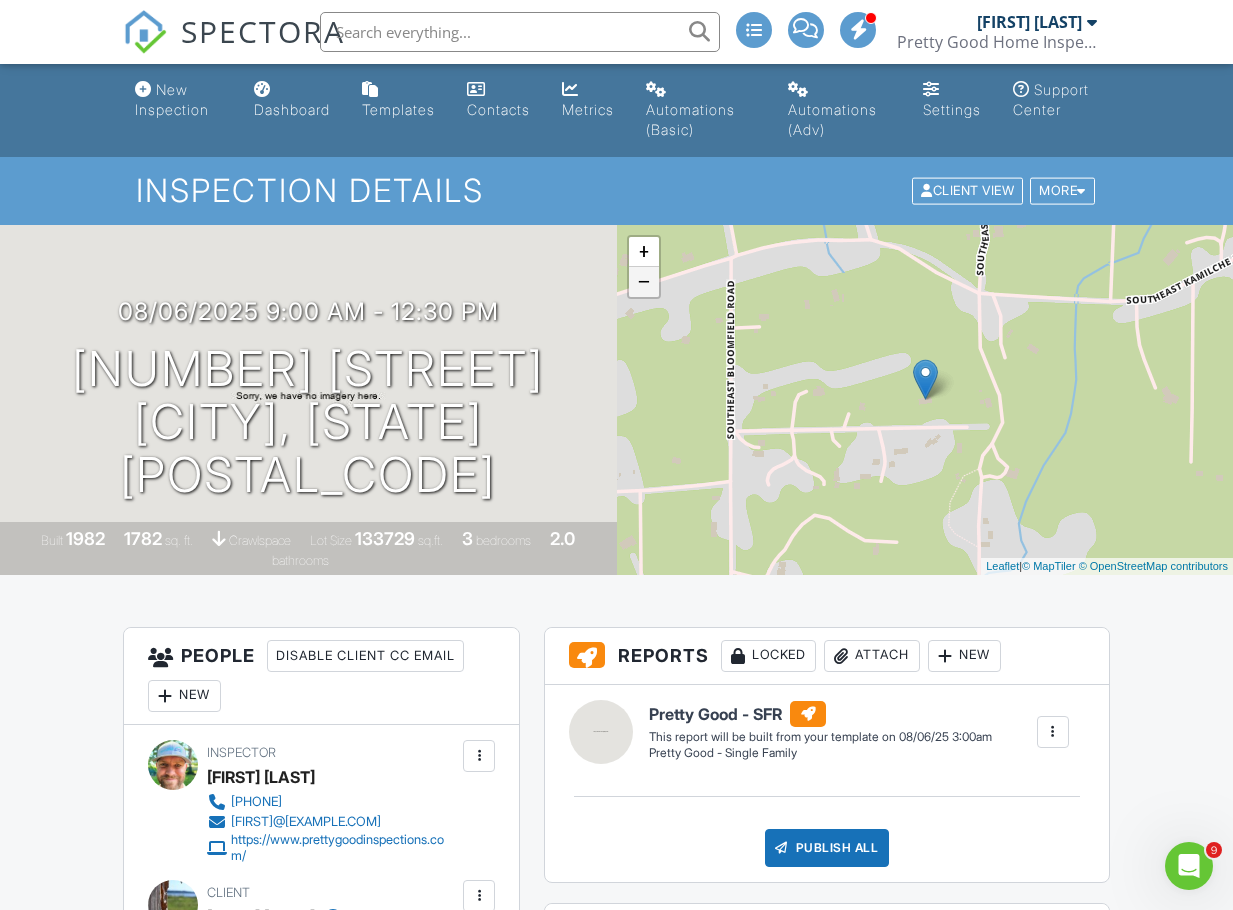 click on "−" at bounding box center [644, 282] 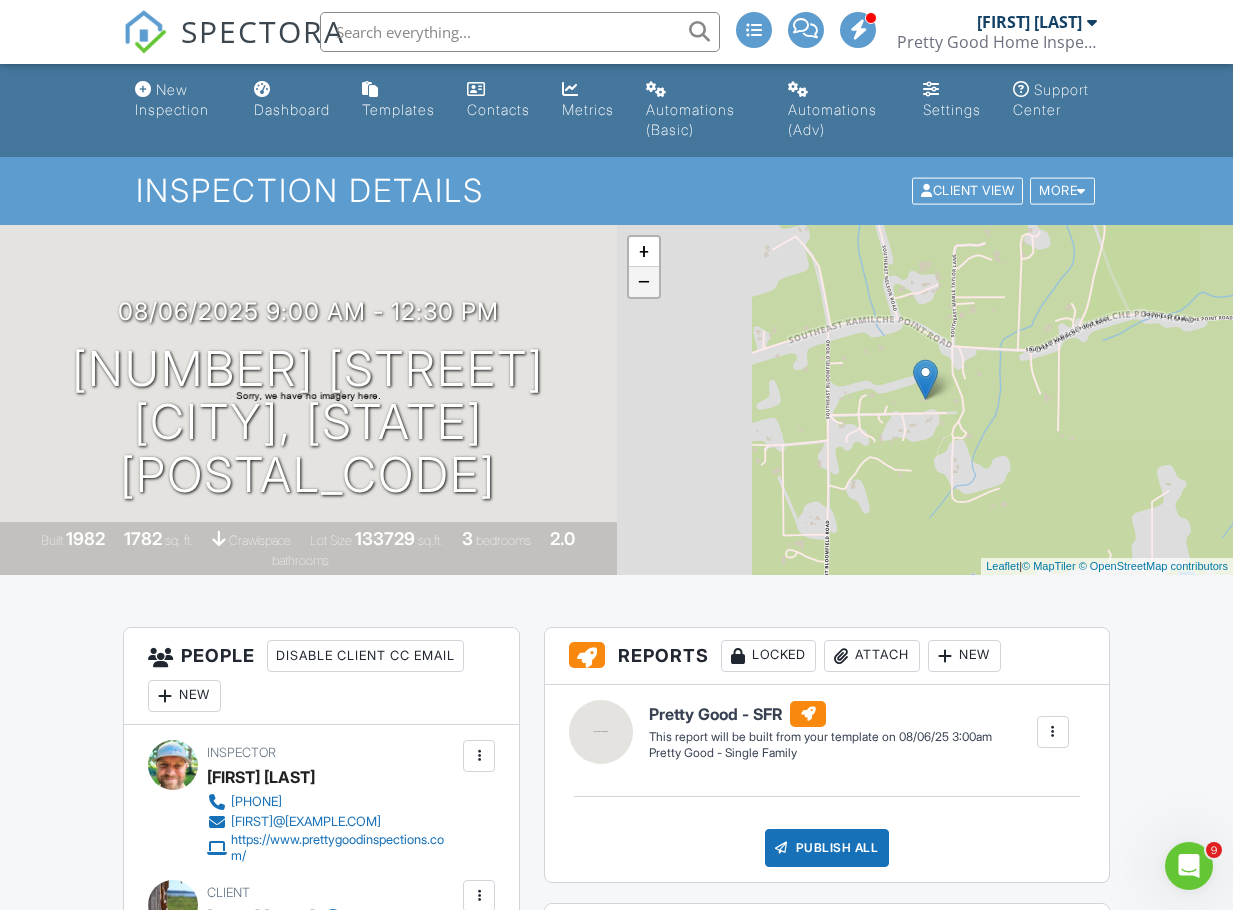 click on "−" at bounding box center [644, 282] 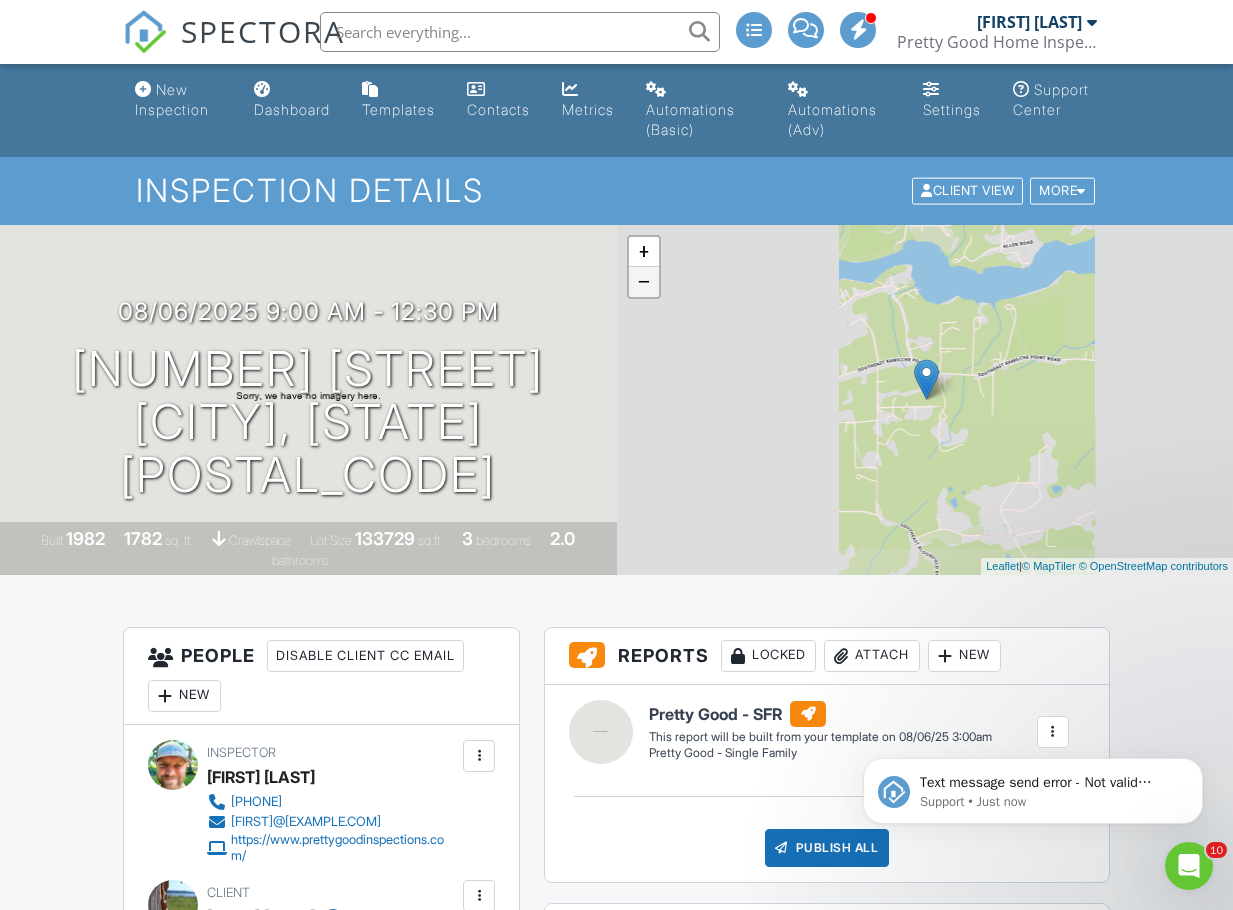 scroll, scrollTop: 0, scrollLeft: 0, axis: both 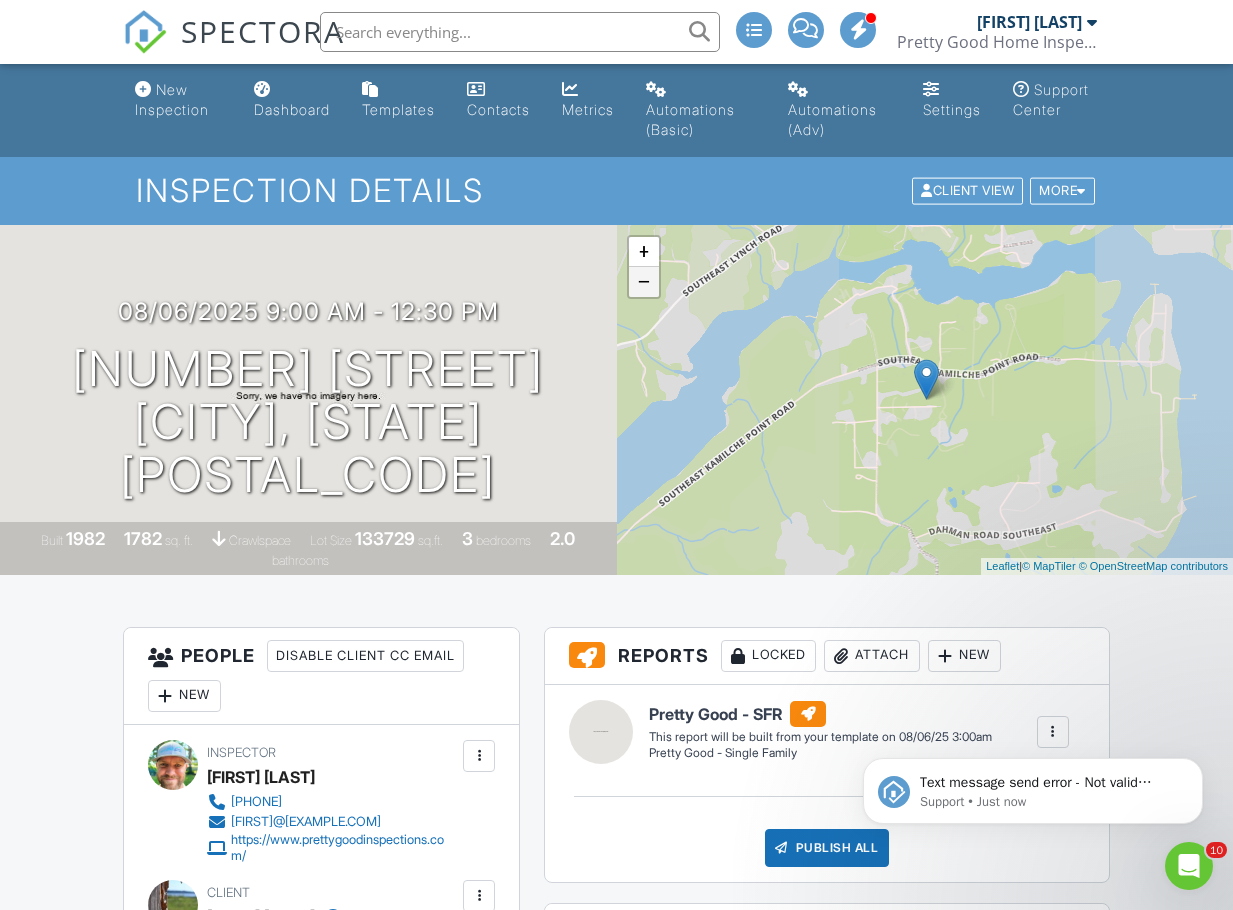 click on "−" at bounding box center (644, 282) 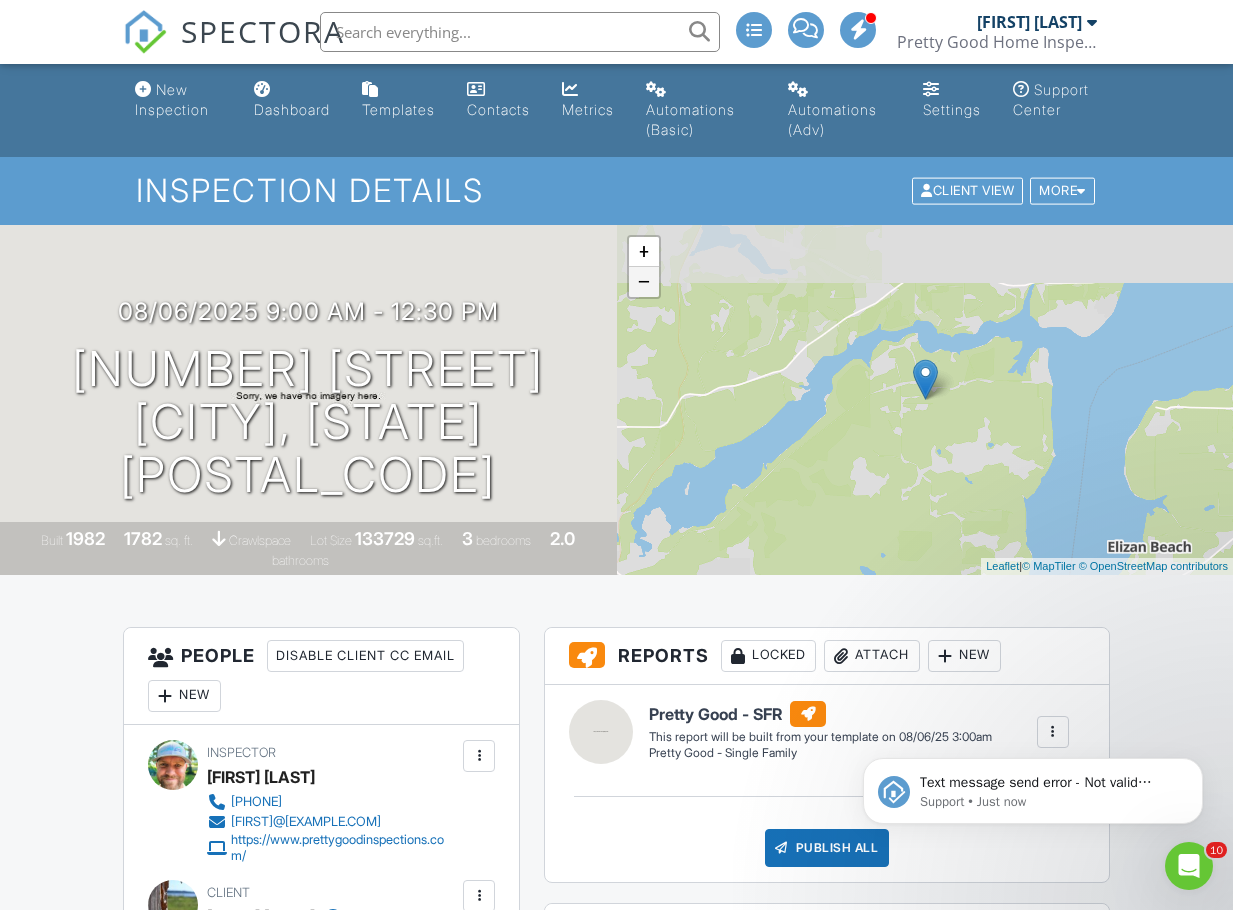 click on "−" at bounding box center (644, 282) 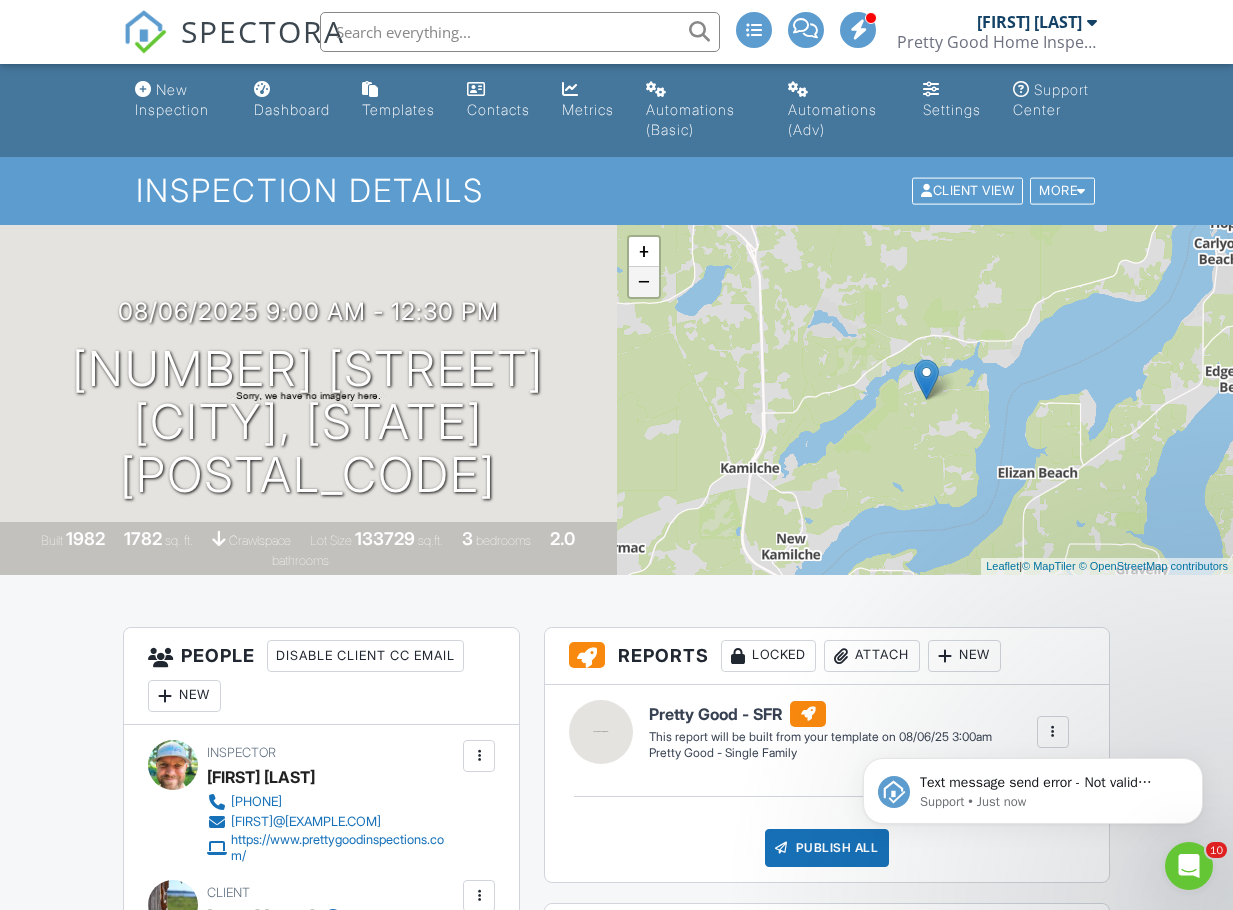click on "−" at bounding box center (644, 282) 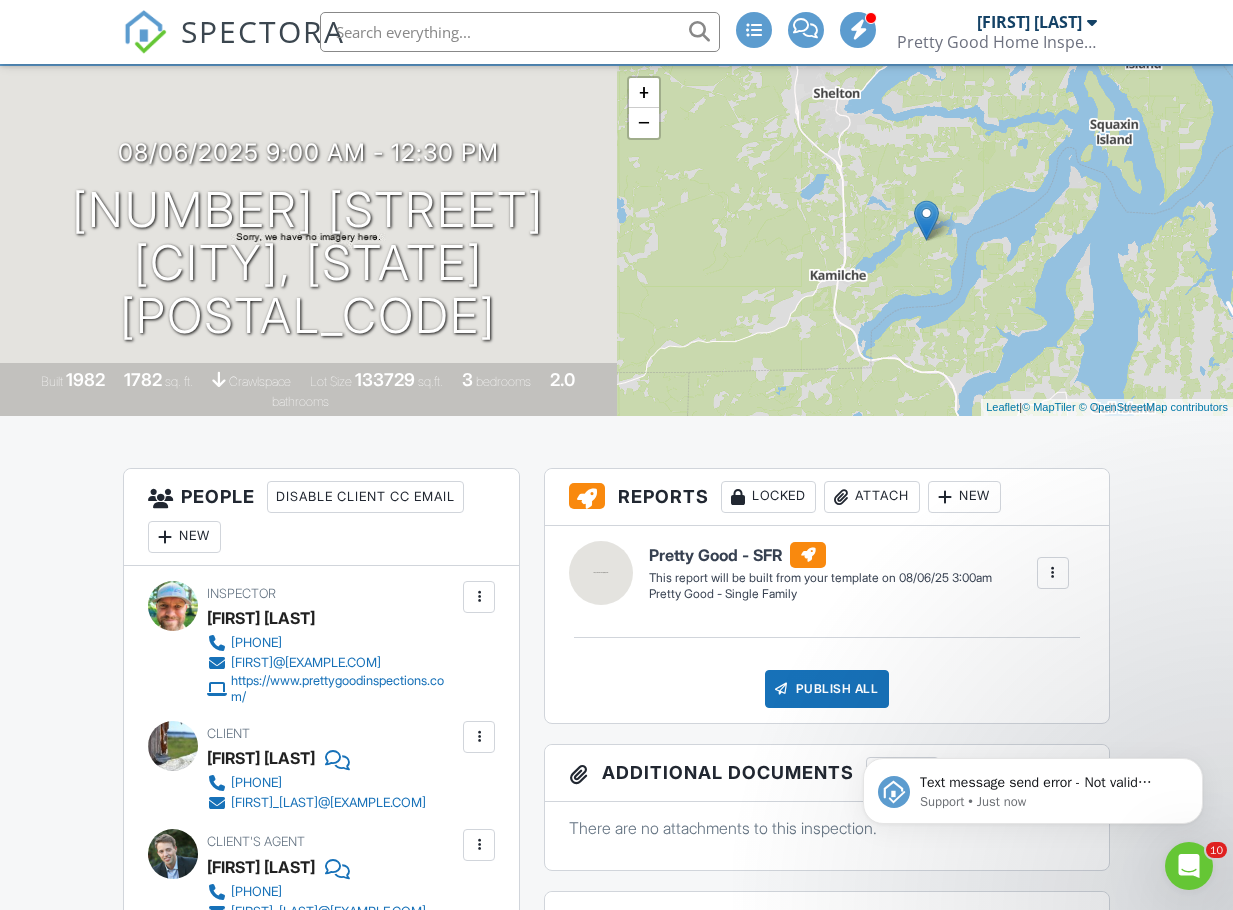 scroll, scrollTop: 300, scrollLeft: 0, axis: vertical 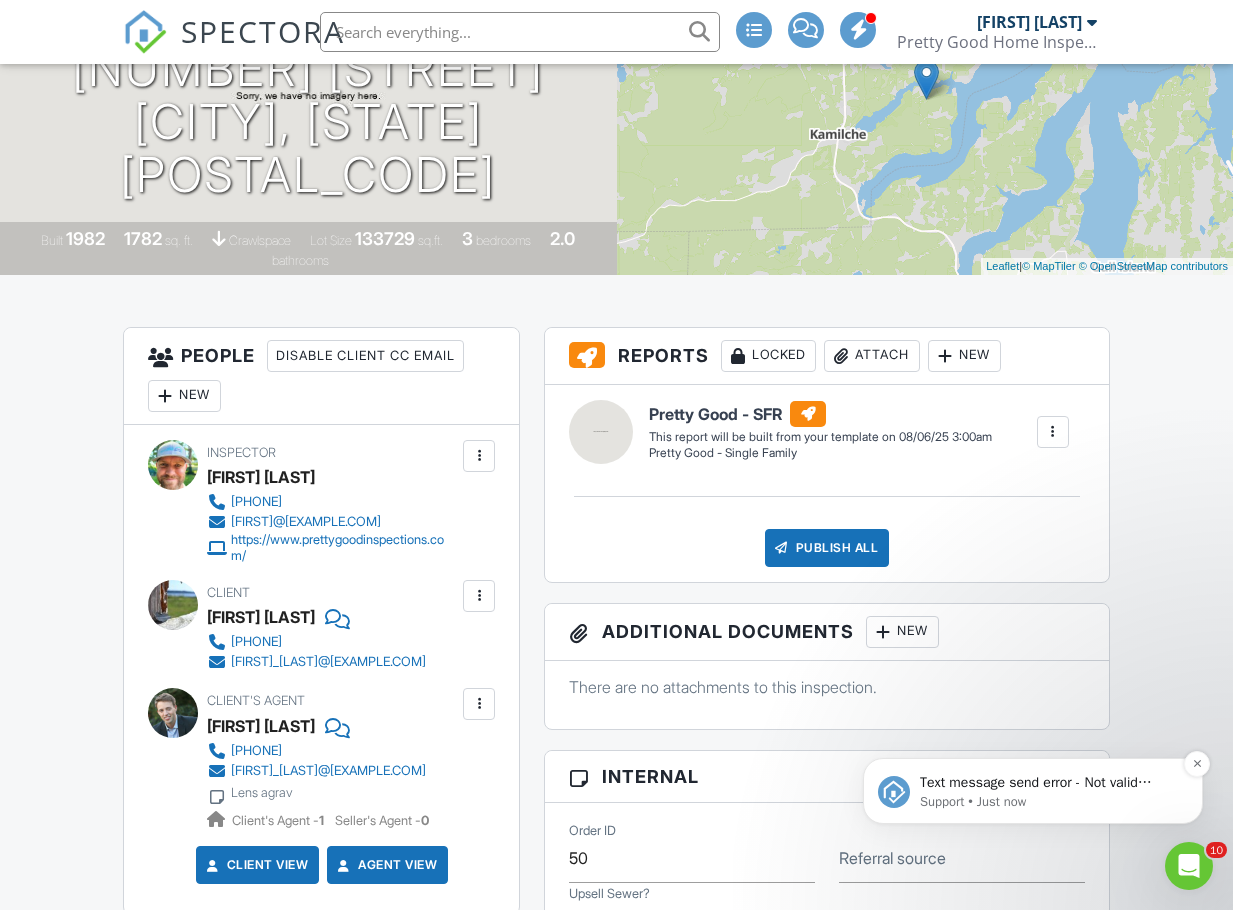 click on "Support • Just now" at bounding box center [1049, 802] 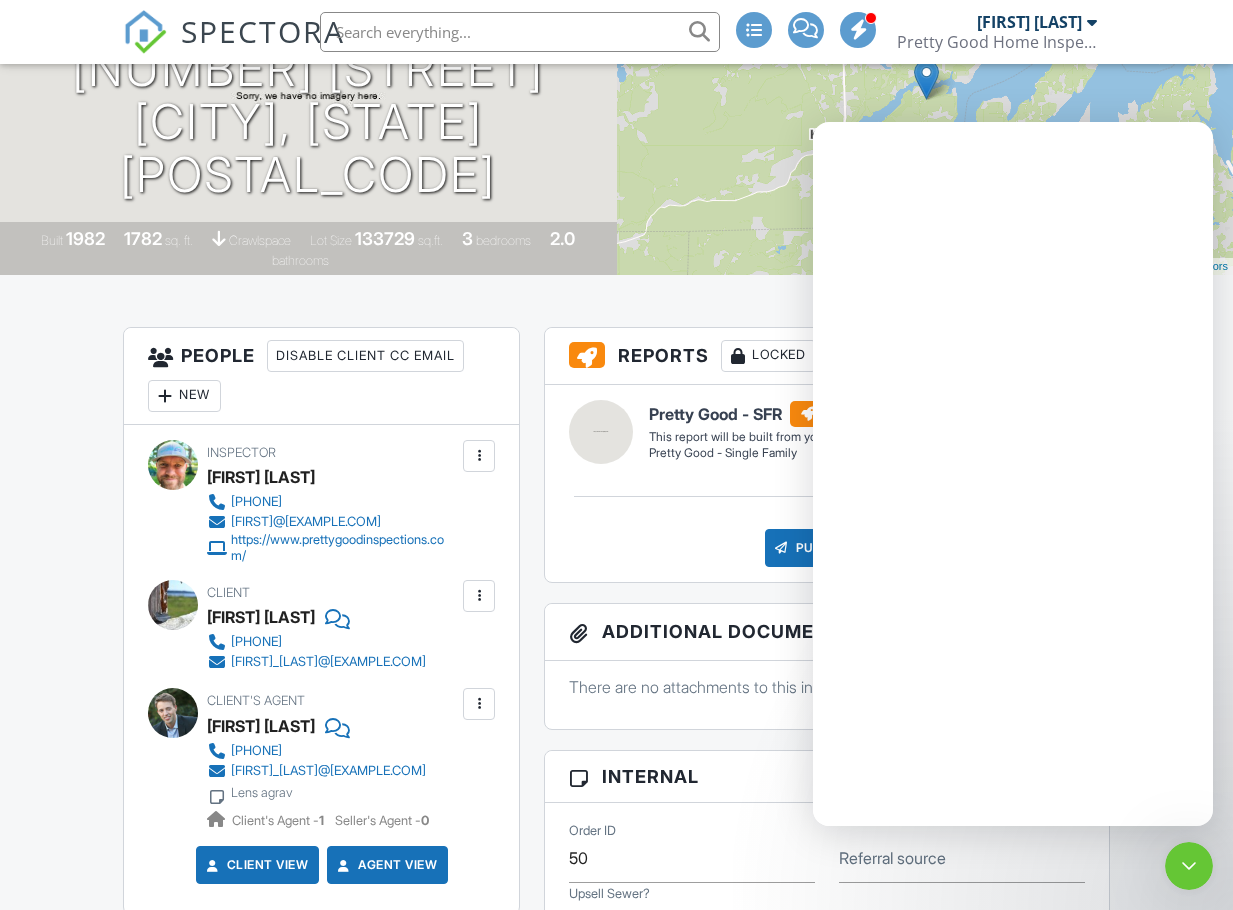 scroll, scrollTop: 0, scrollLeft: 0, axis: both 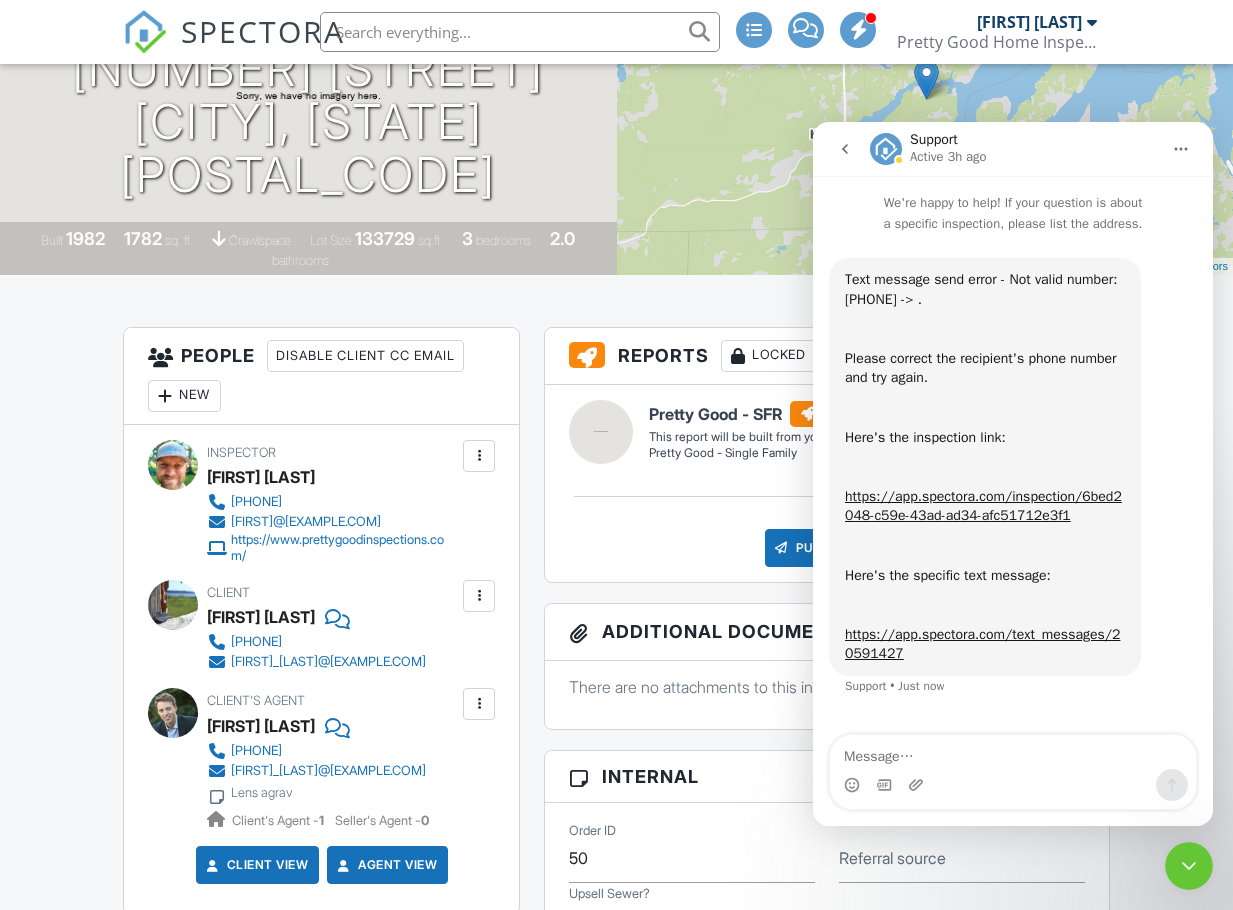 click at bounding box center [173, 605] 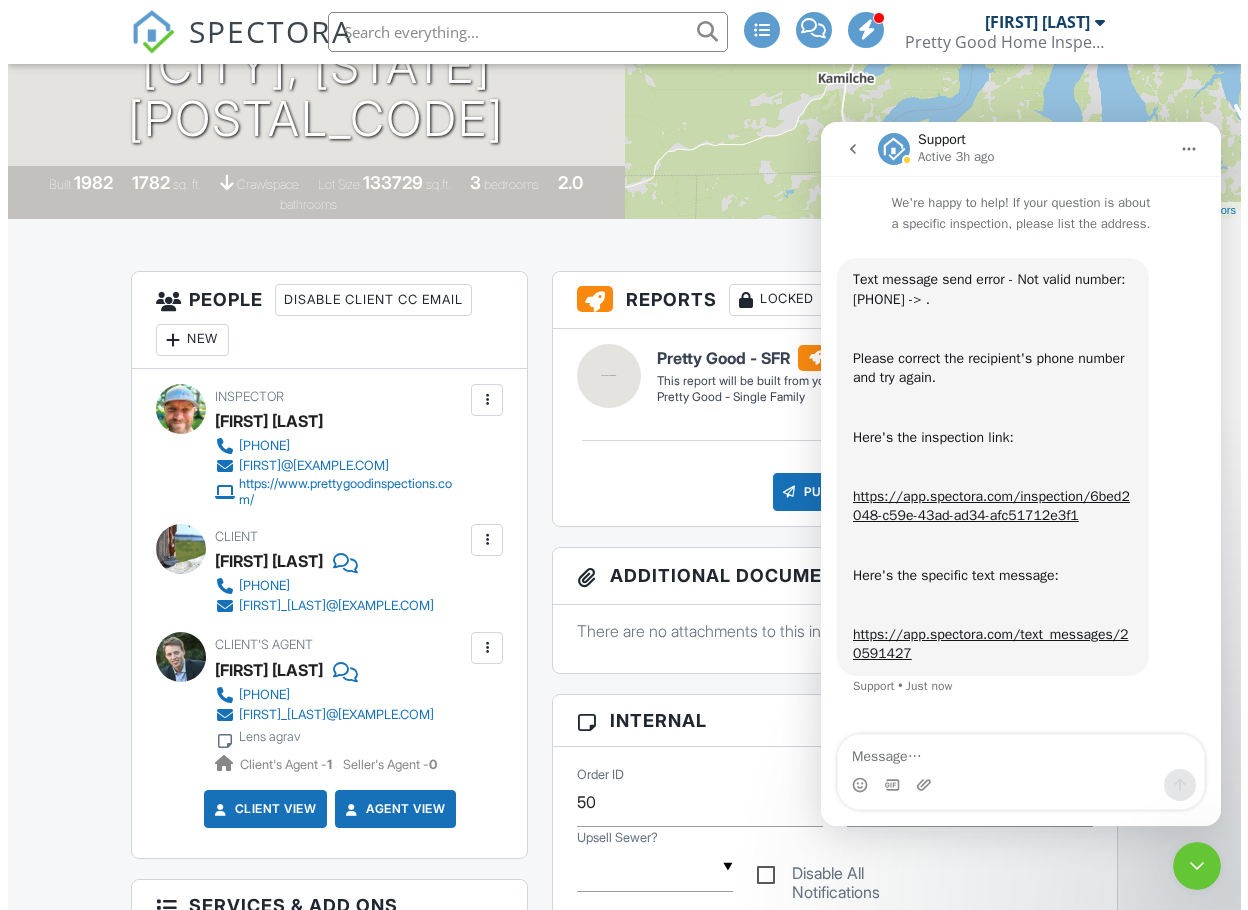 scroll, scrollTop: 400, scrollLeft: 0, axis: vertical 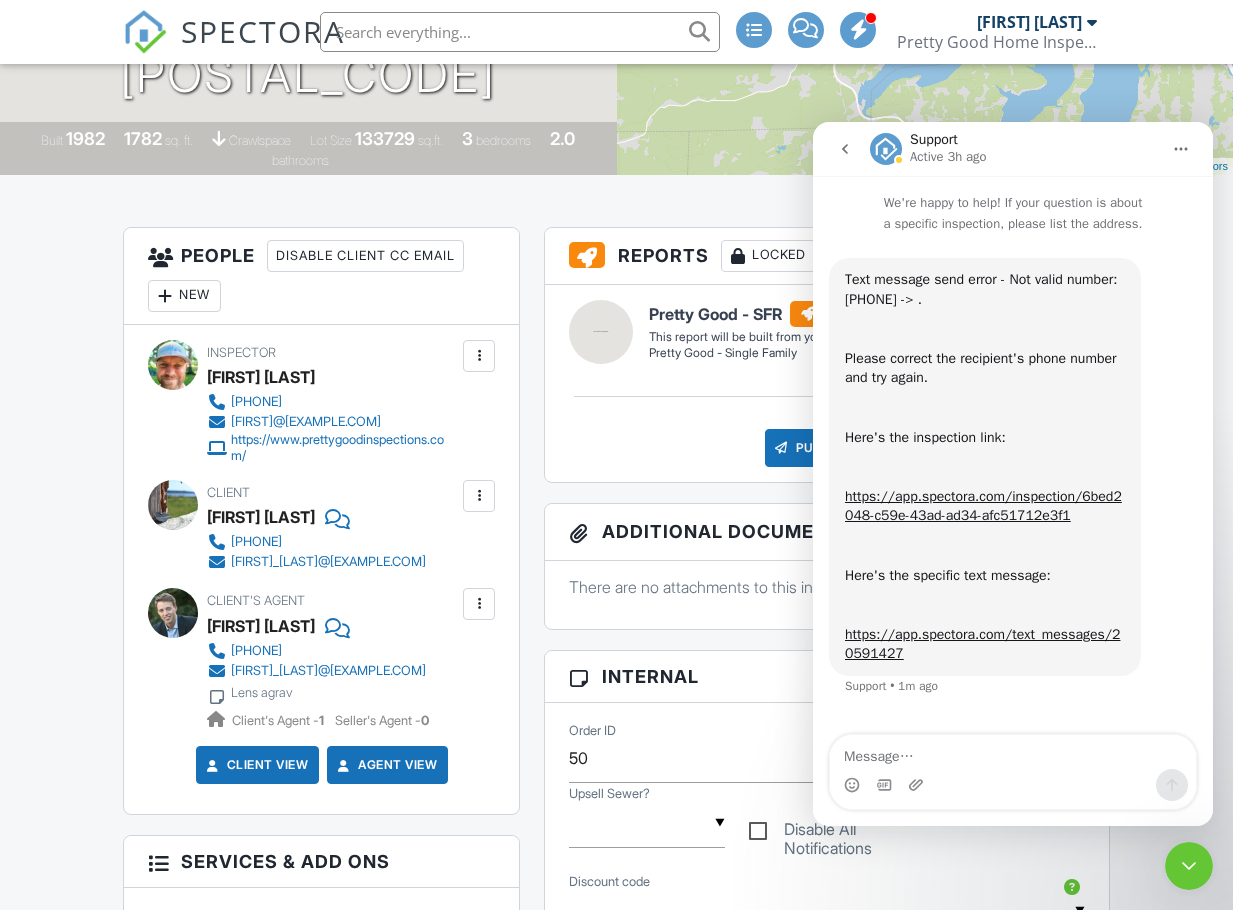 click at bounding box center (479, 496) 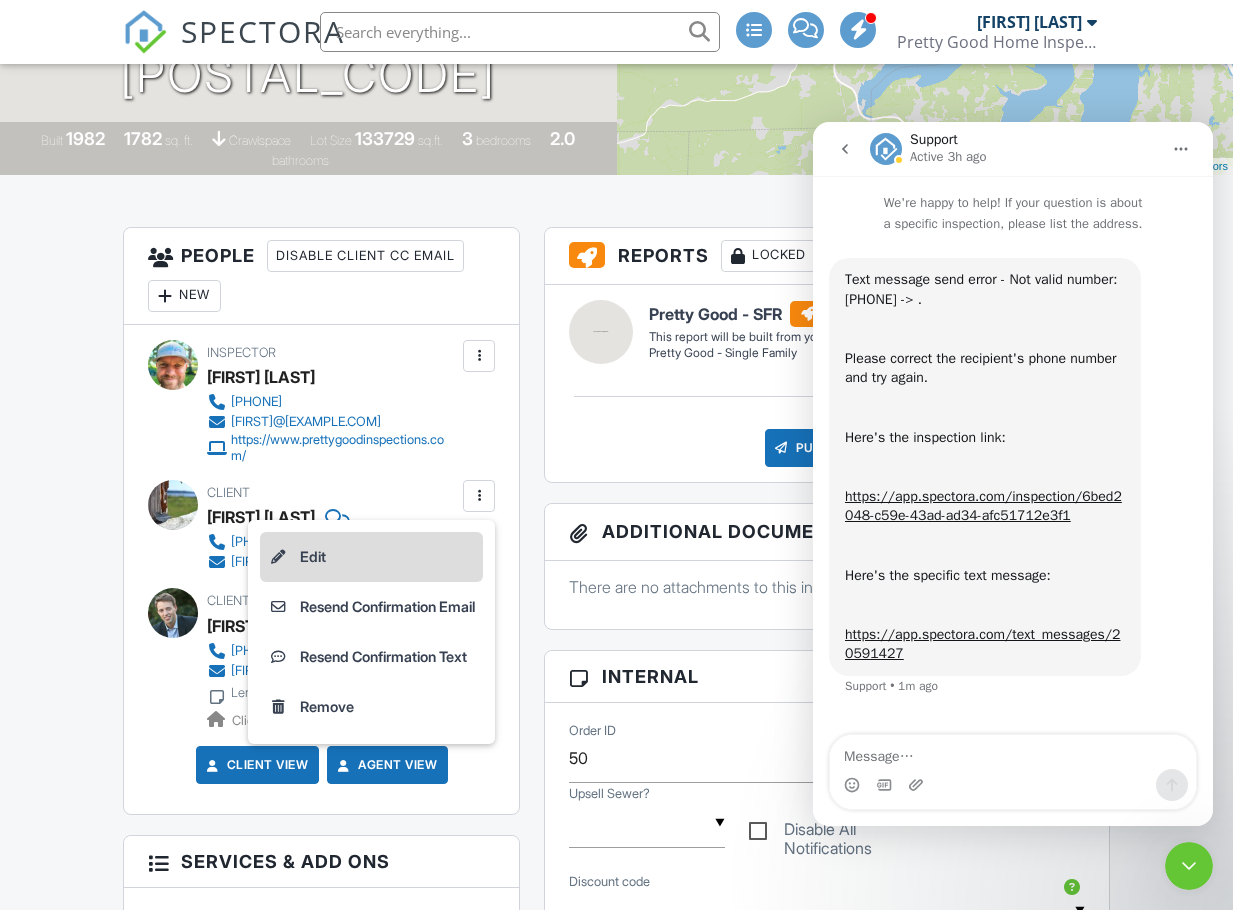 click on "Edit" at bounding box center [371, 557] 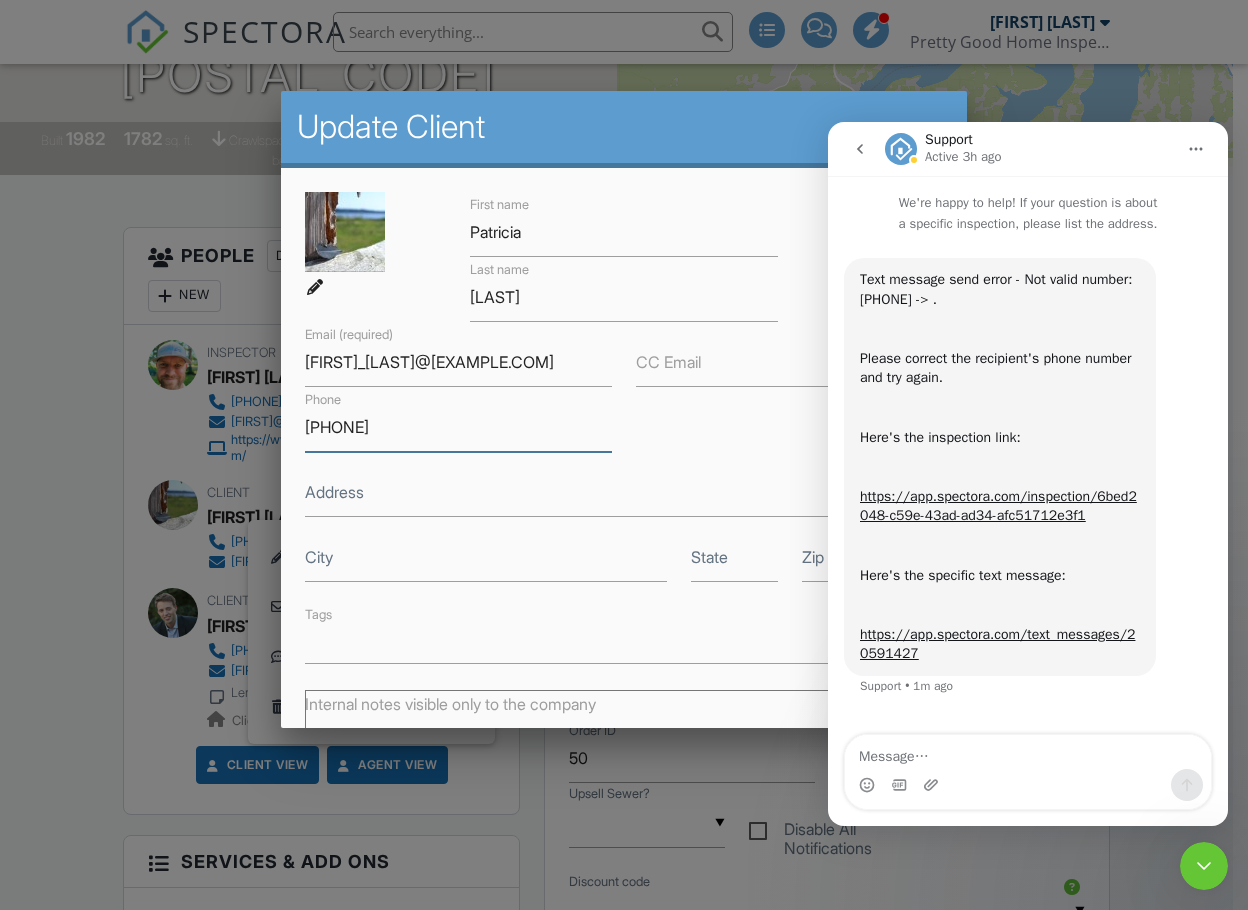 click on "360-464-997" at bounding box center (458, 427) 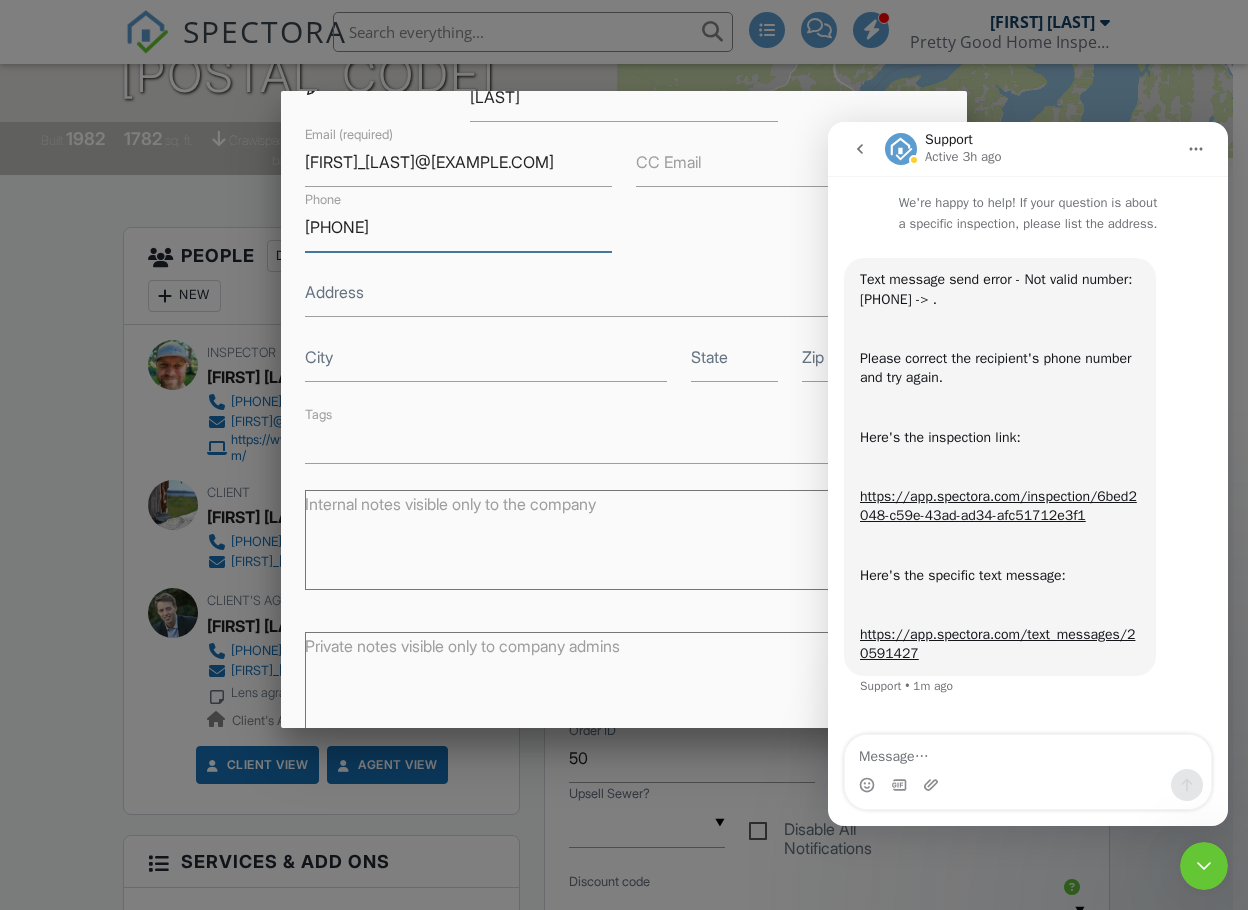scroll, scrollTop: 294, scrollLeft: 0, axis: vertical 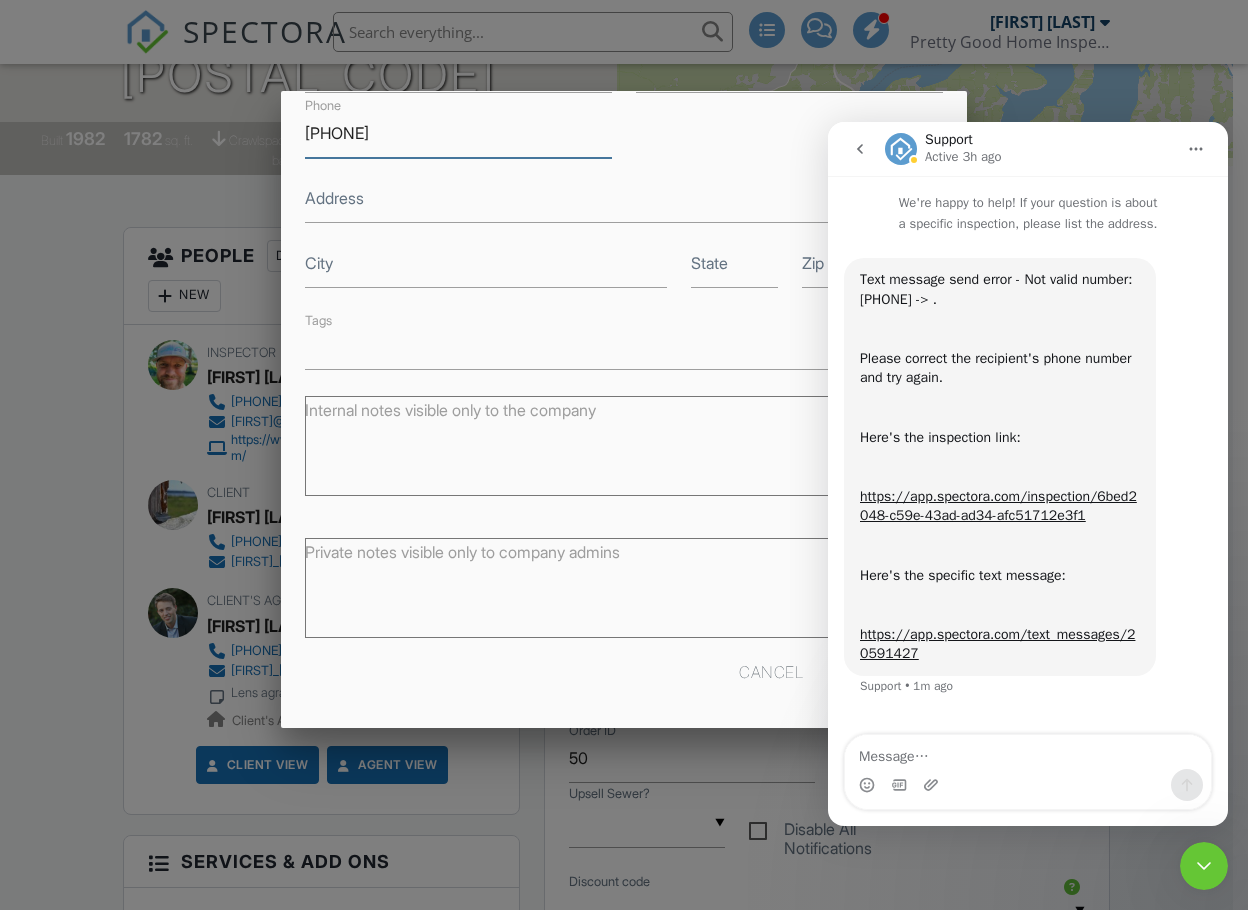 type on "360-464-0997" 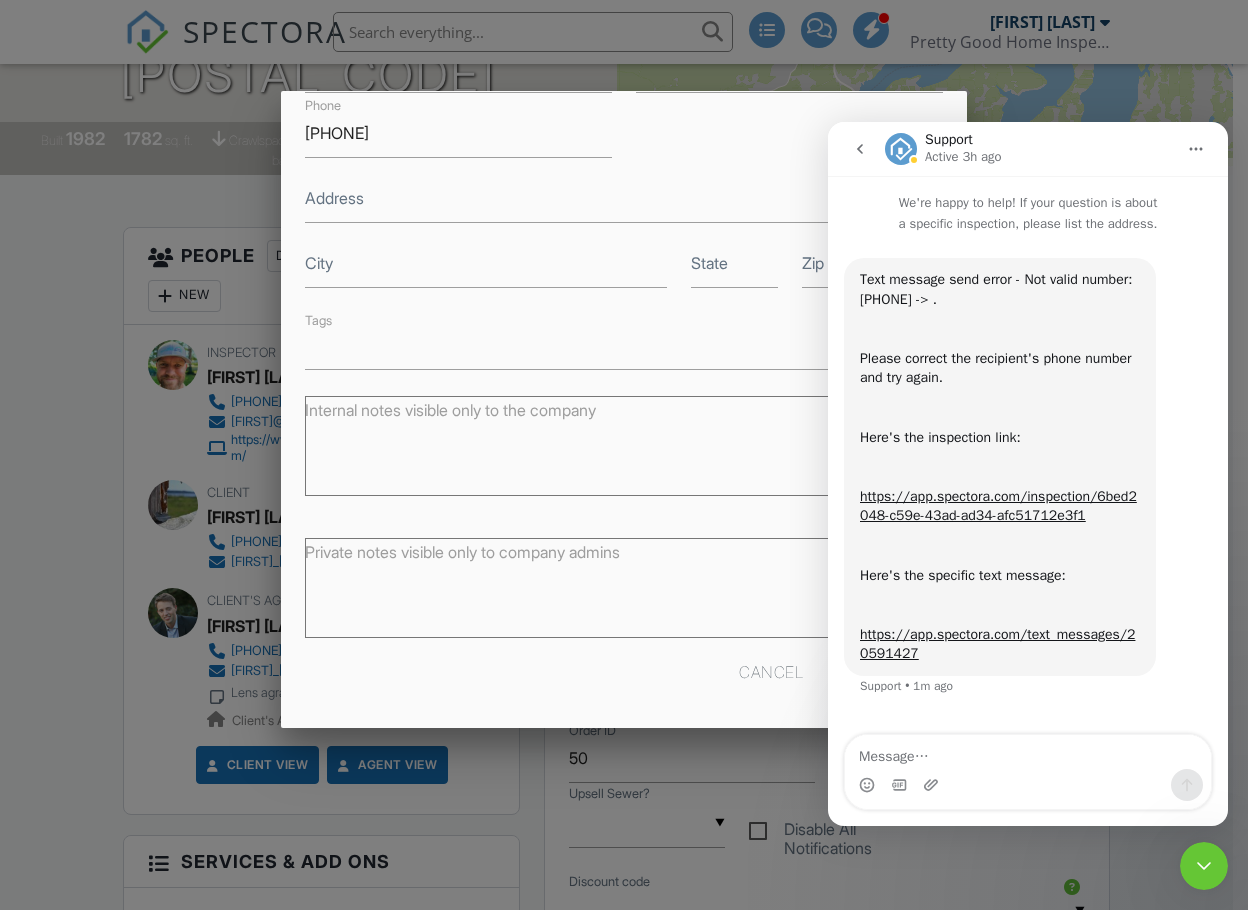 click 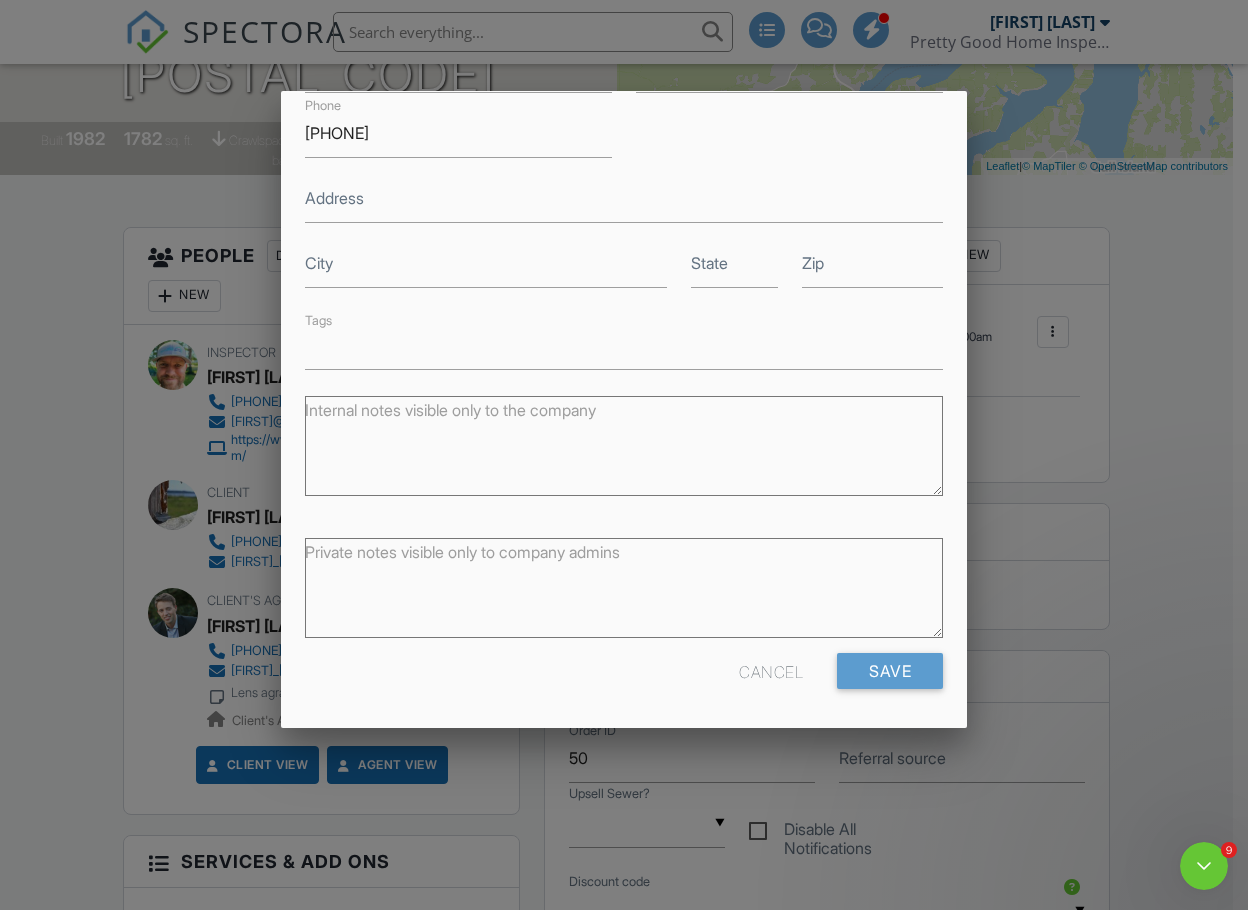 scroll, scrollTop: 0, scrollLeft: 0, axis: both 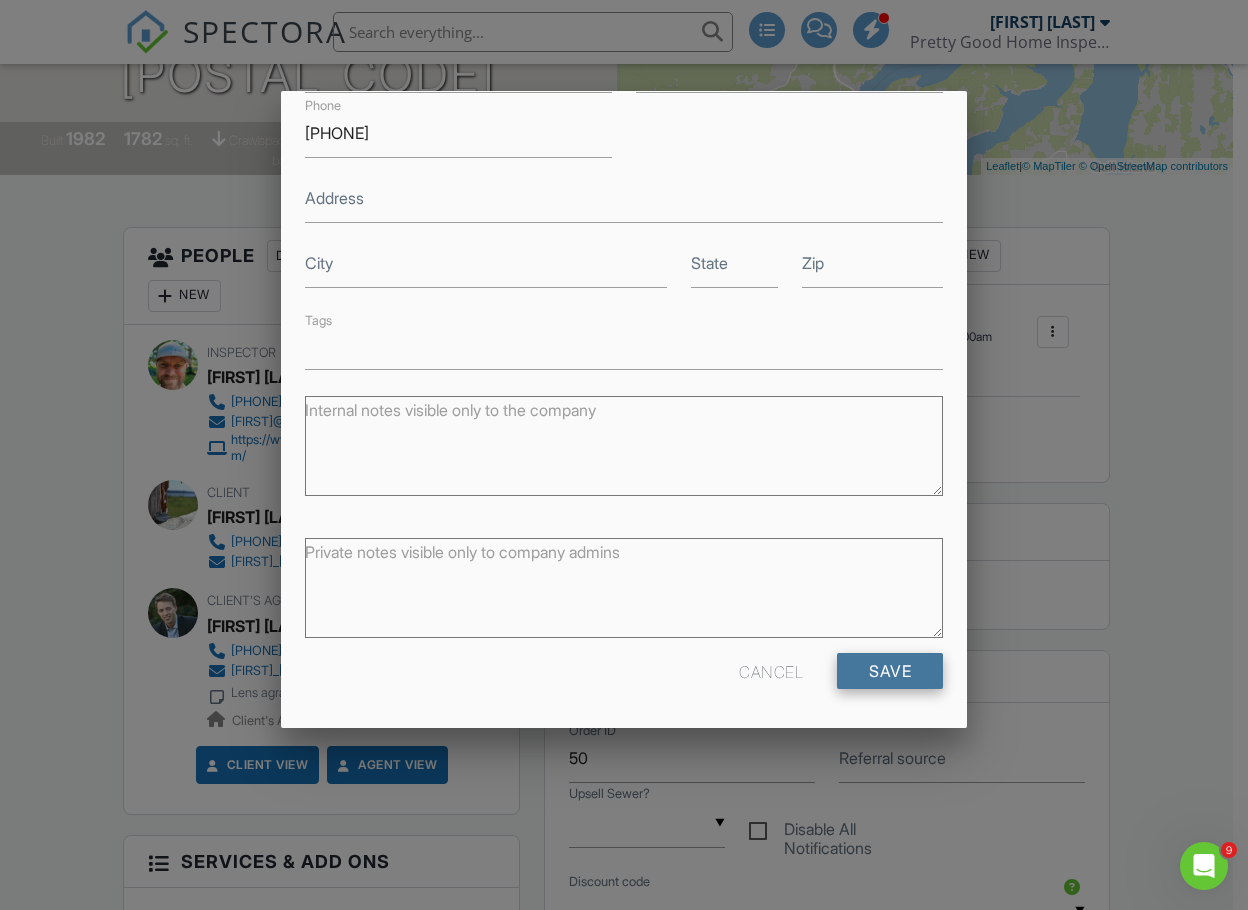 click on "Save" at bounding box center [890, 671] 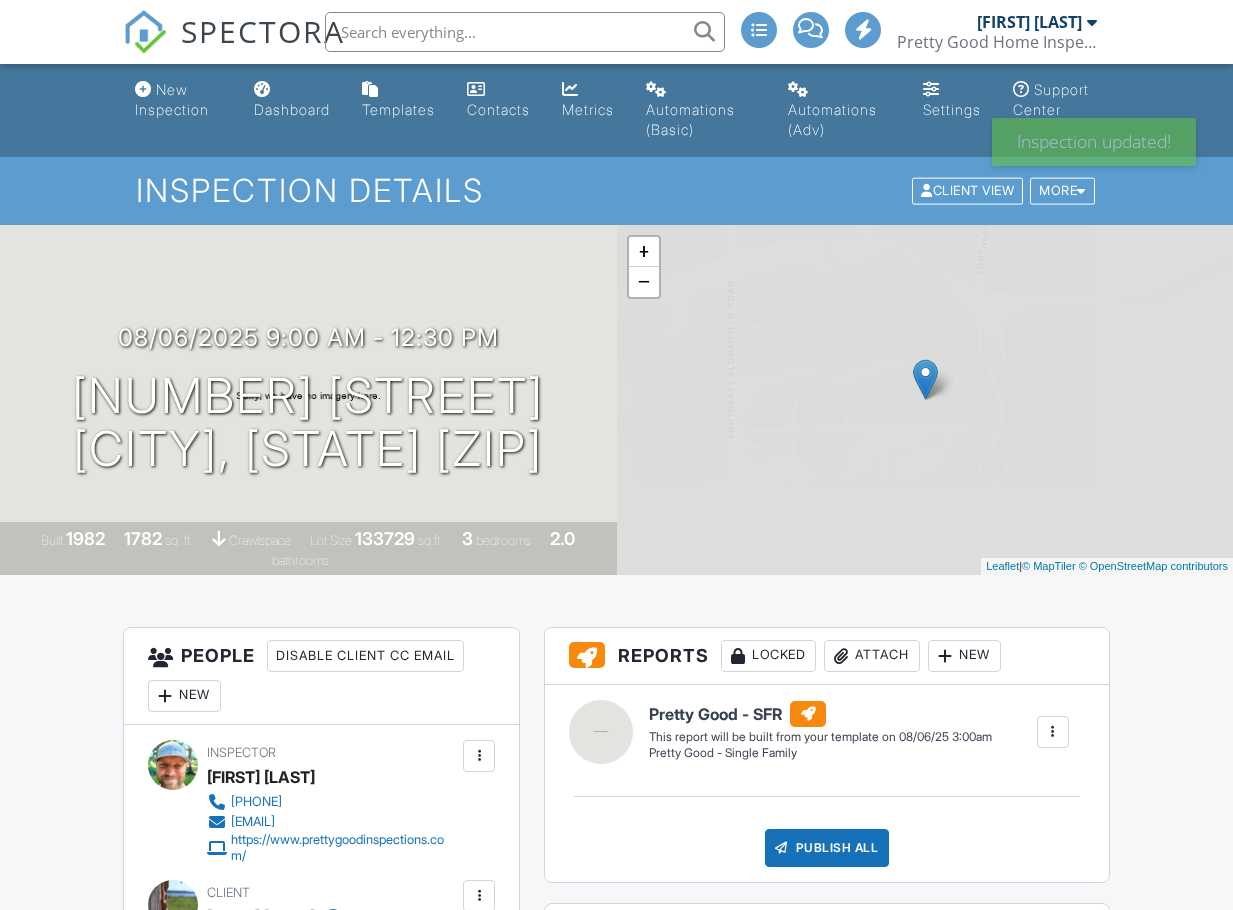 scroll, scrollTop: 0, scrollLeft: 0, axis: both 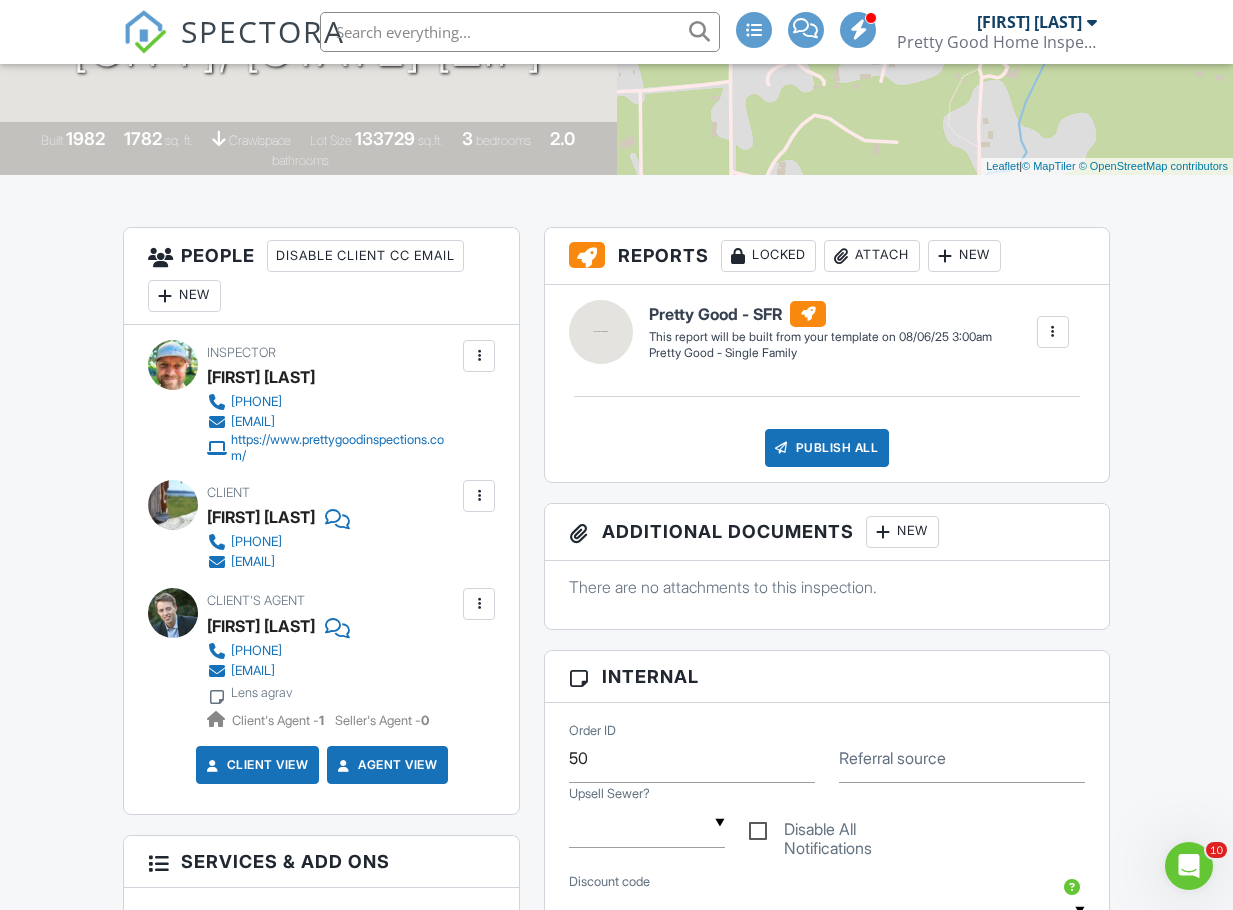 click on "Client
Patricia Kroger
360-464-0997
patricia_nicole@live.com" at bounding box center [321, 526] 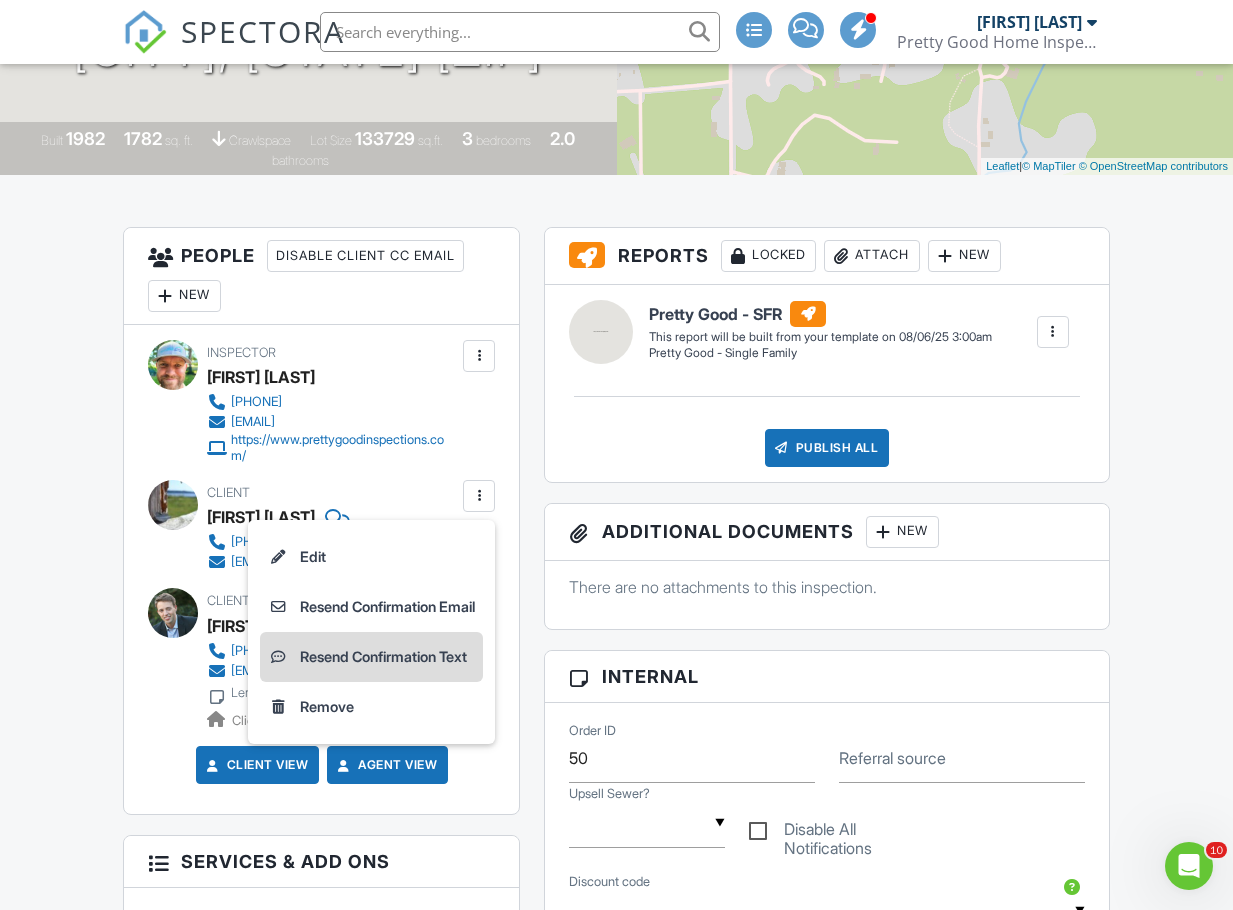 click on "Resend Confirmation Text" at bounding box center [371, 657] 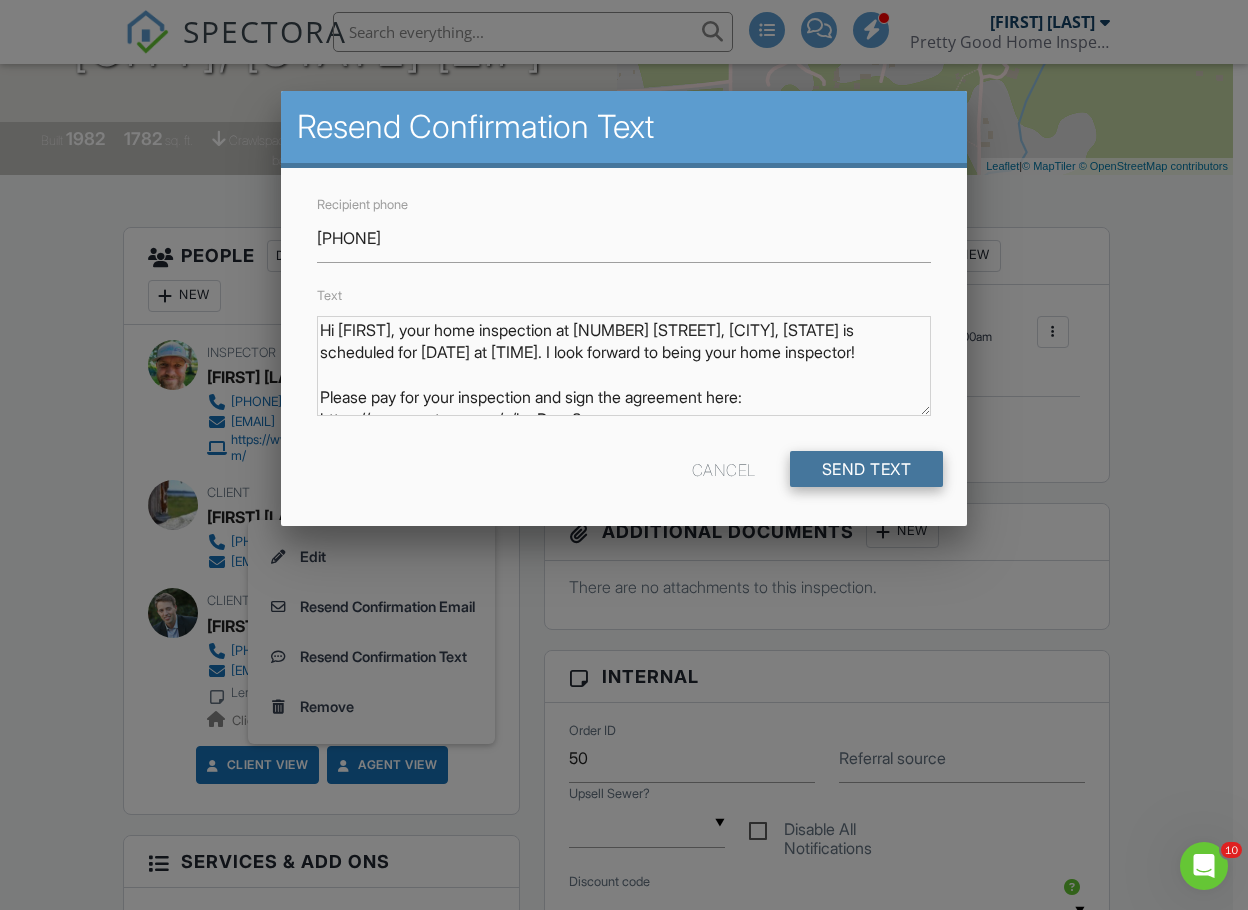 click on "Send Text" at bounding box center (867, 469) 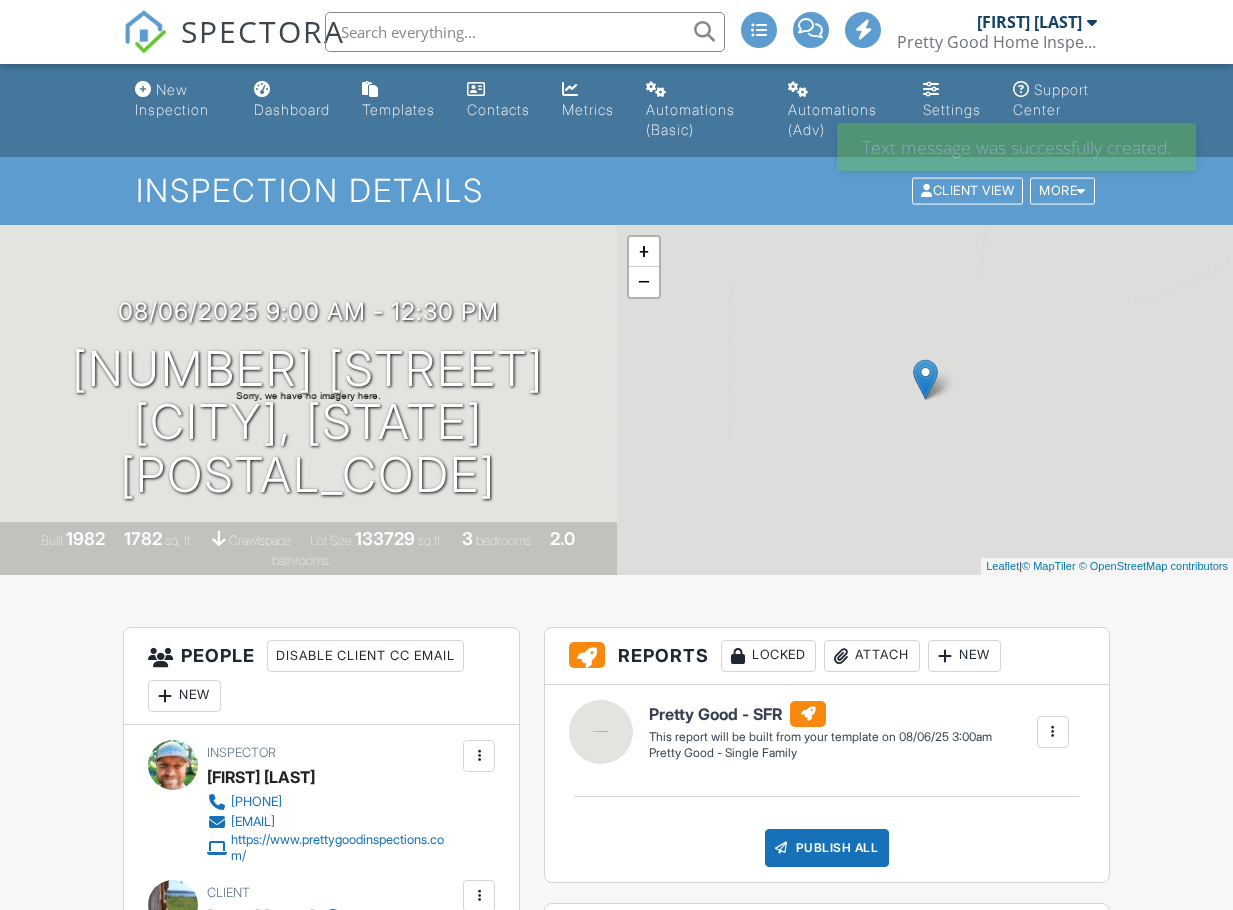 scroll, scrollTop: 0, scrollLeft: 0, axis: both 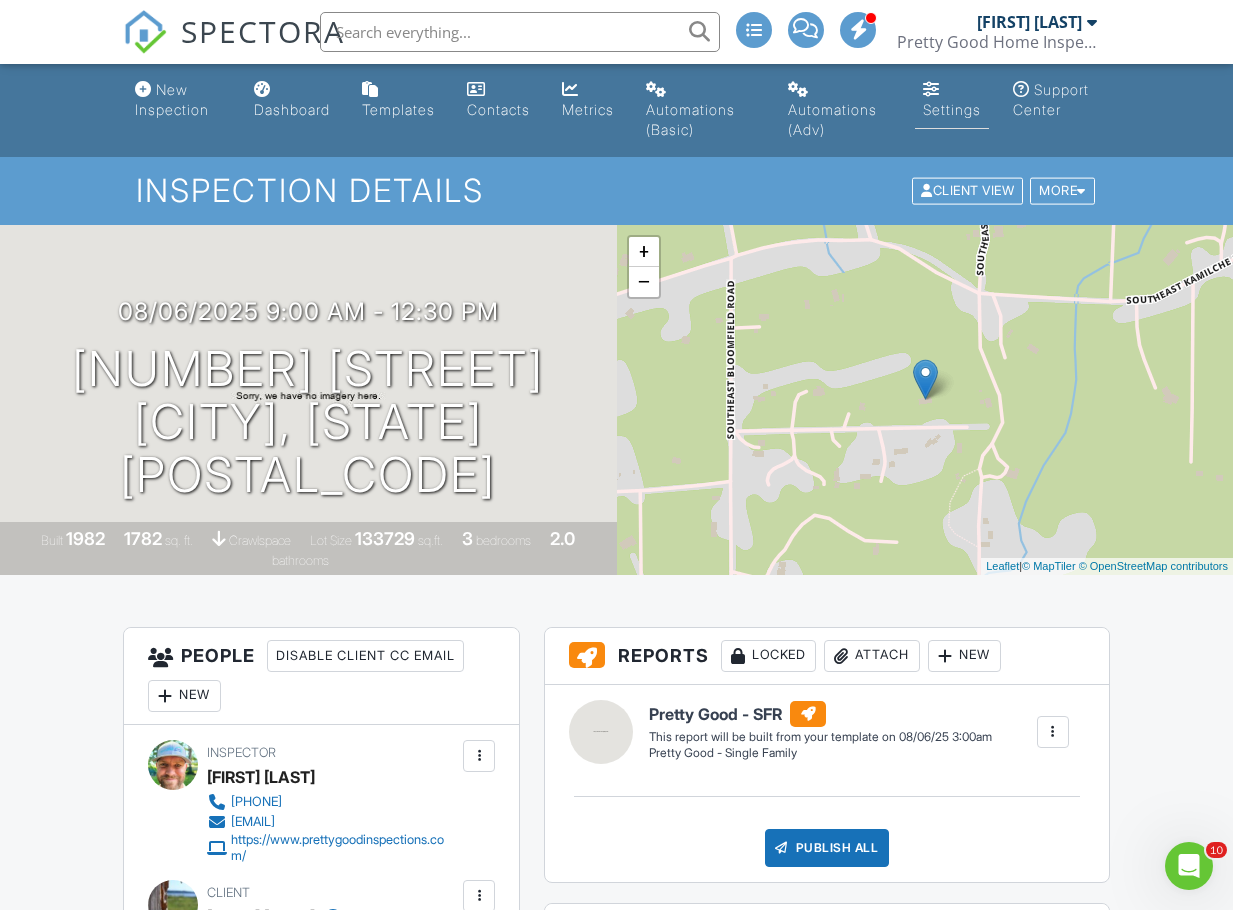 click on "Settings" at bounding box center (952, 109) 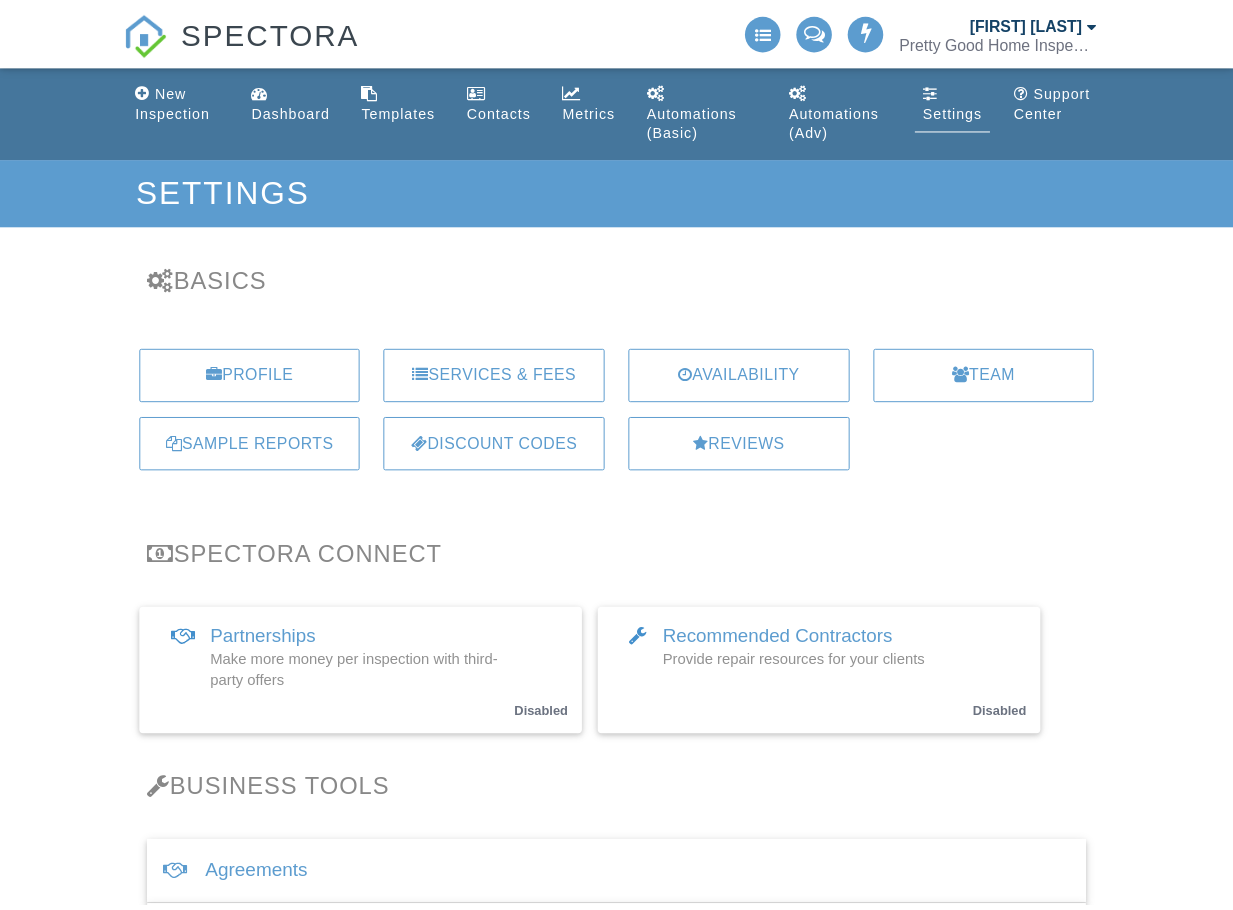 scroll, scrollTop: 0, scrollLeft: 0, axis: both 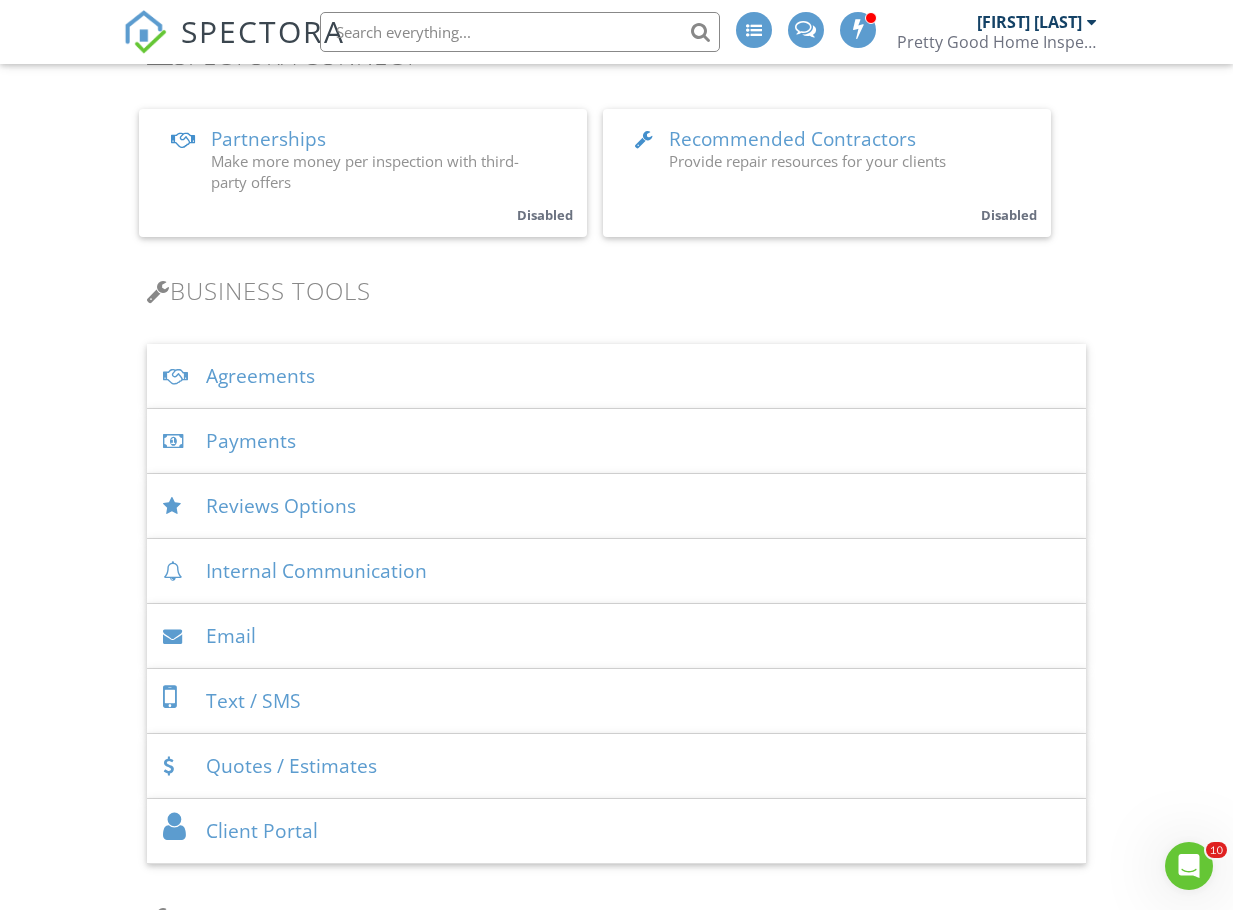 click on "Email" at bounding box center [616, 636] 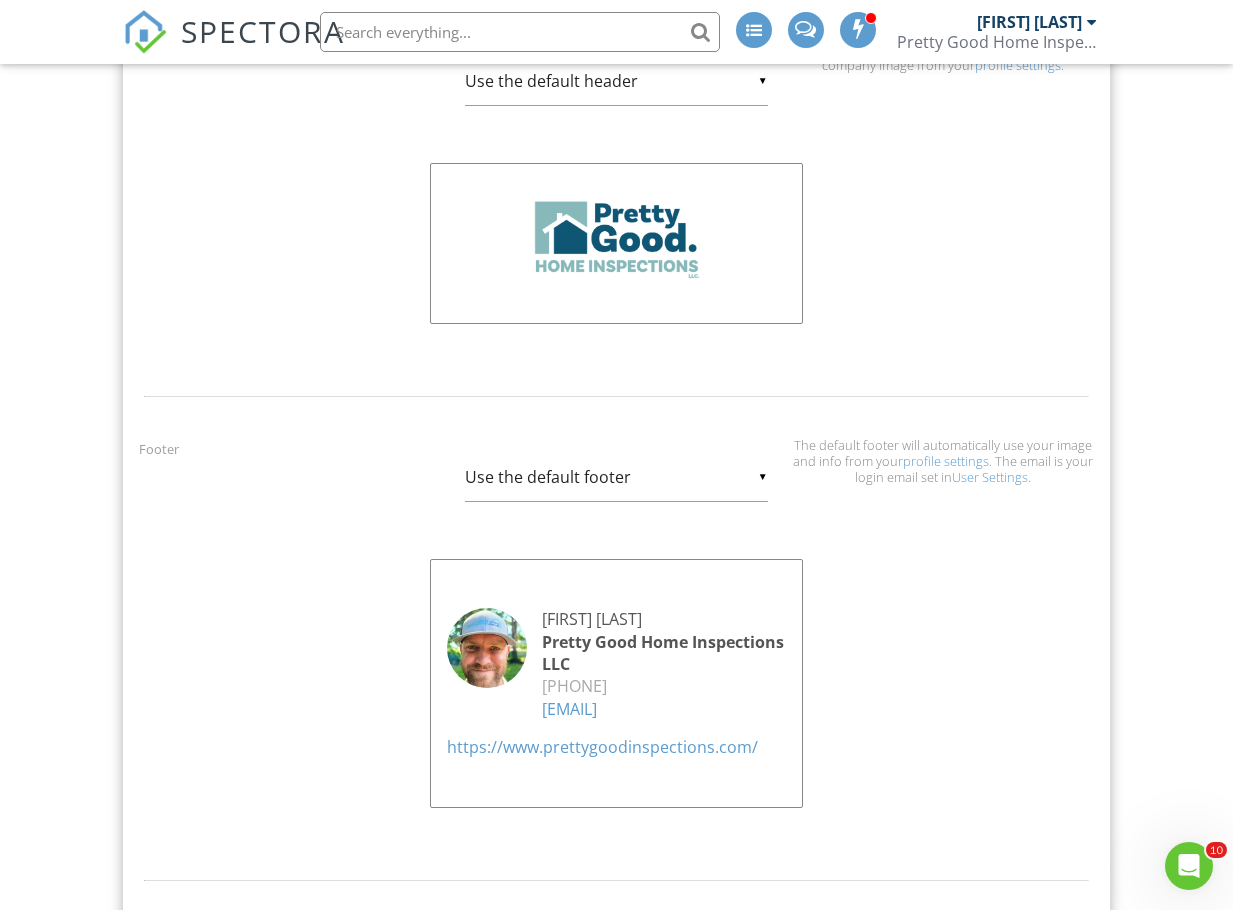 scroll, scrollTop: 1400, scrollLeft: 0, axis: vertical 